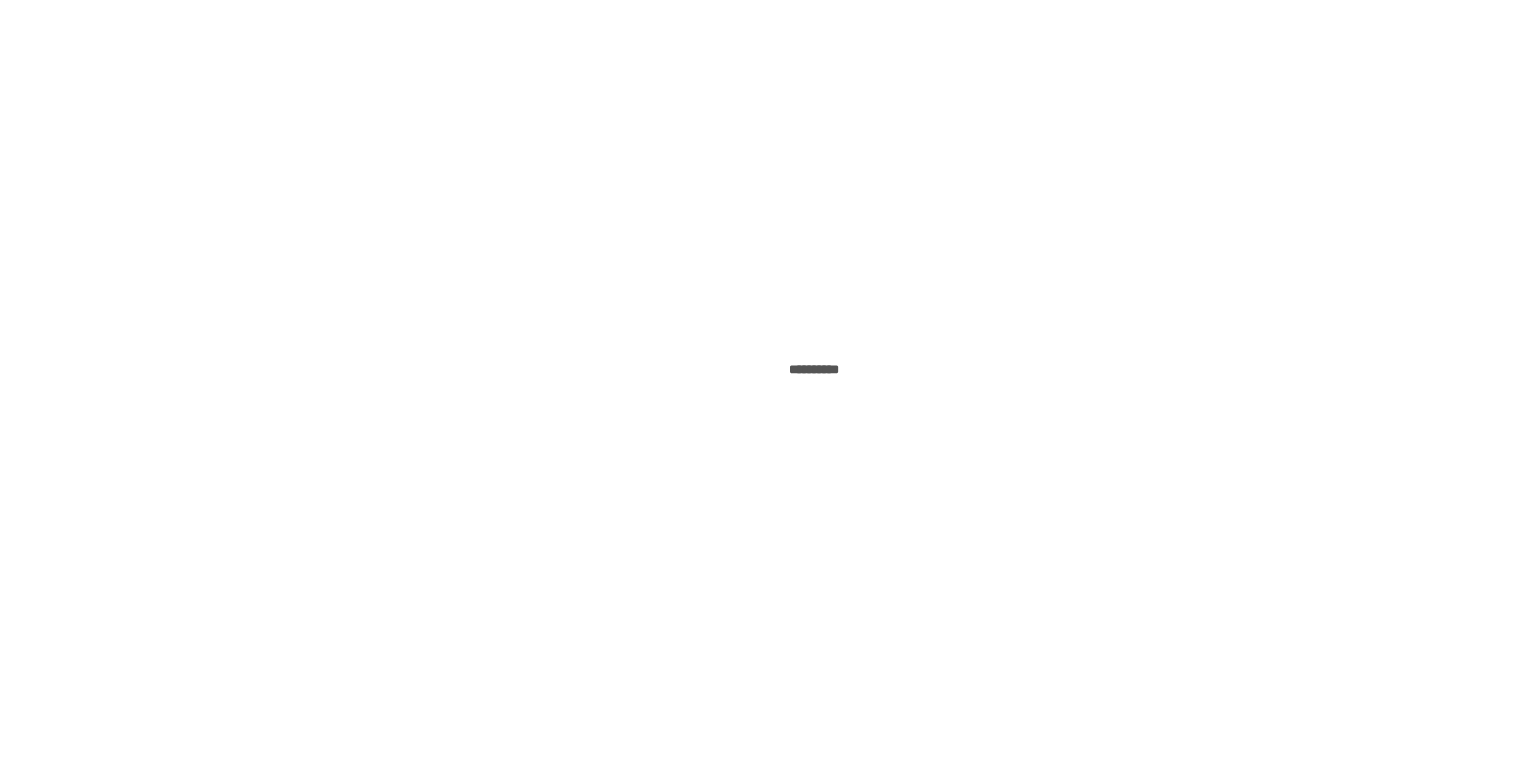 scroll, scrollTop: 0, scrollLeft: 0, axis: both 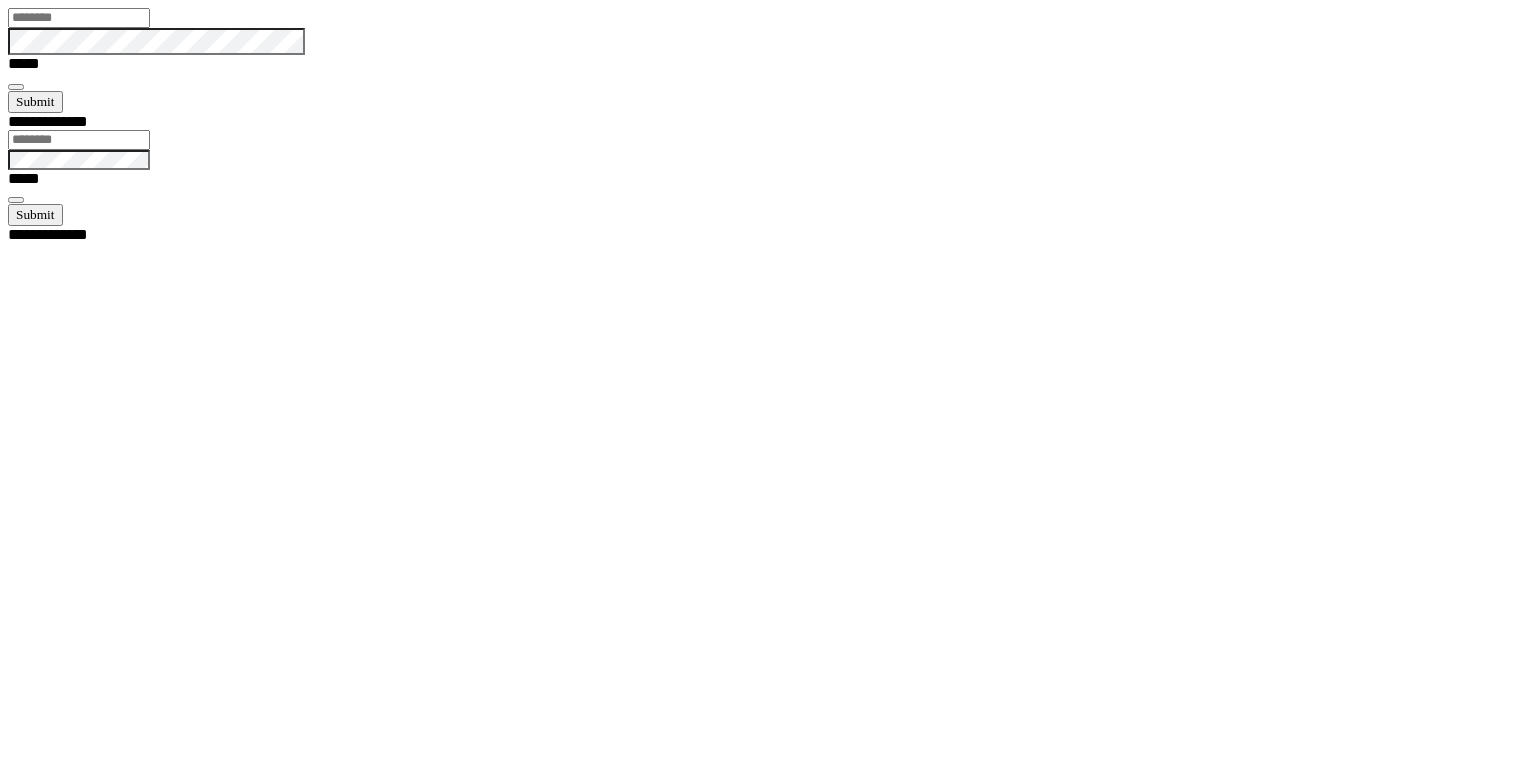 type on "********" 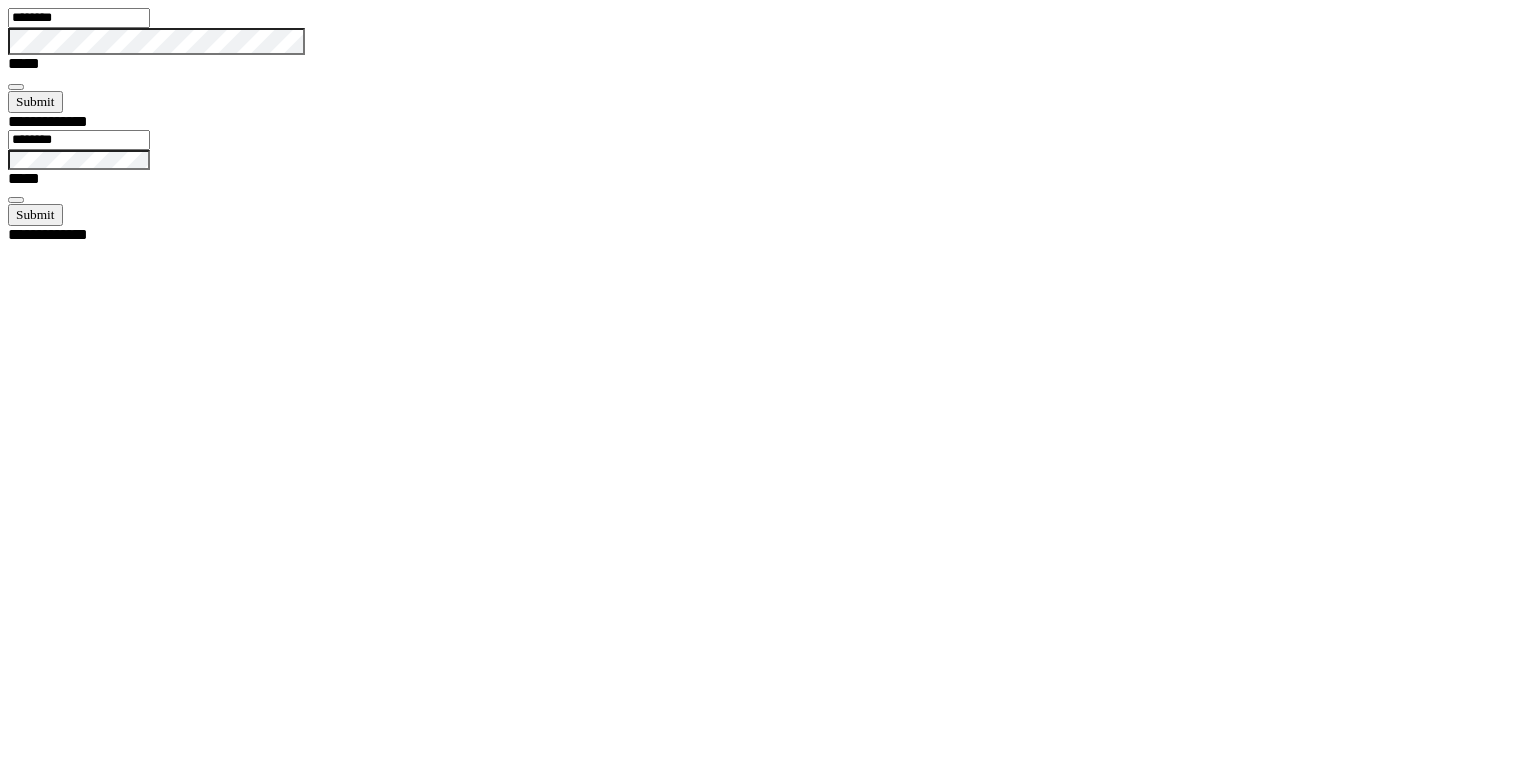 click at bounding box center (16, 87) 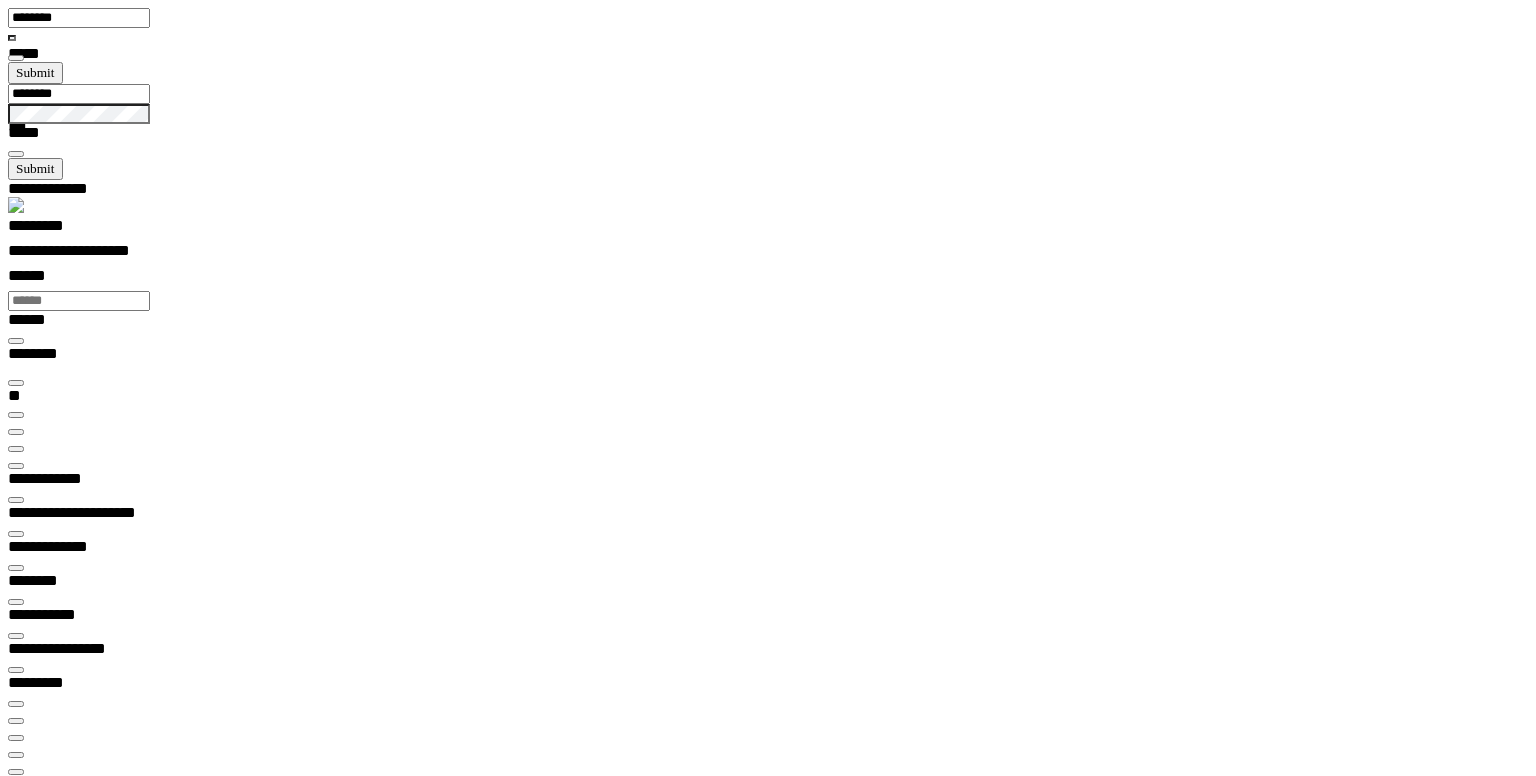 click at bounding box center (16, 449) 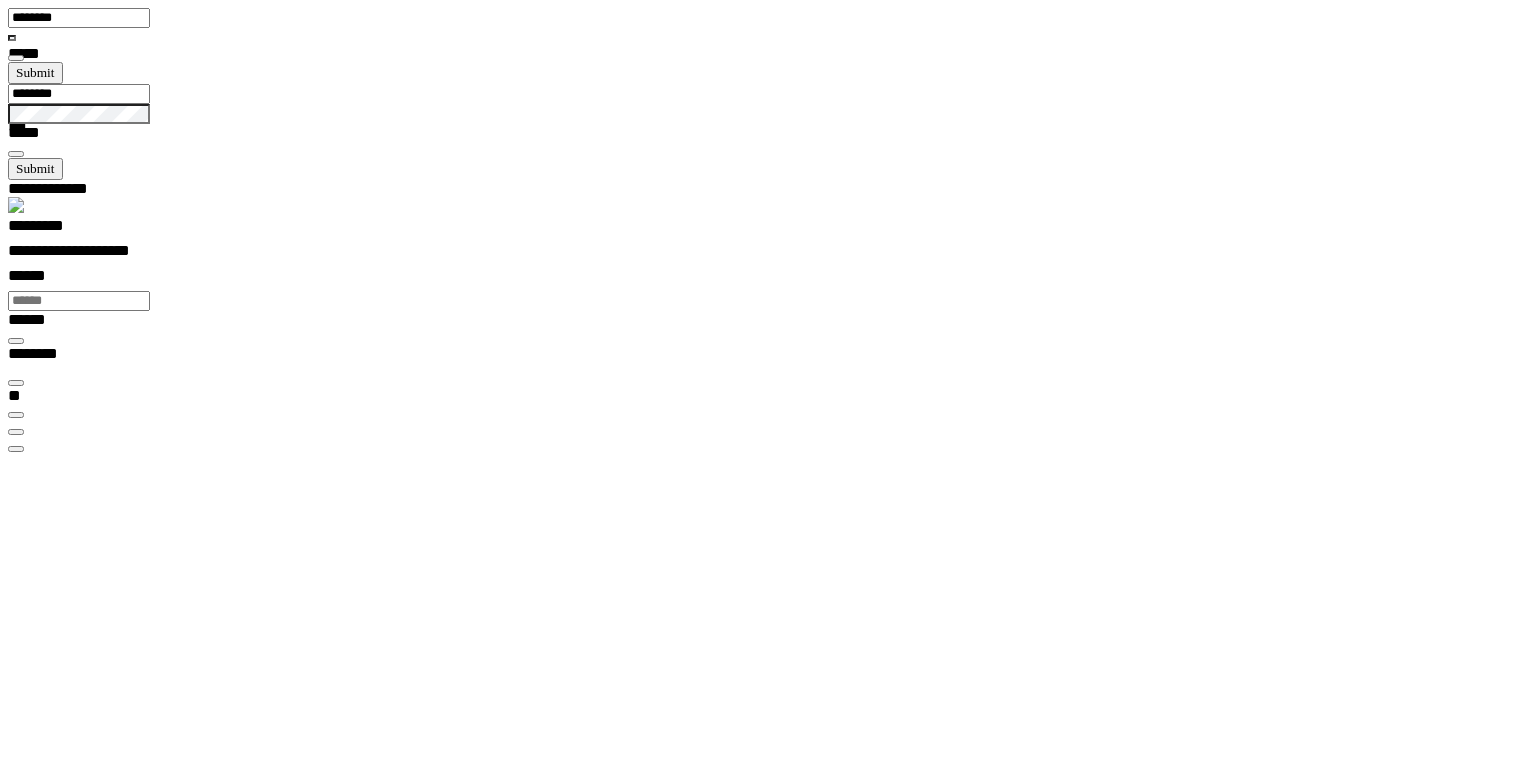 scroll, scrollTop: 99328, scrollLeft: 99800, axis: both 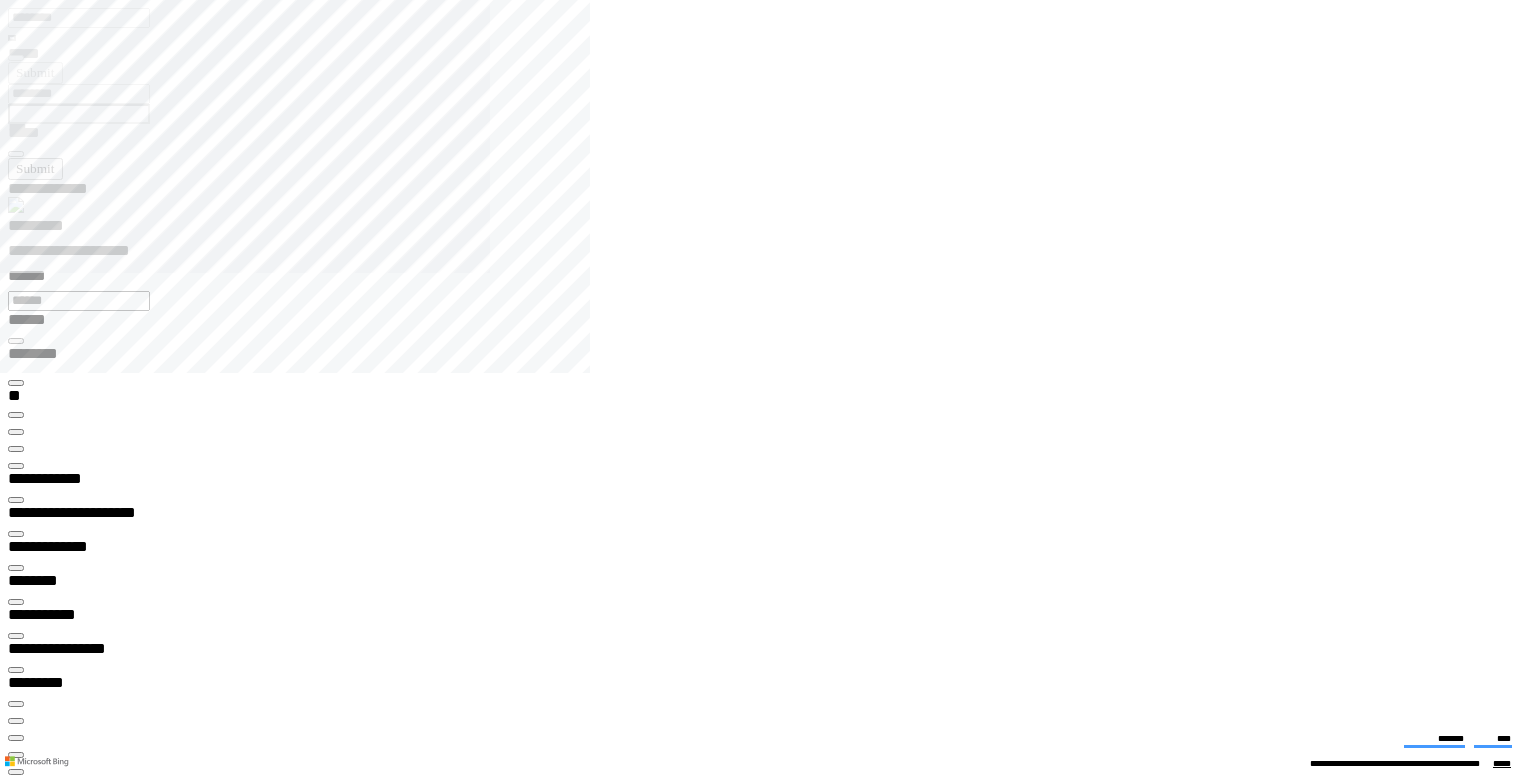 click at bounding box center (16, 11669) 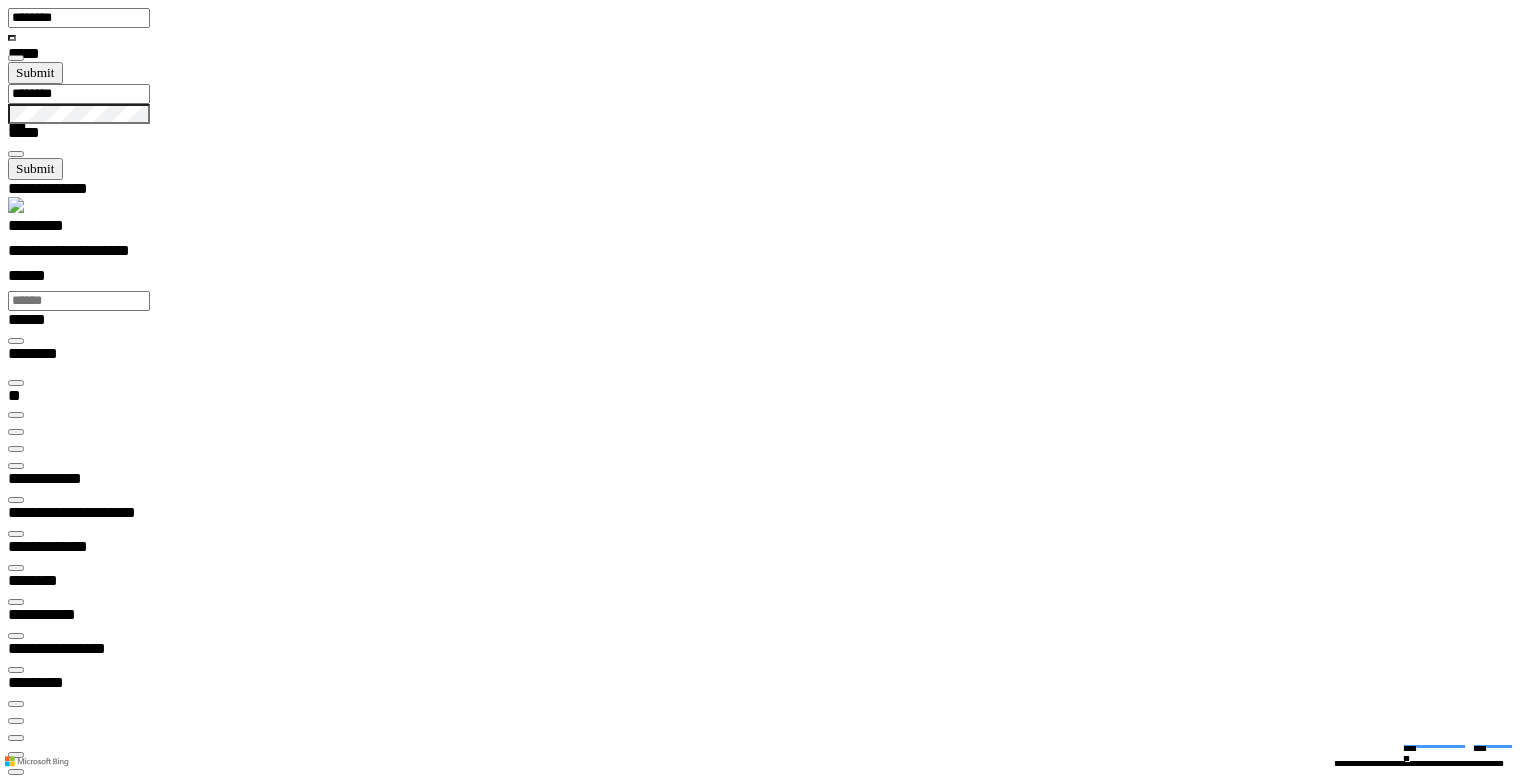 click on "**********" at bounding box center (63, 17252) 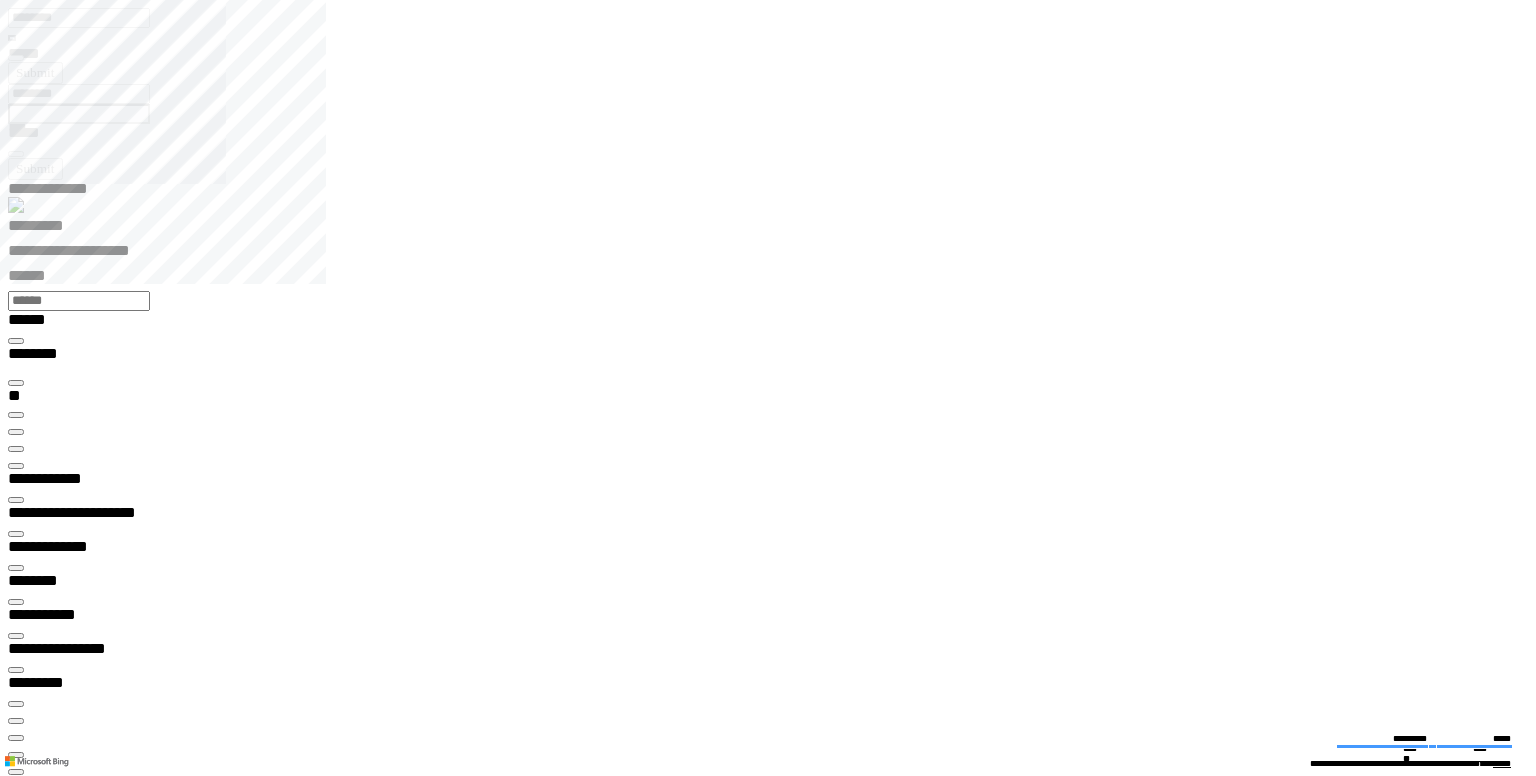 drag, startPoint x: 866, startPoint y: 530, endPoint x: 1138, endPoint y: 550, distance: 272.7343 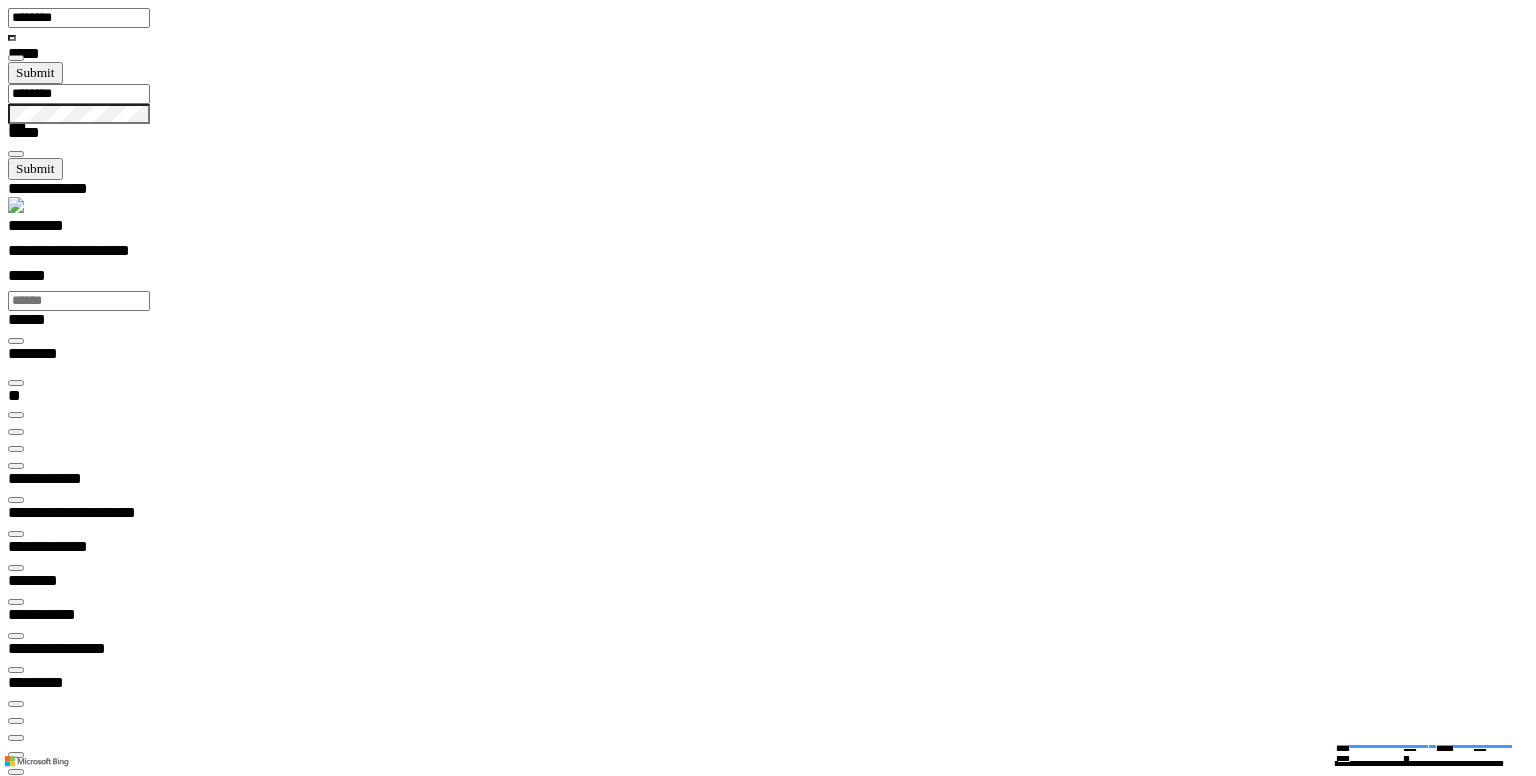 click at bounding box center [16, 34616] 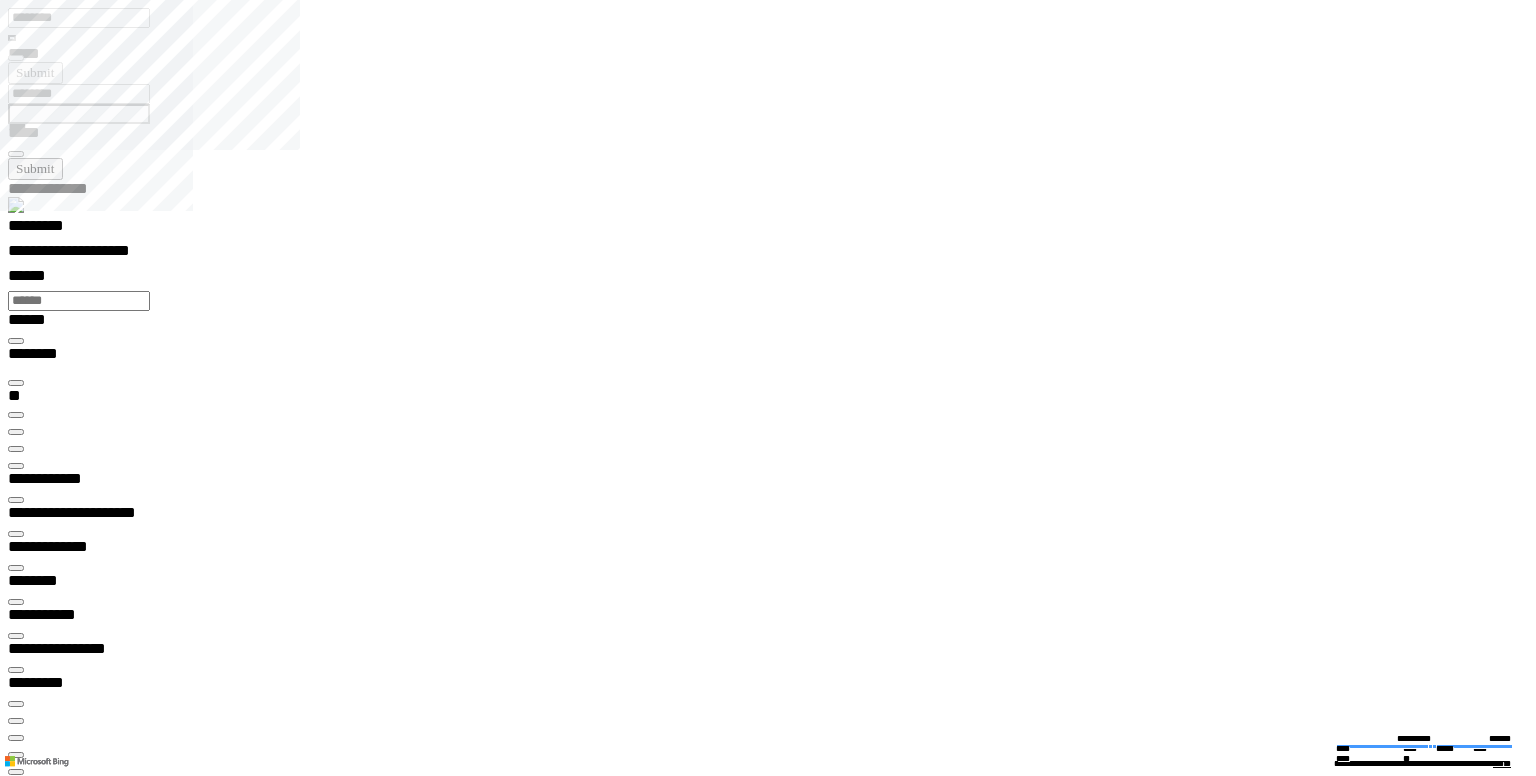 scroll, scrollTop: 99750, scrollLeft: 99504, axis: both 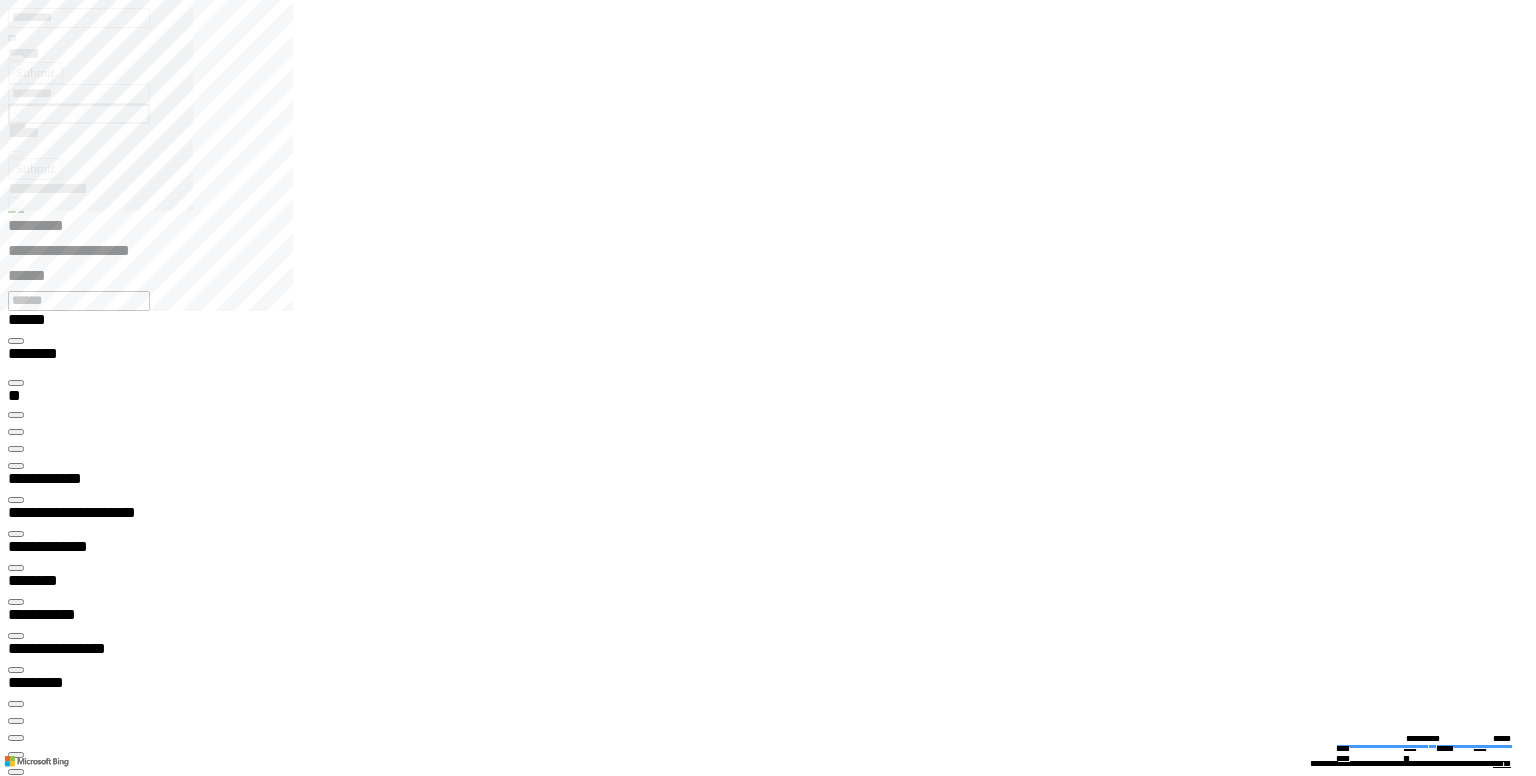 click at bounding box center [16, 34654] 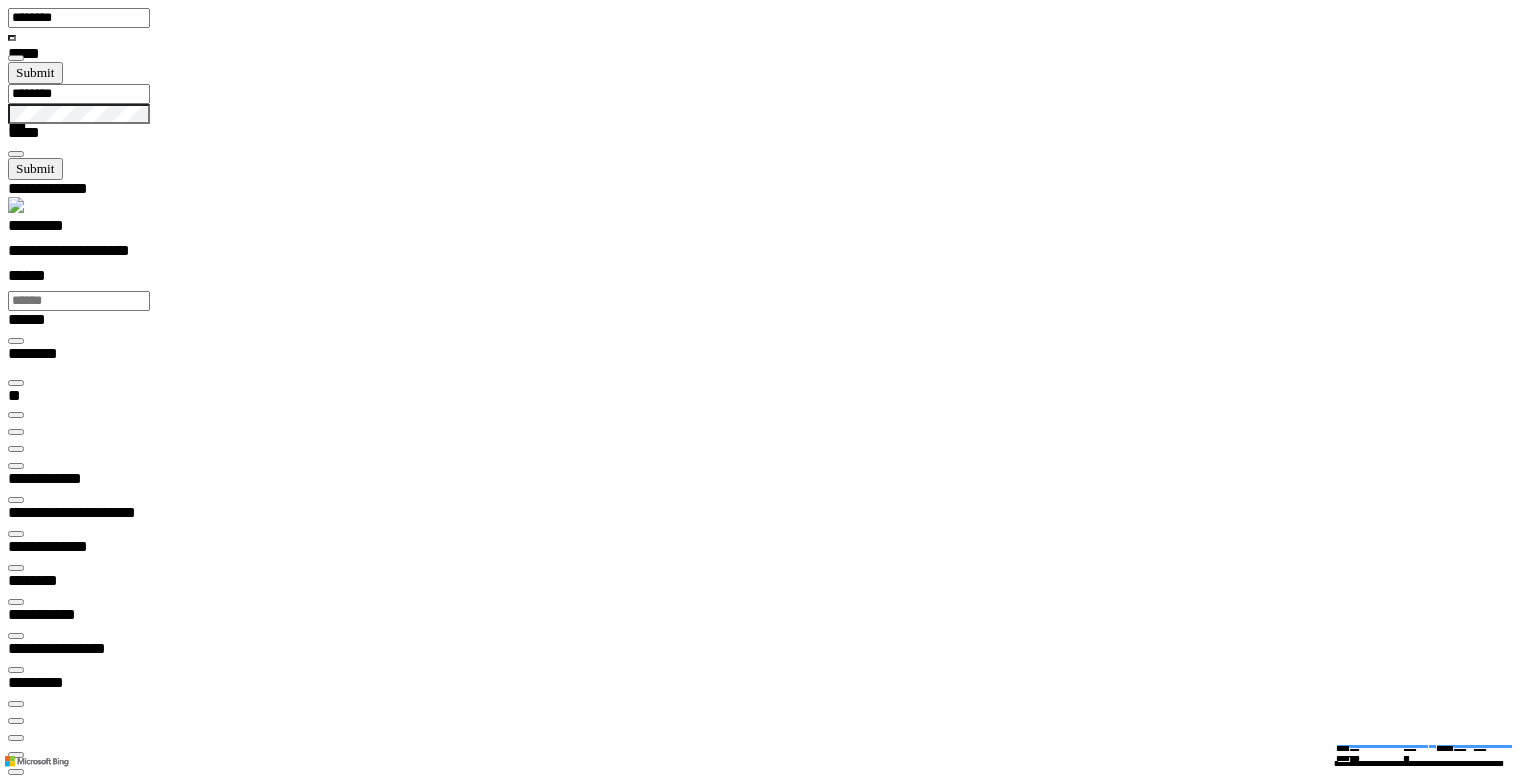 scroll, scrollTop: 99969, scrollLeft: 99849, axis: both 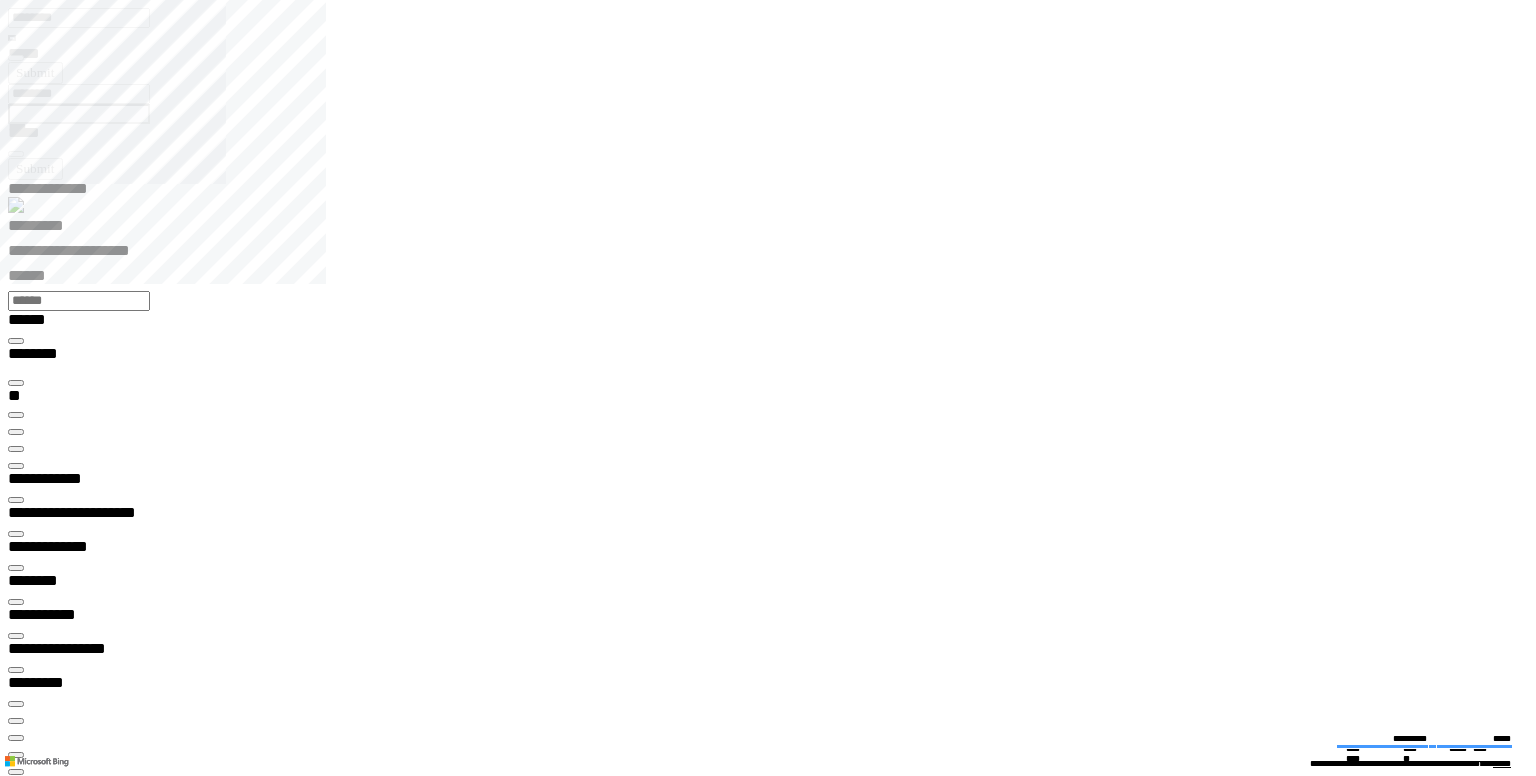 click at bounding box center [16, 34770] 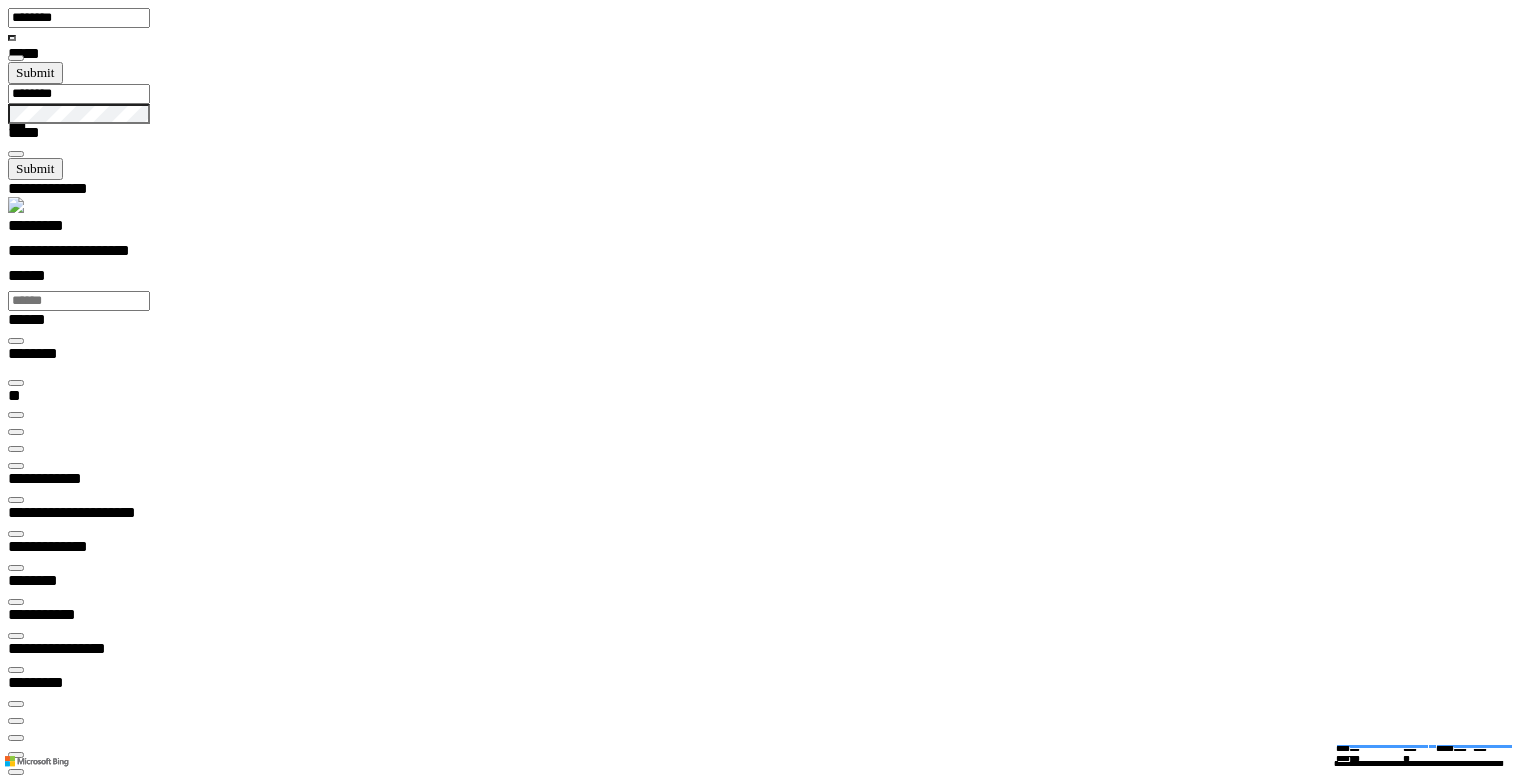 click at bounding box center (16, 47462) 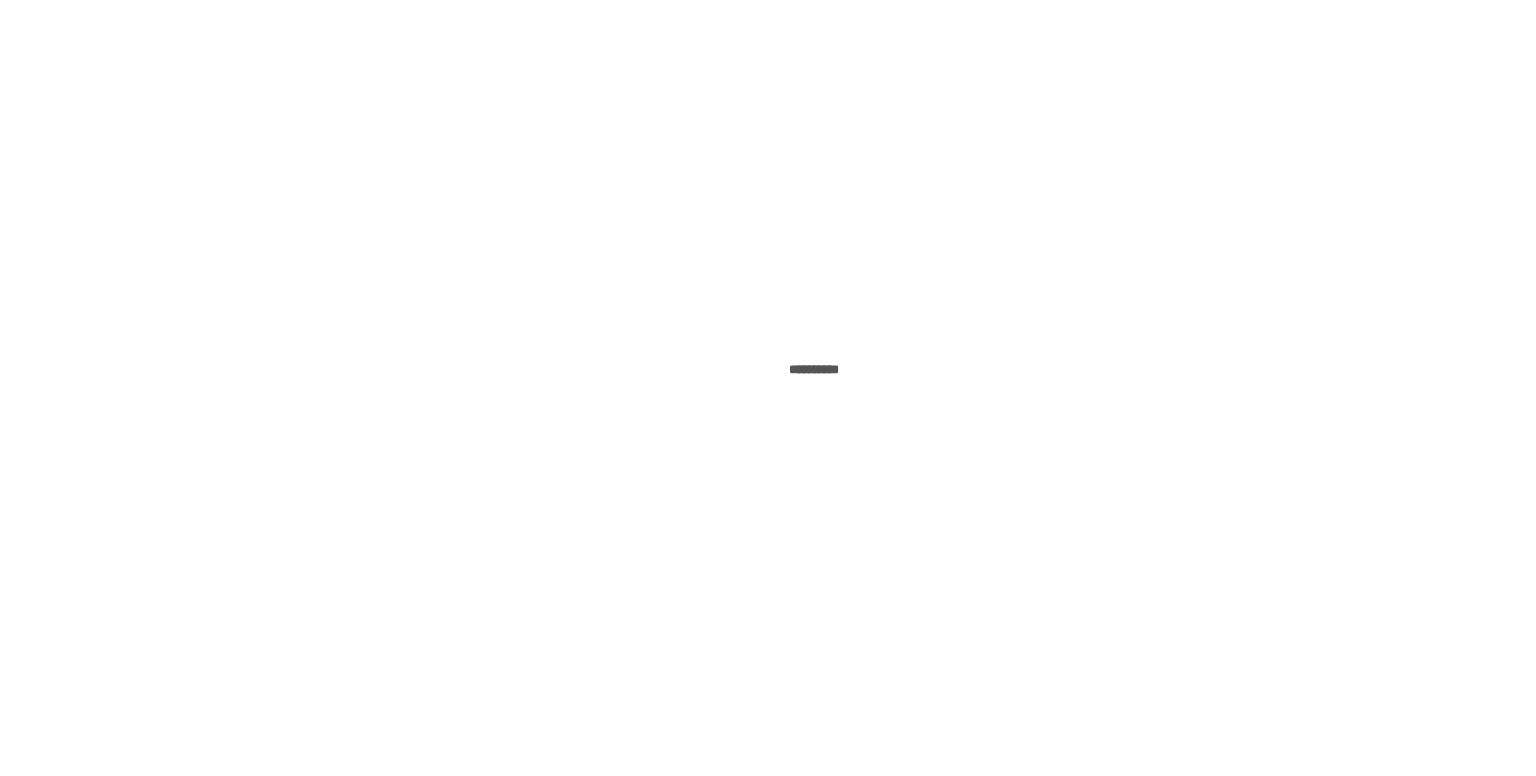 scroll, scrollTop: 0, scrollLeft: 0, axis: both 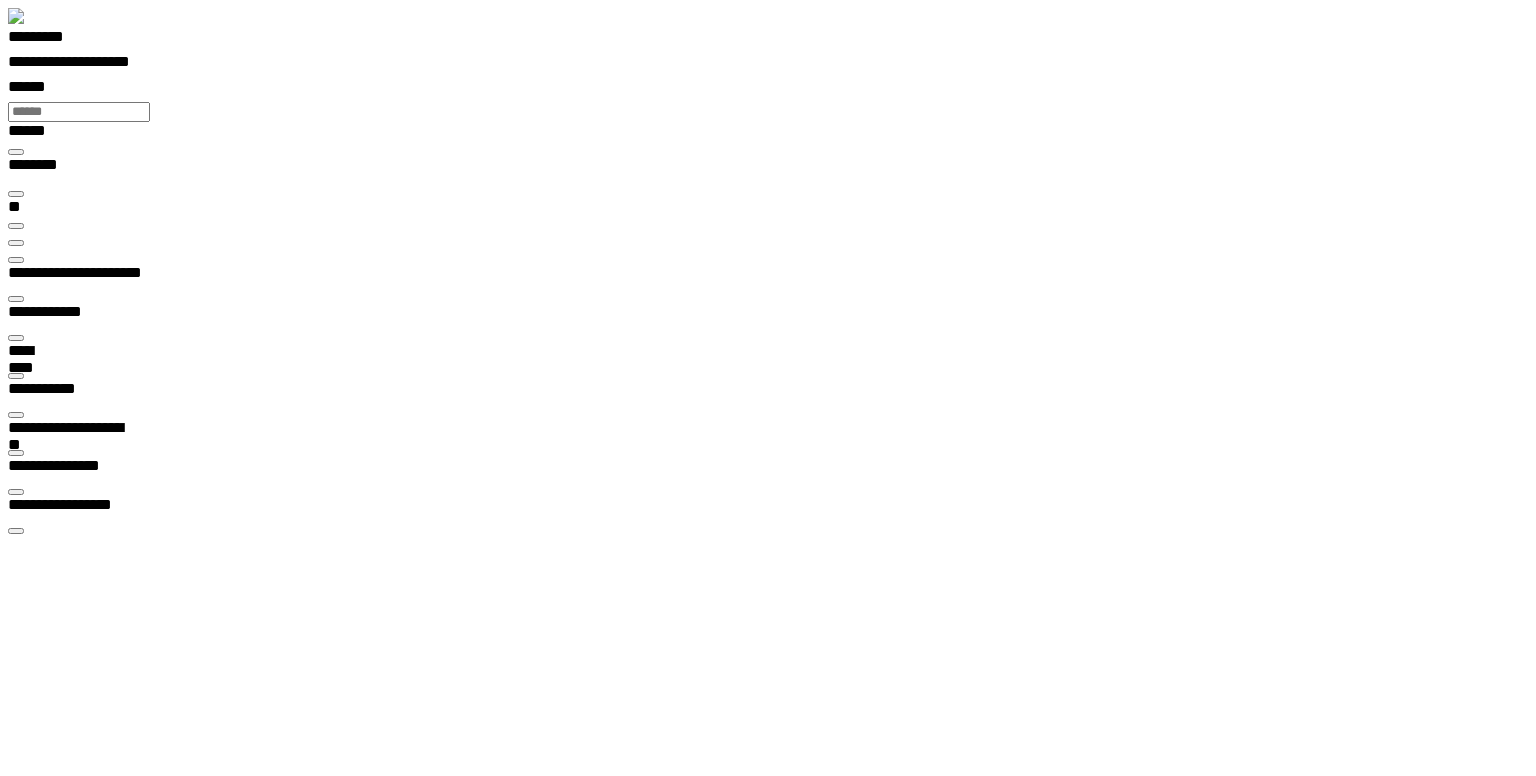 click at bounding box center (16, 453) 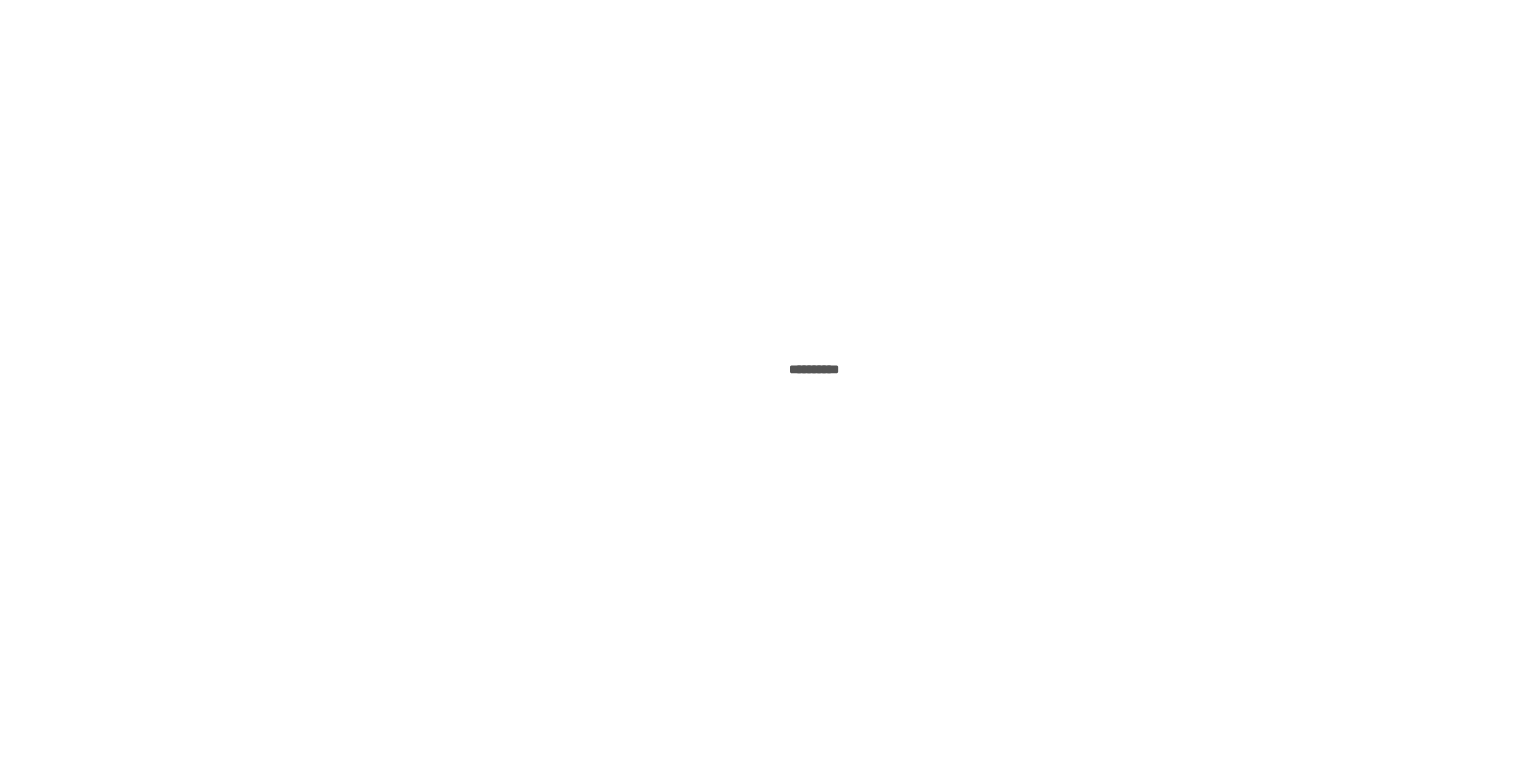 scroll, scrollTop: 0, scrollLeft: 0, axis: both 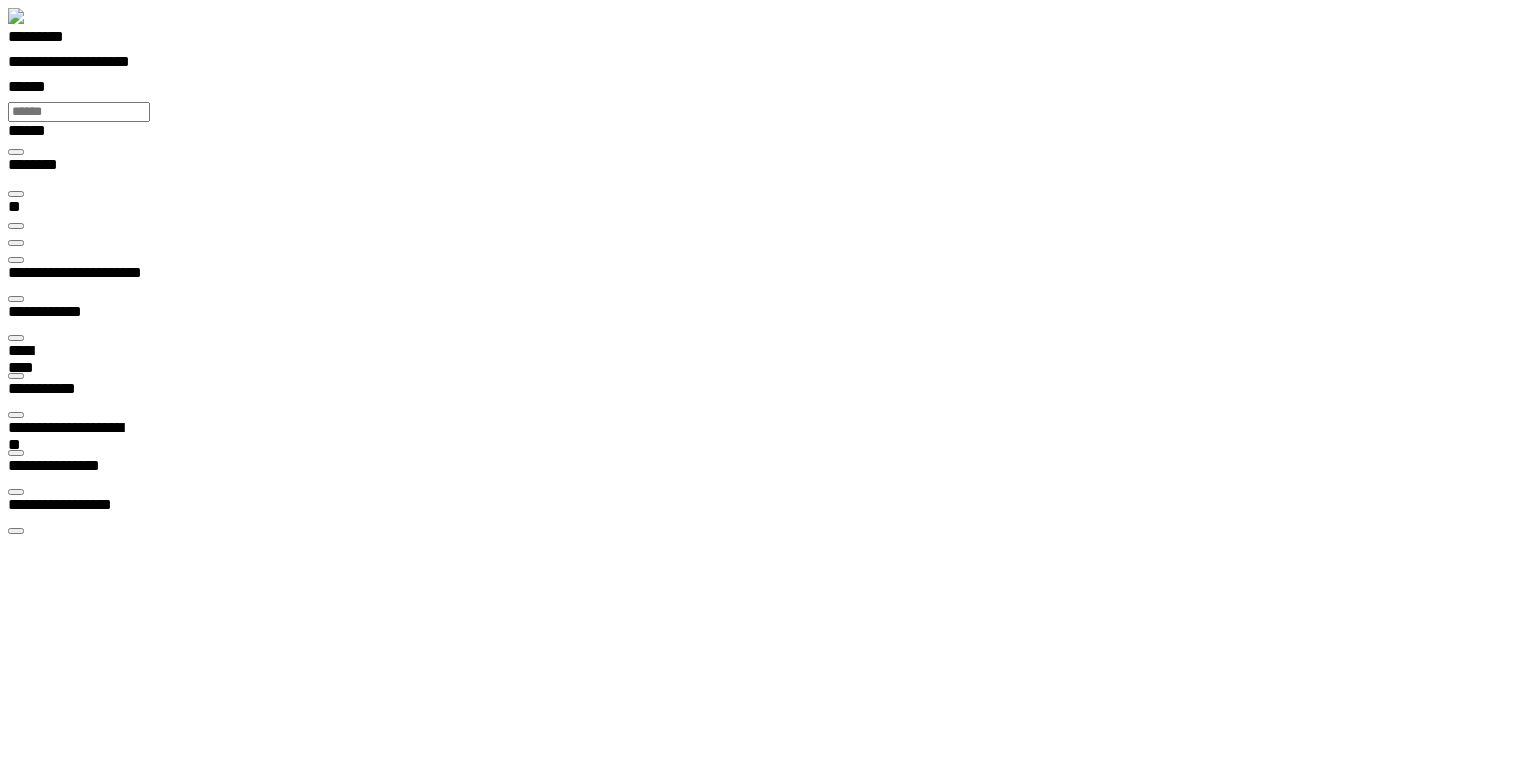 click at bounding box center (33, 5529) 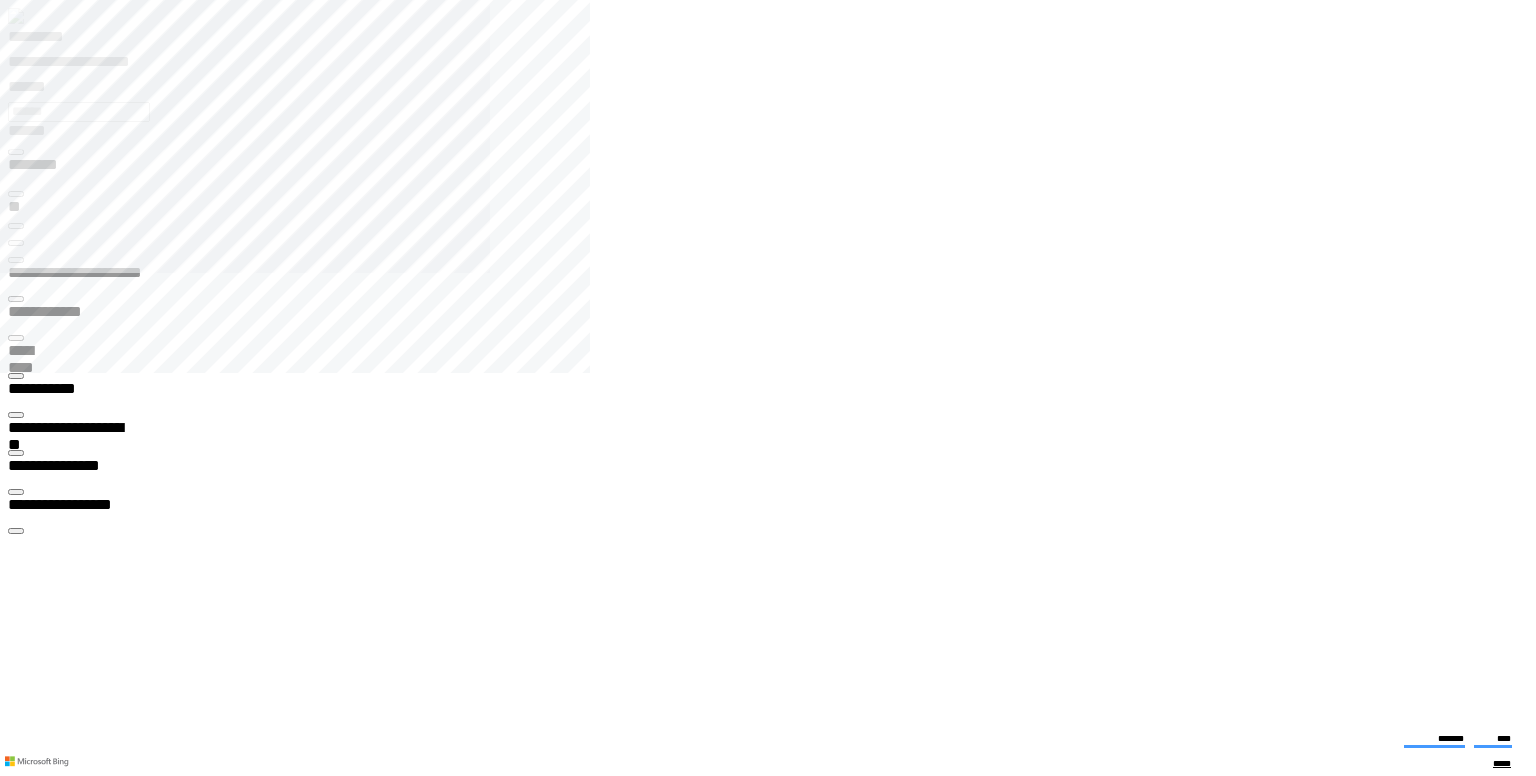 scroll, scrollTop: 99756, scrollLeft: 99508, axis: both 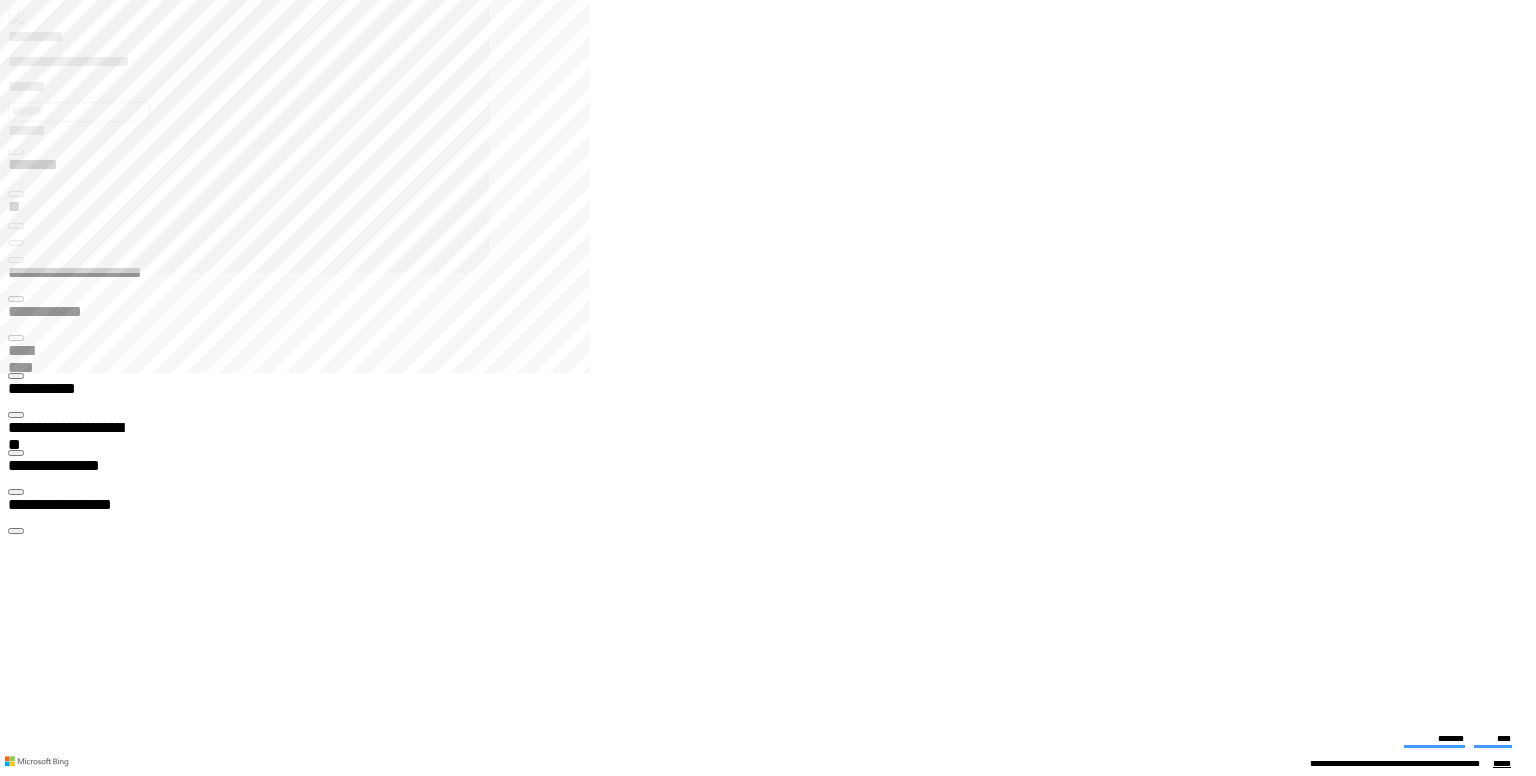 click on "**********" at bounding box center [67, 2808] 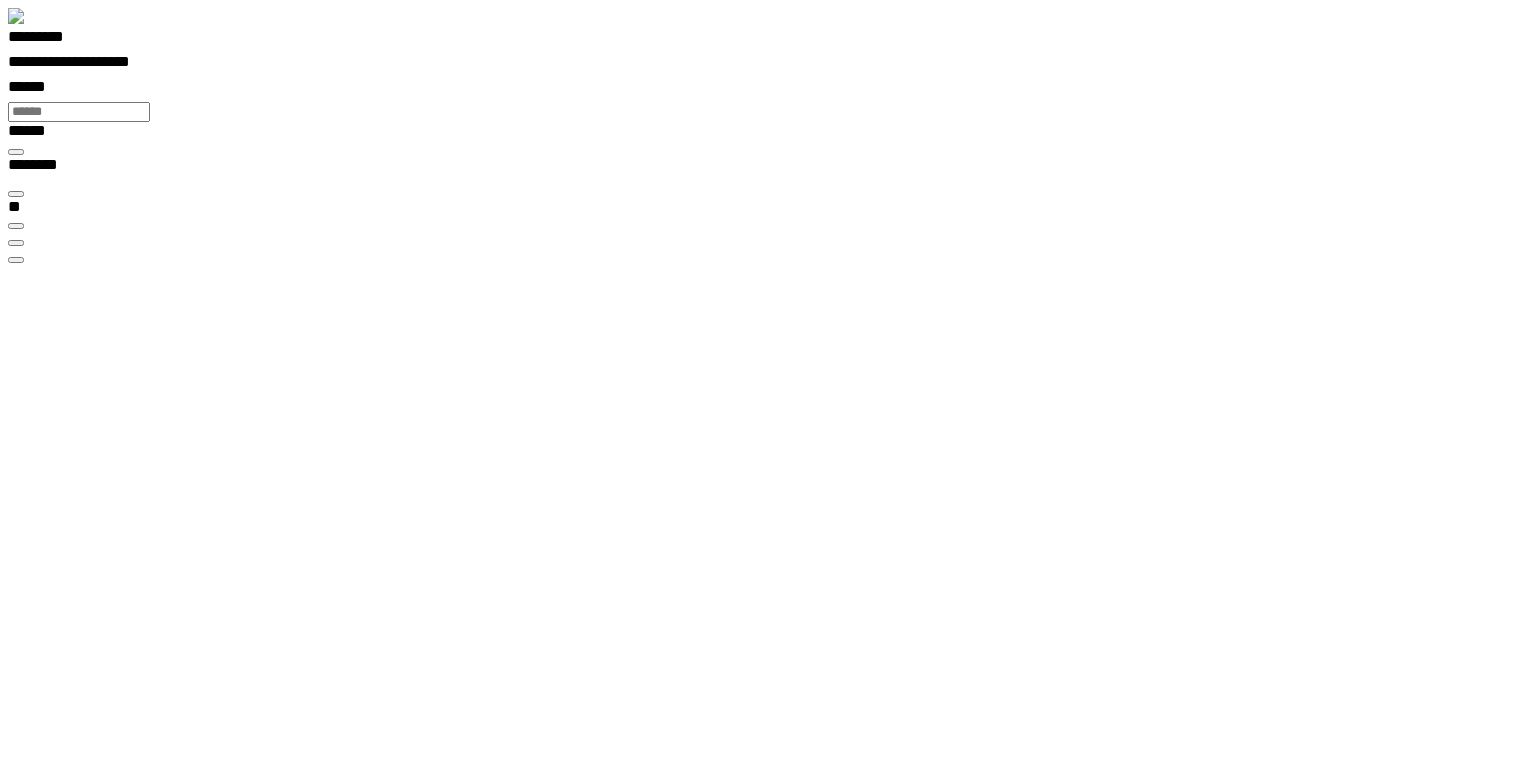 scroll, scrollTop: 99756, scrollLeft: 99508, axis: both 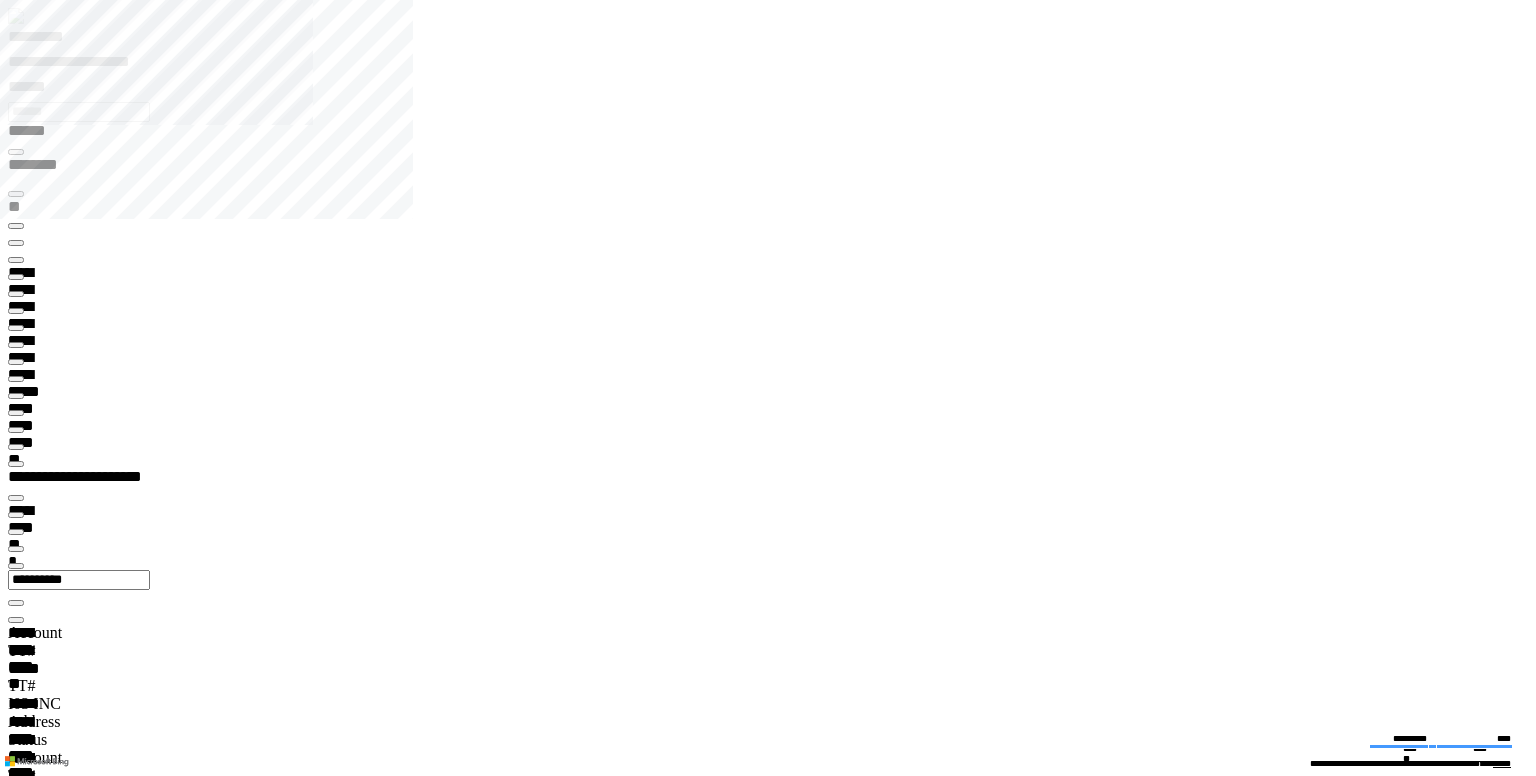 click at bounding box center (16, 26202) 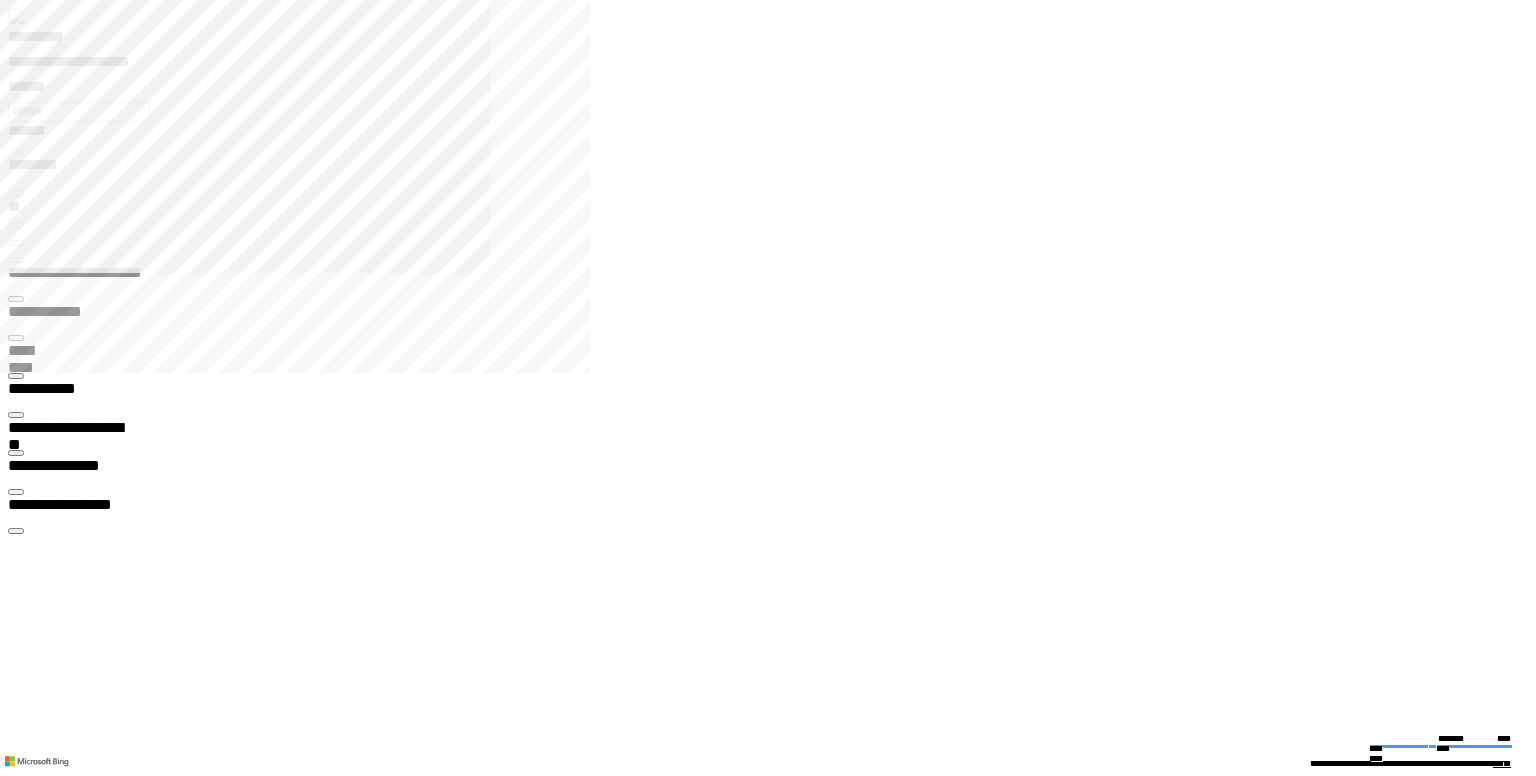 click on "**********" at bounding box center (67, 2285) 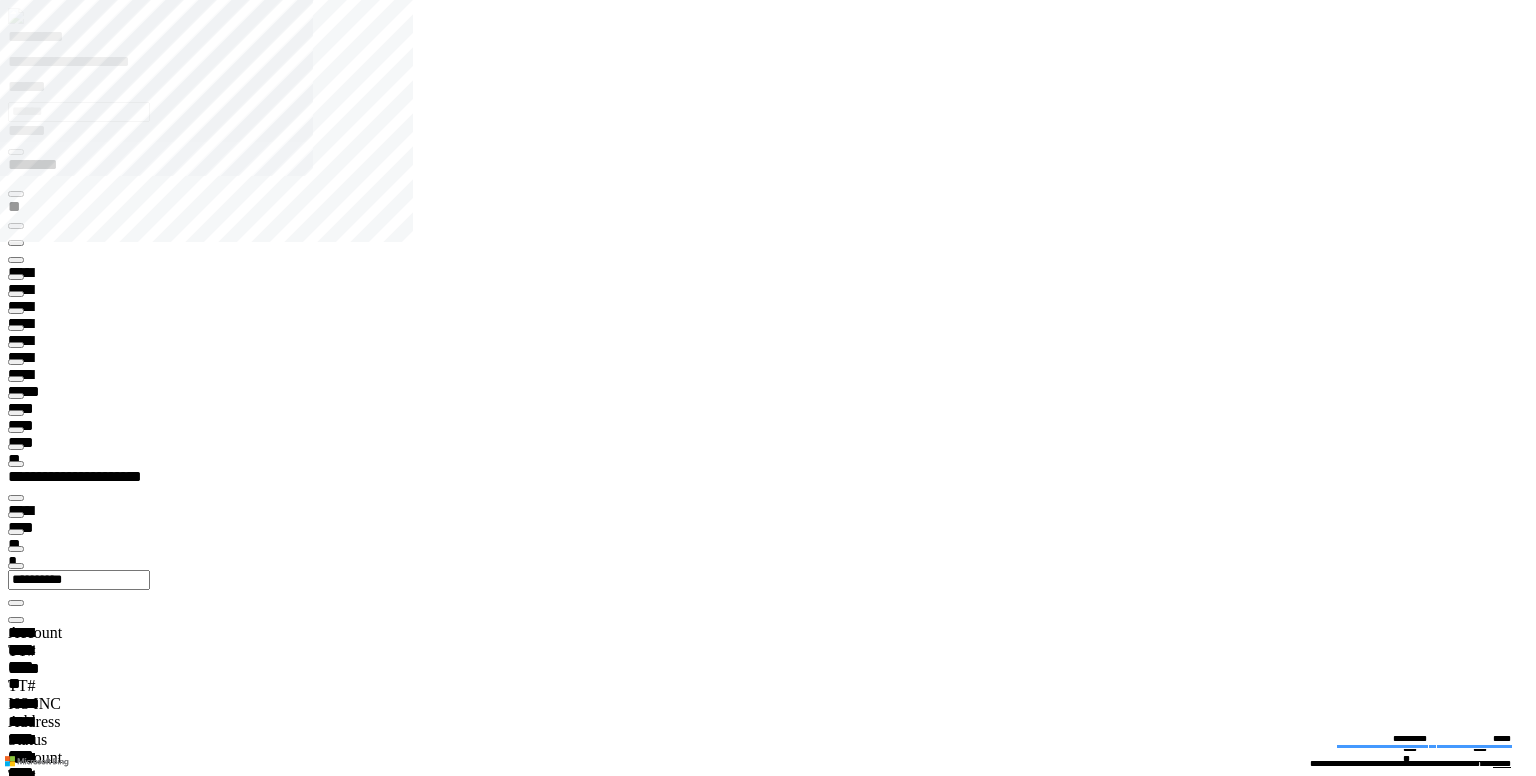 click at bounding box center [16, 26185] 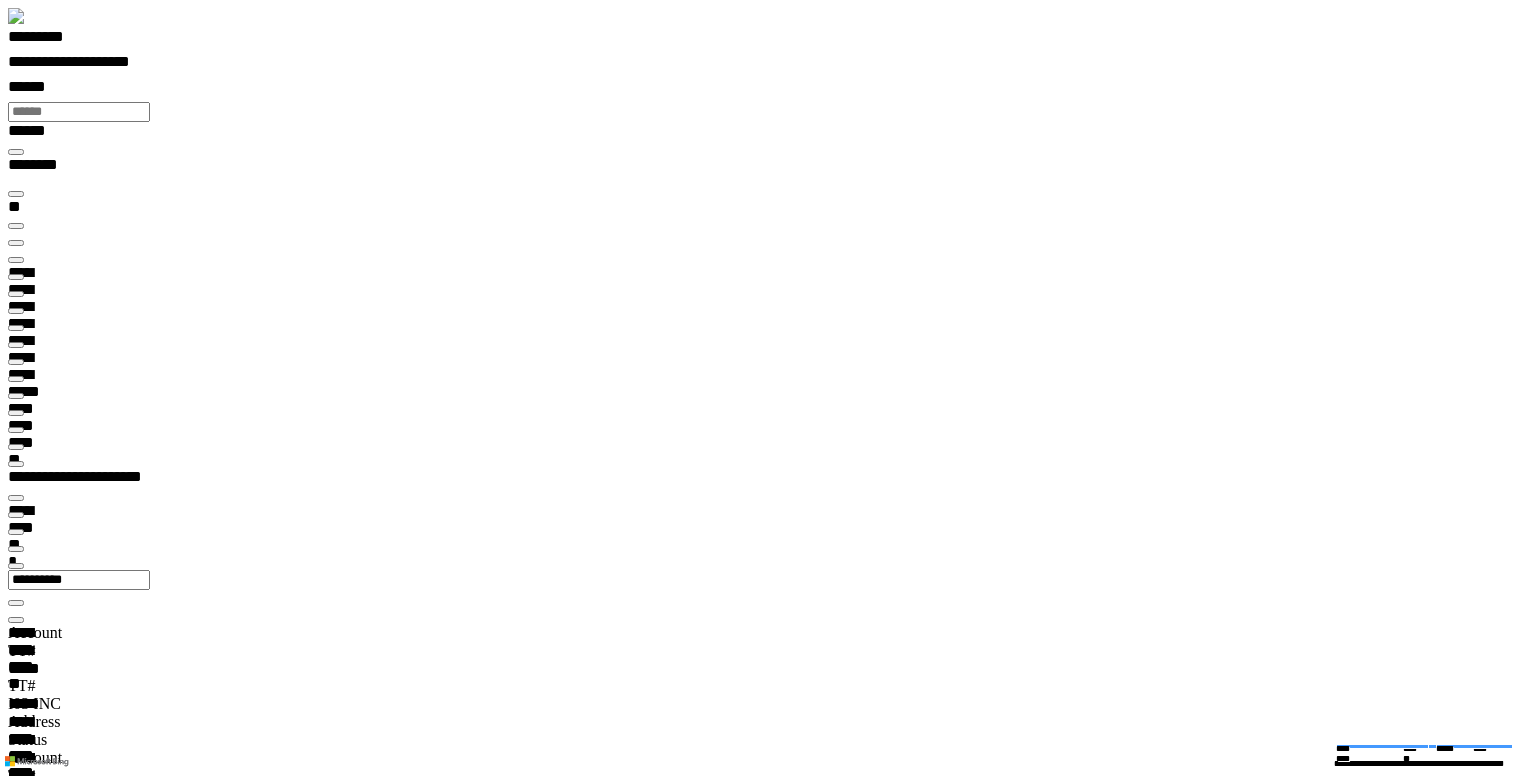 scroll, scrollTop: 100000, scrollLeft: 100000, axis: both 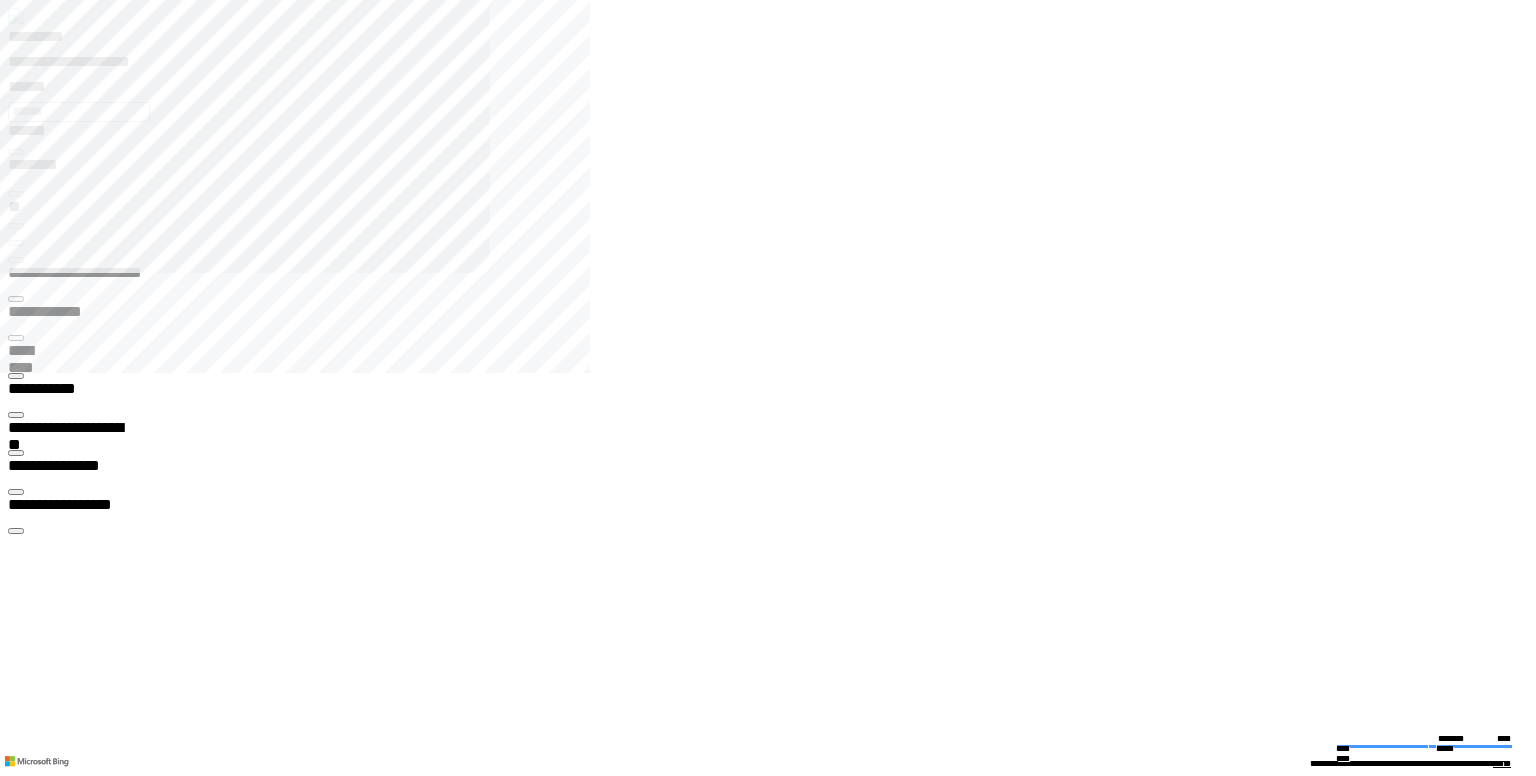 click at bounding box center (16, 453) 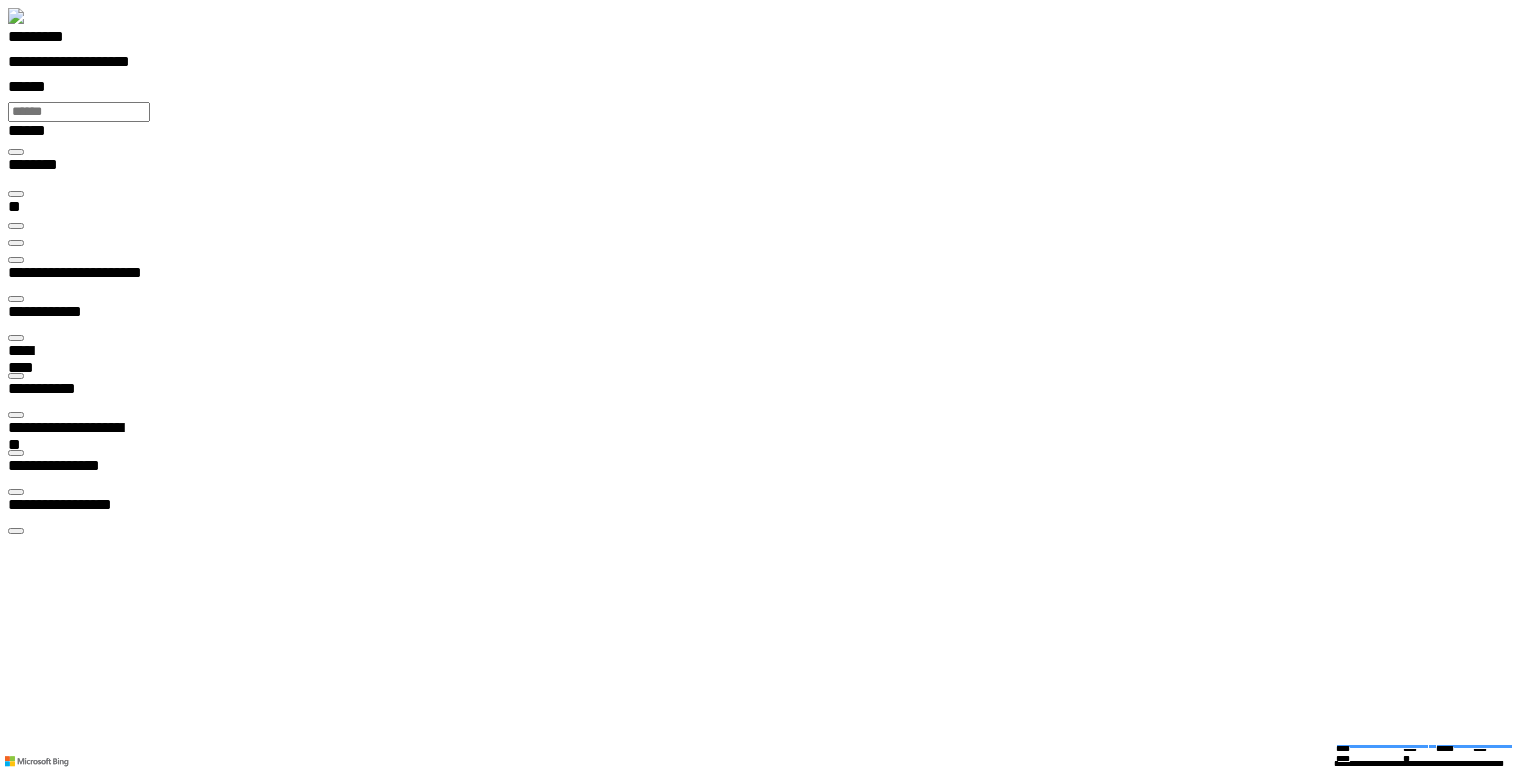scroll, scrollTop: 99968, scrollLeft: 99854, axis: both 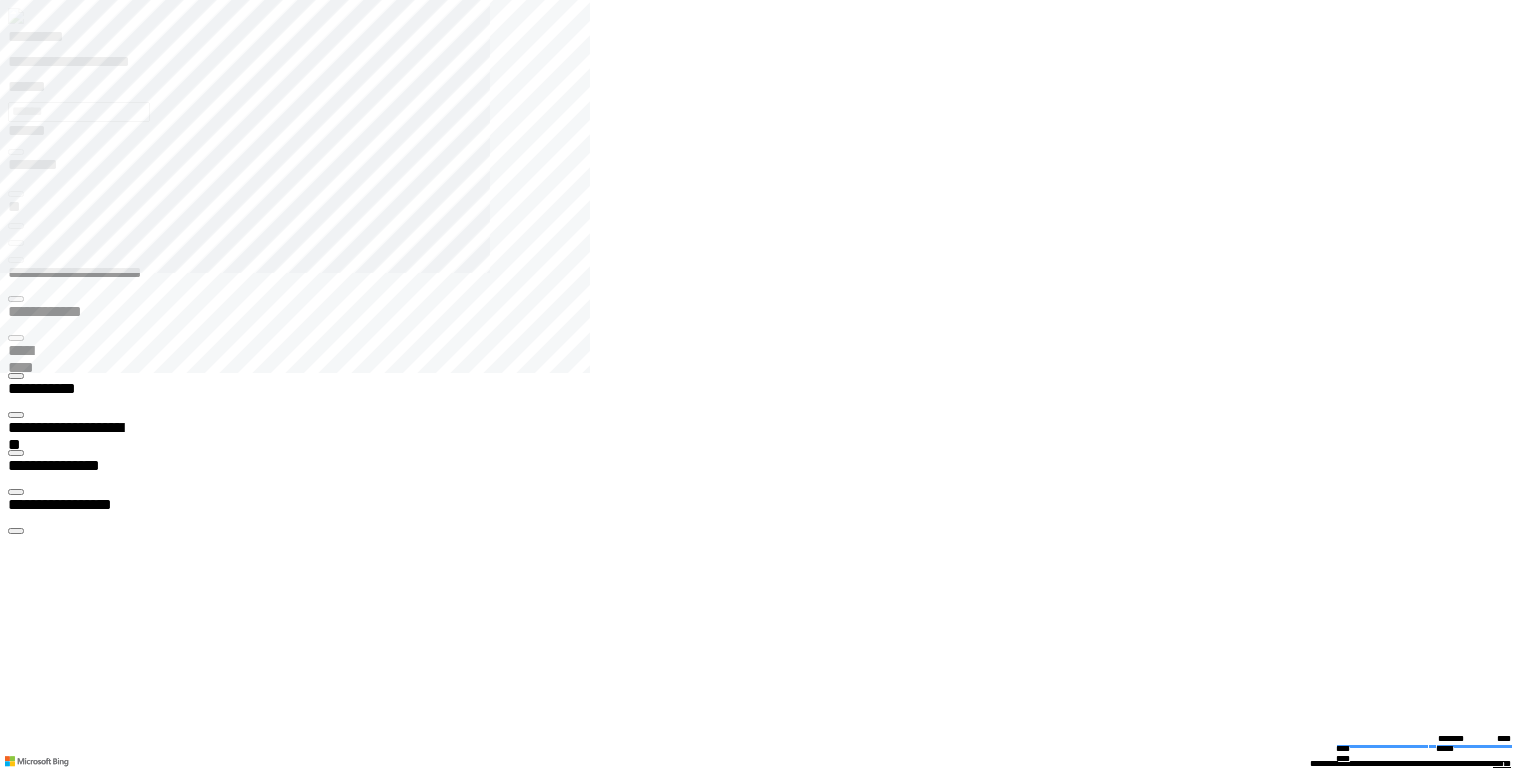 click on "**********" at bounding box center (67, 3084) 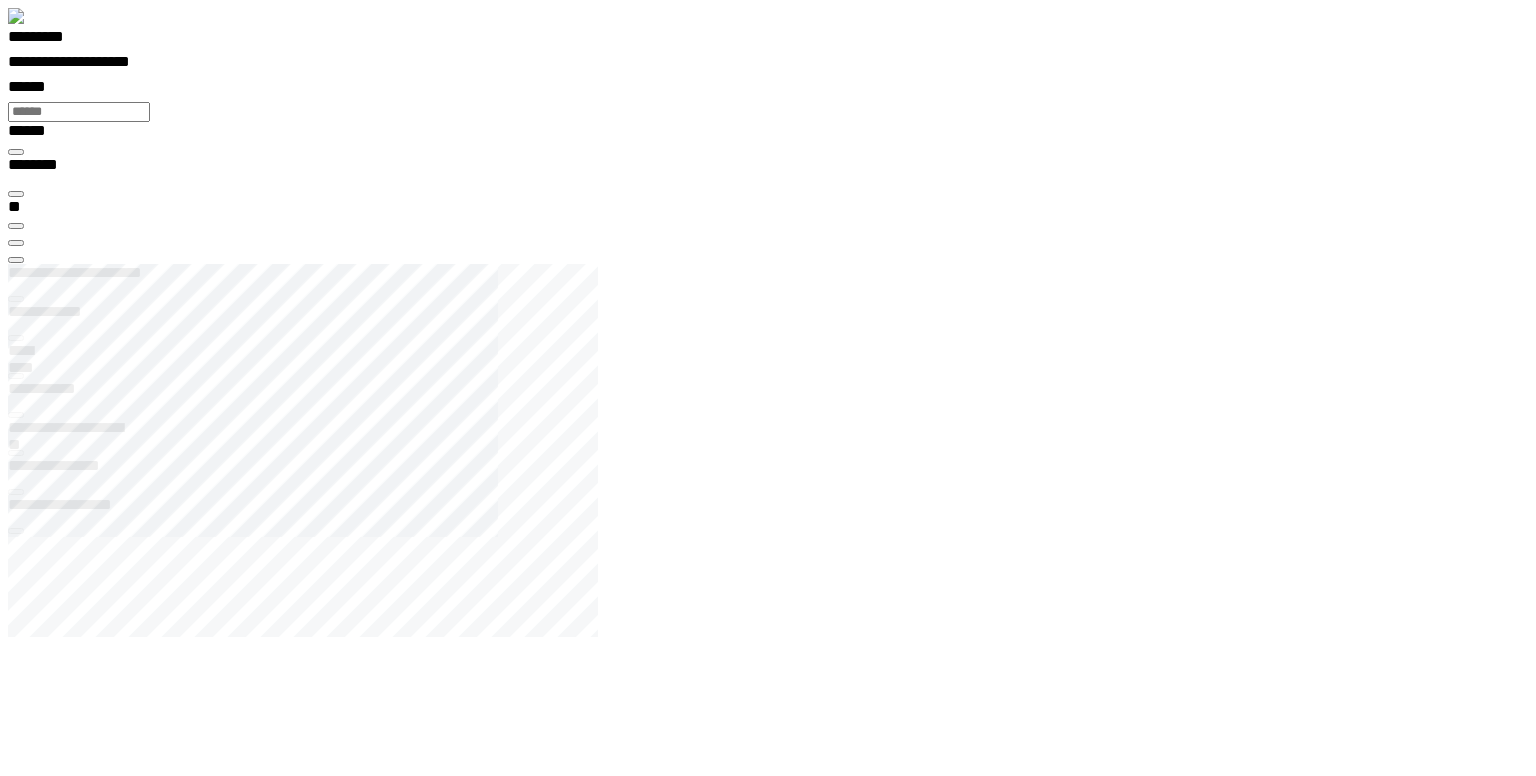 scroll, scrollTop: 99968, scrollLeft: 99876, axis: both 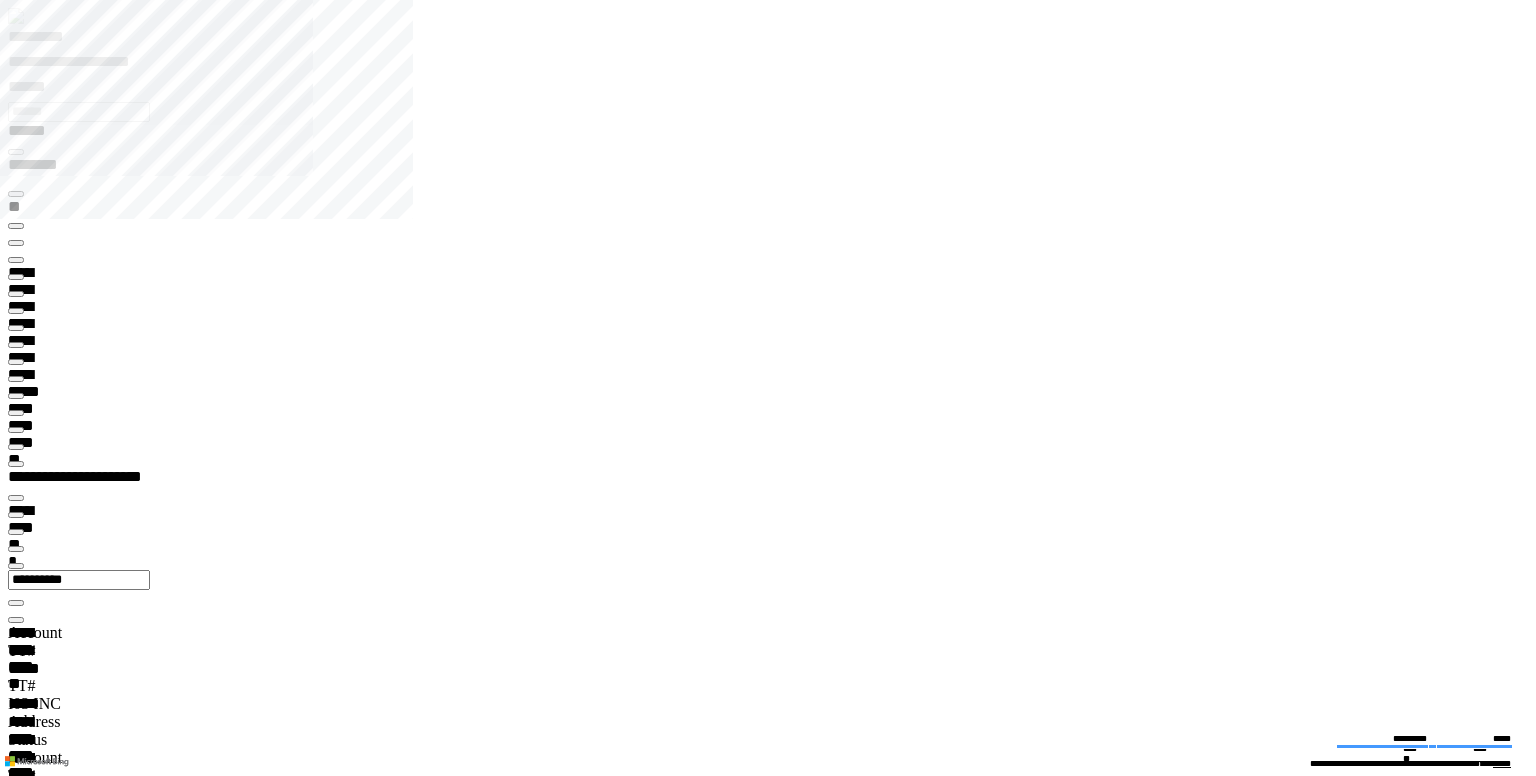 click at bounding box center [16, 26441] 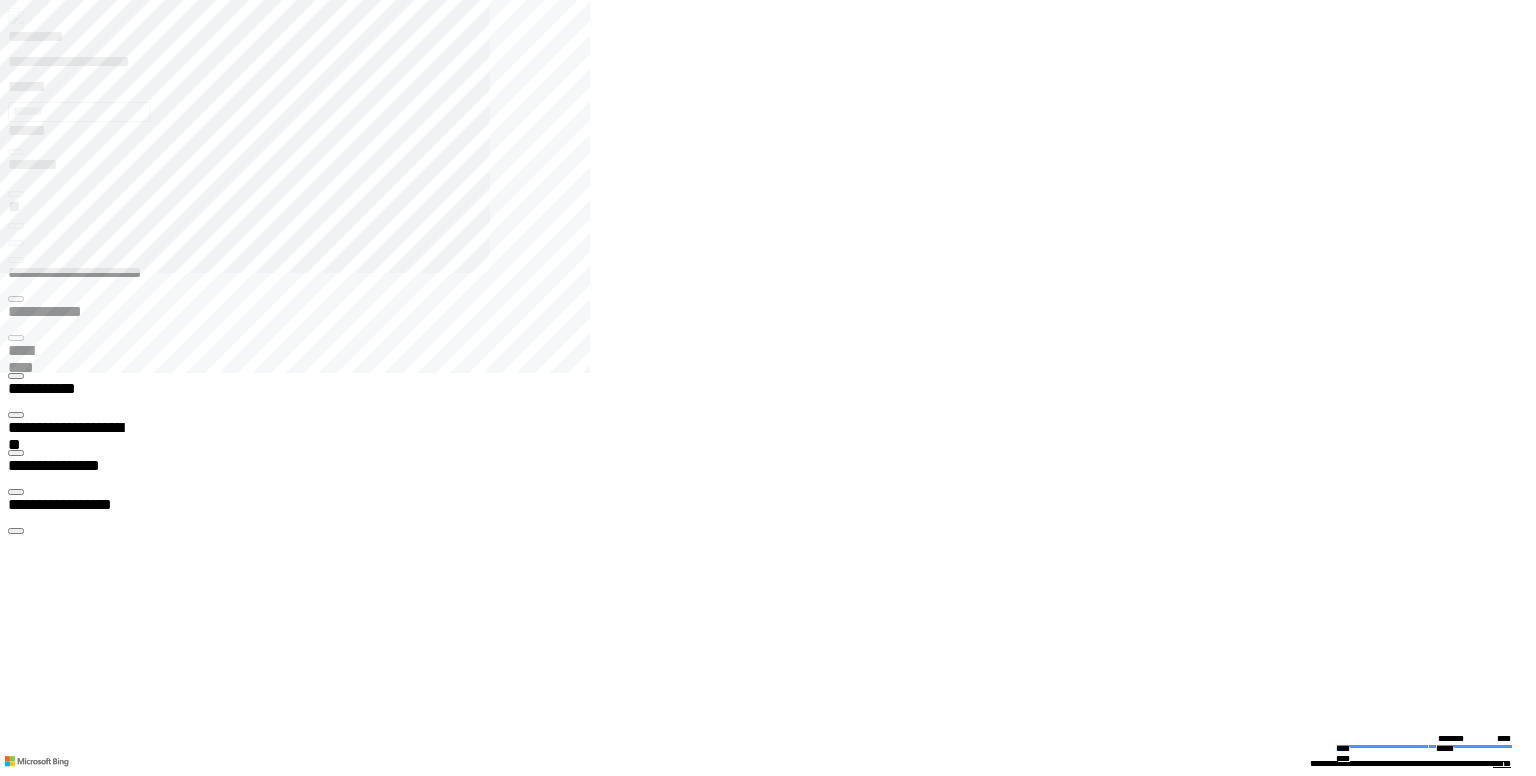 click on "**********" at bounding box center (67, 2808) 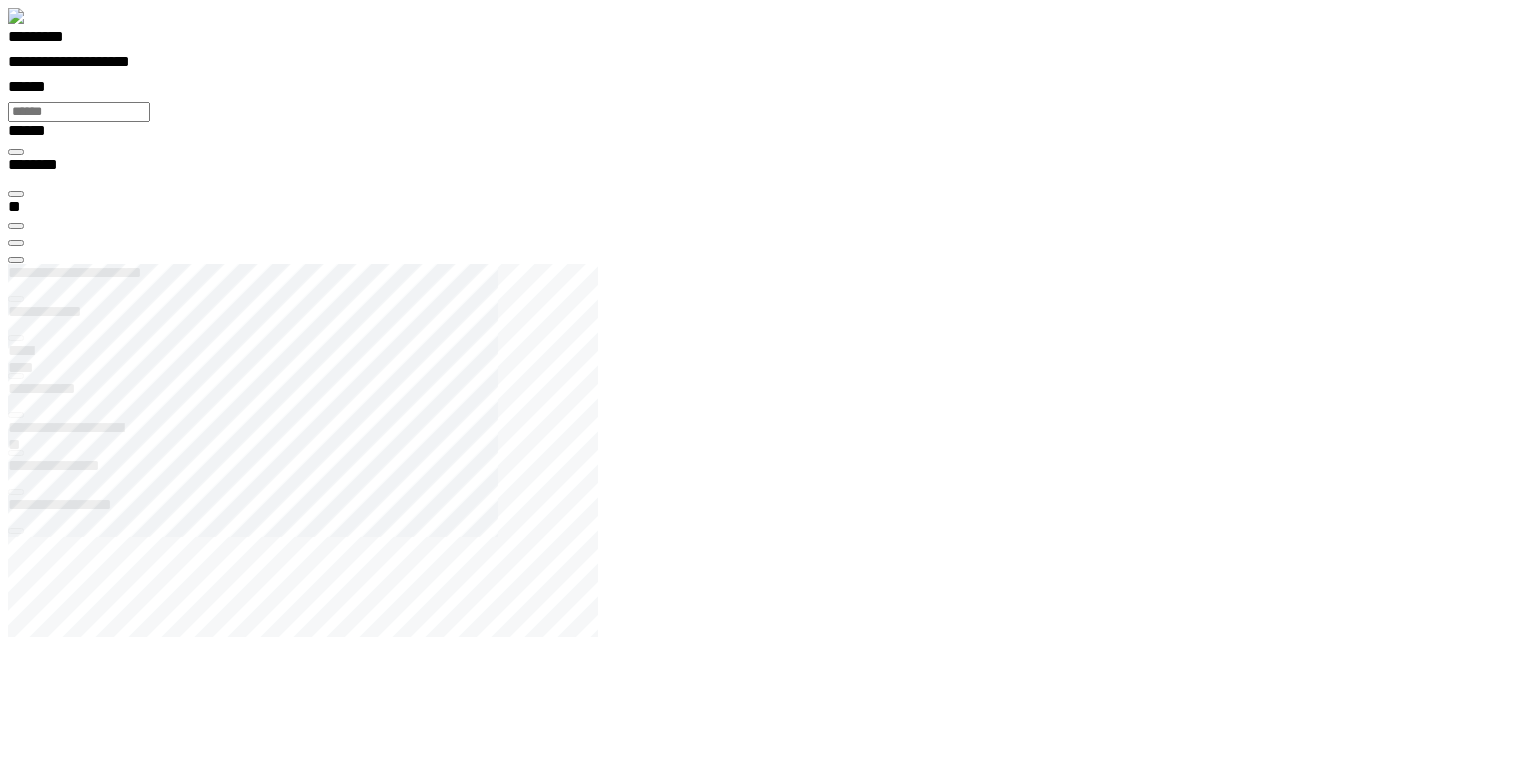 scroll, scrollTop: 99968, scrollLeft: 99876, axis: both 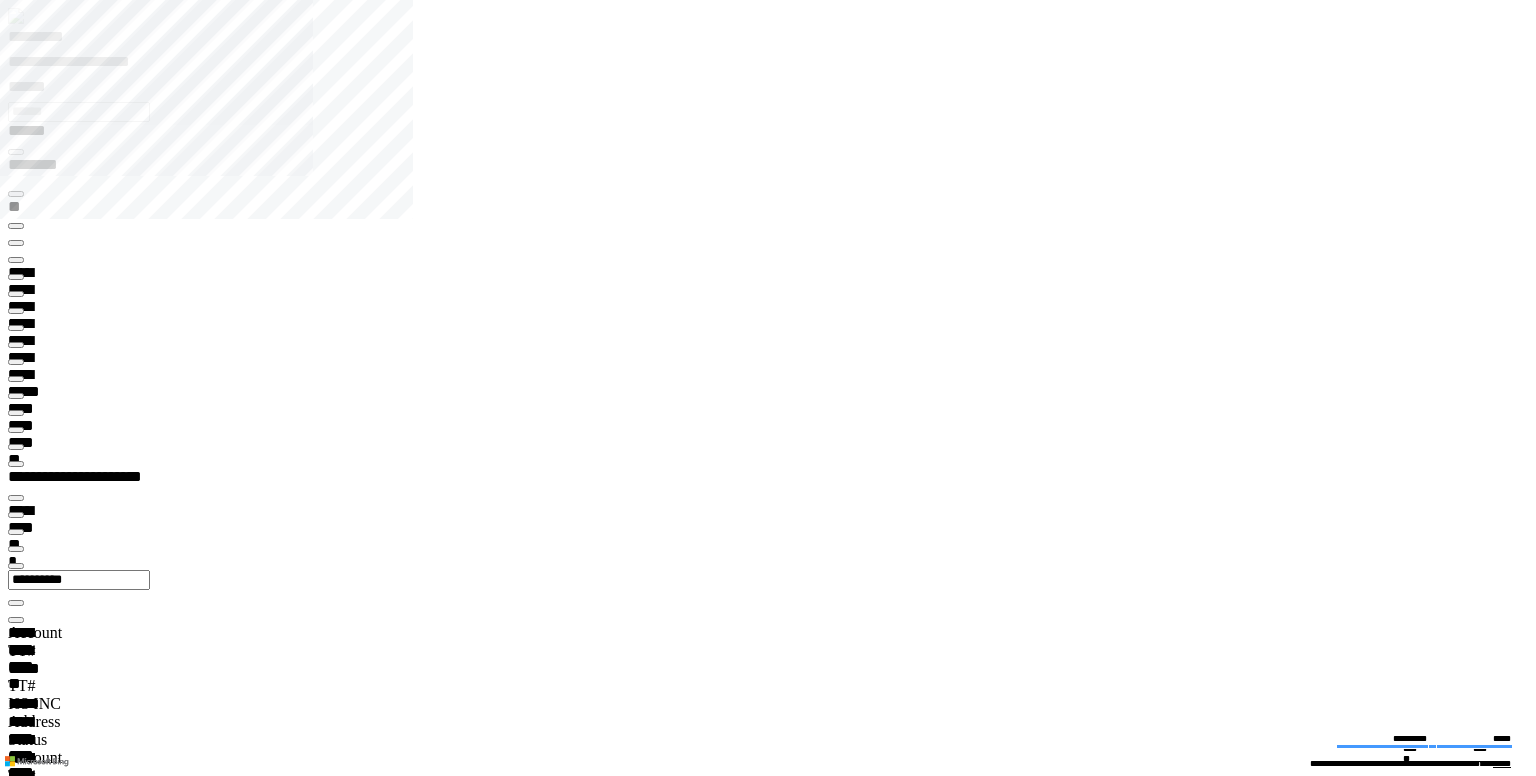 click at bounding box center (16, 26474) 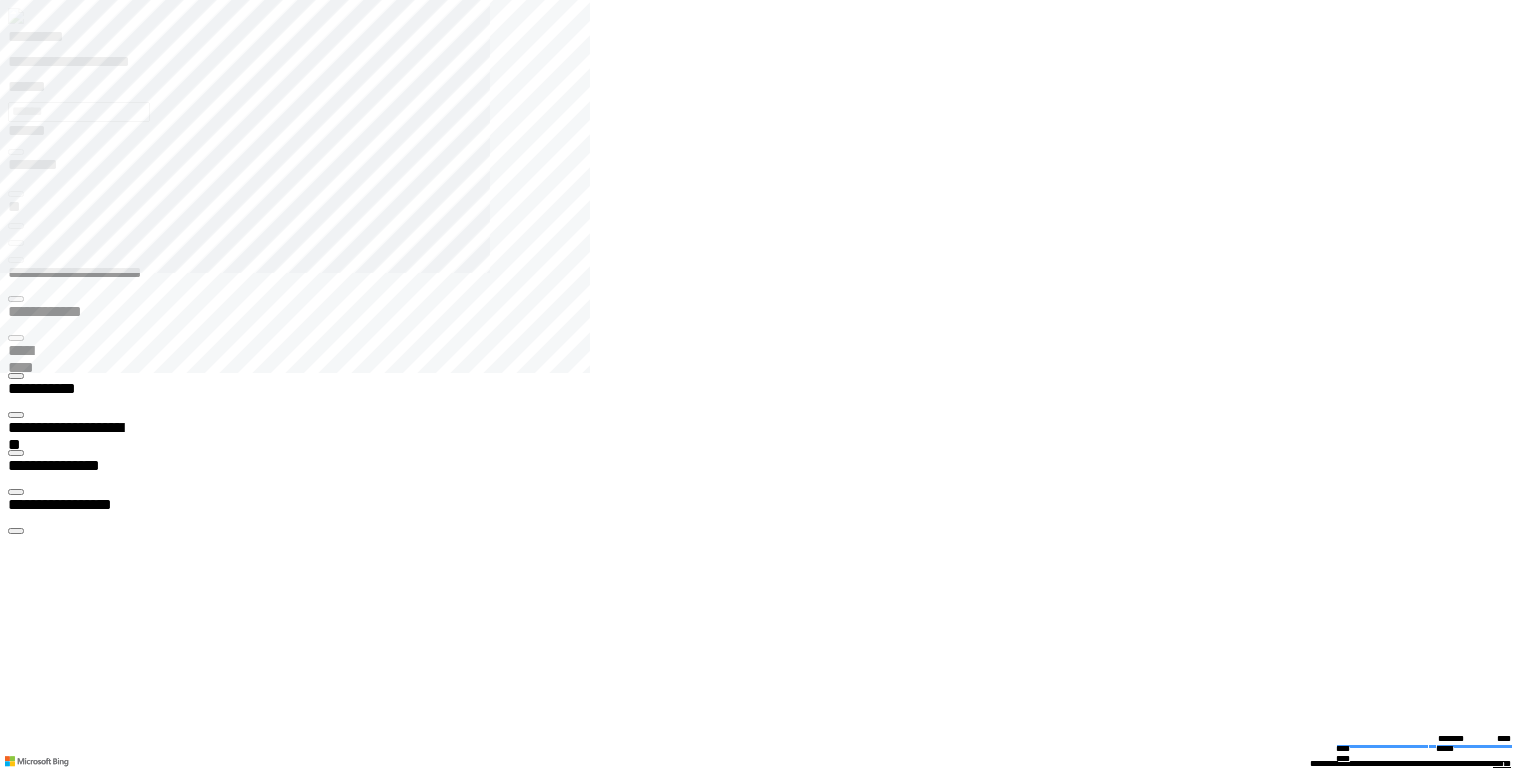 click on "**********" at bounding box center (67, 2285) 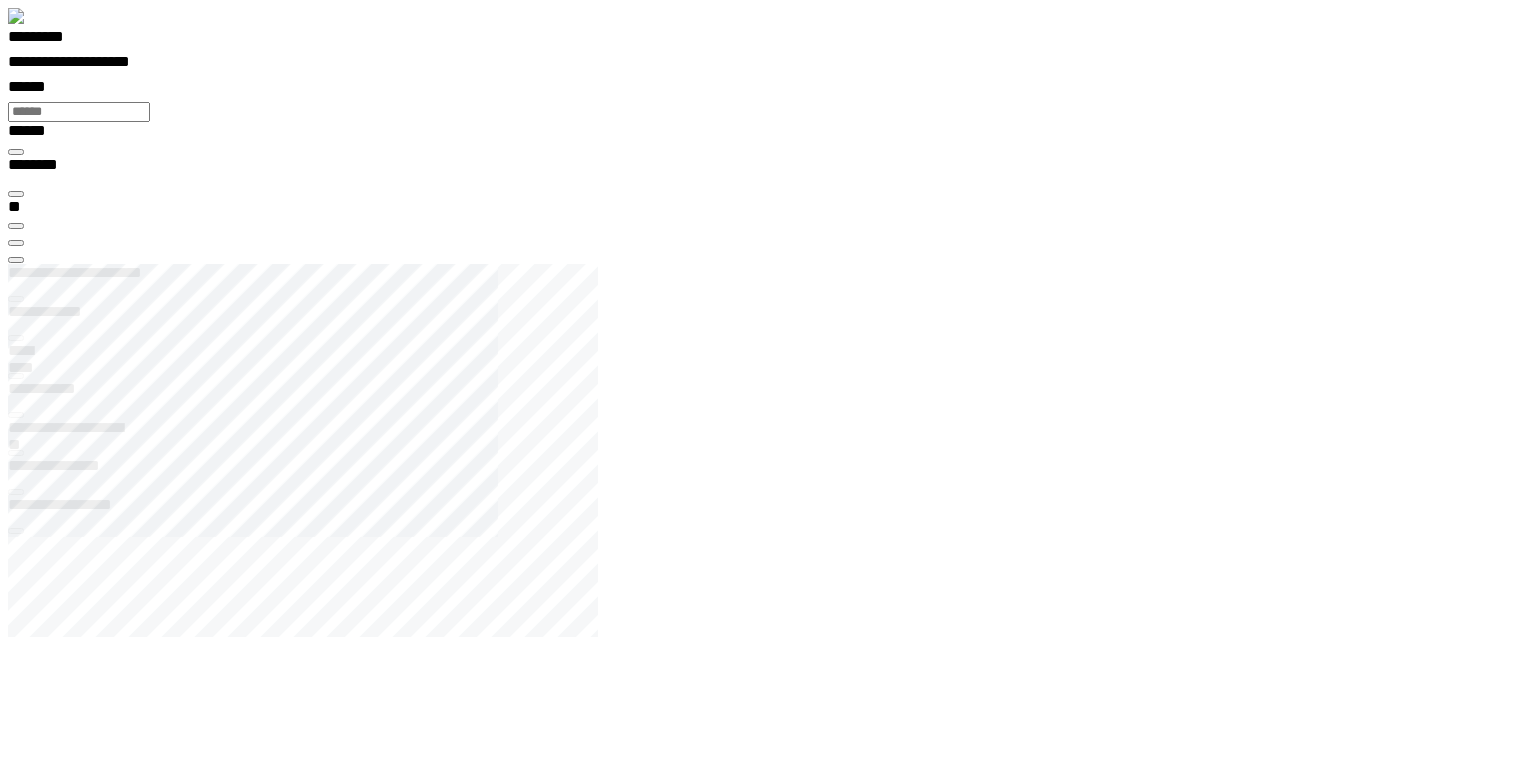scroll, scrollTop: 99968, scrollLeft: 99876, axis: both 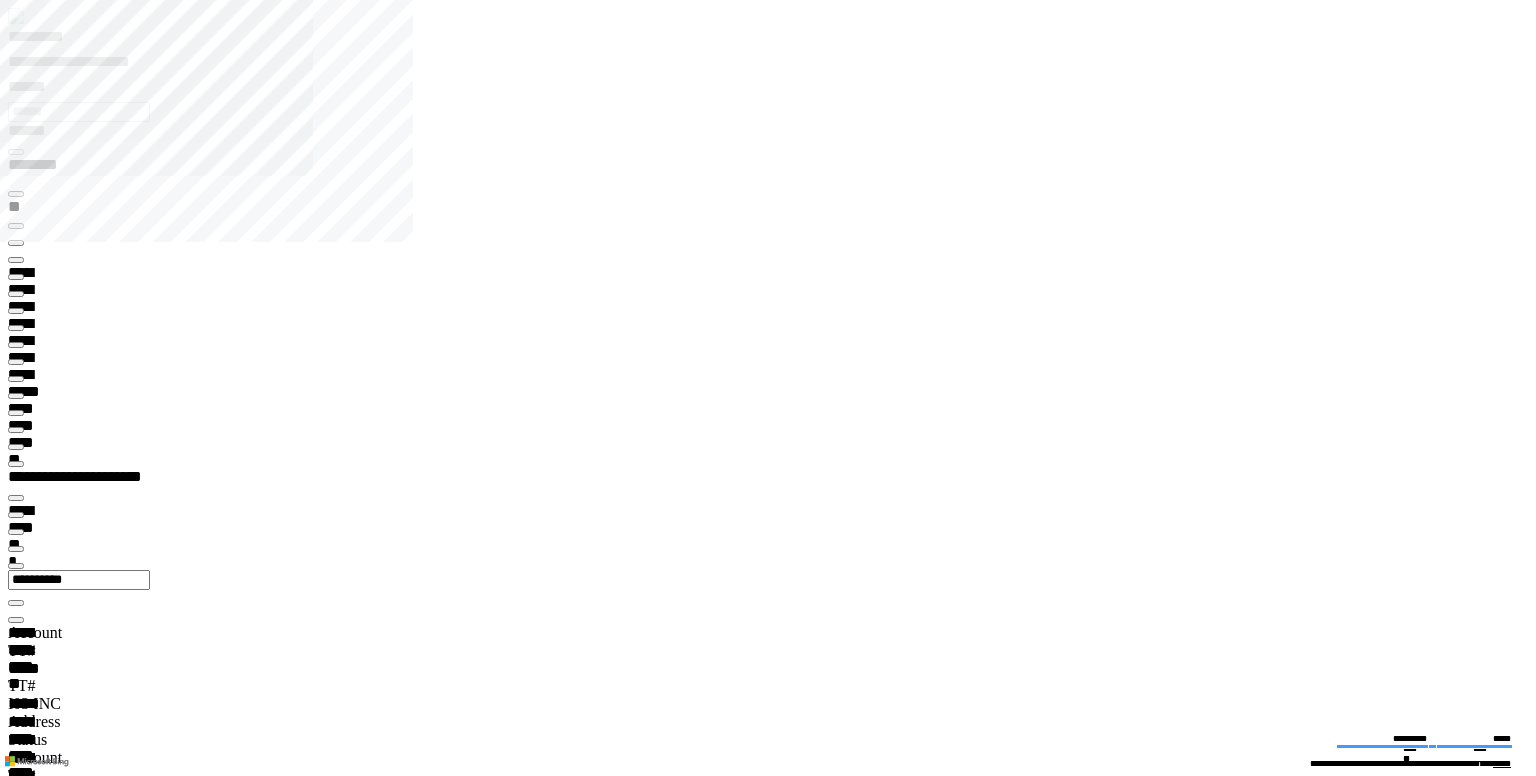 click at bounding box center [16, 26458] 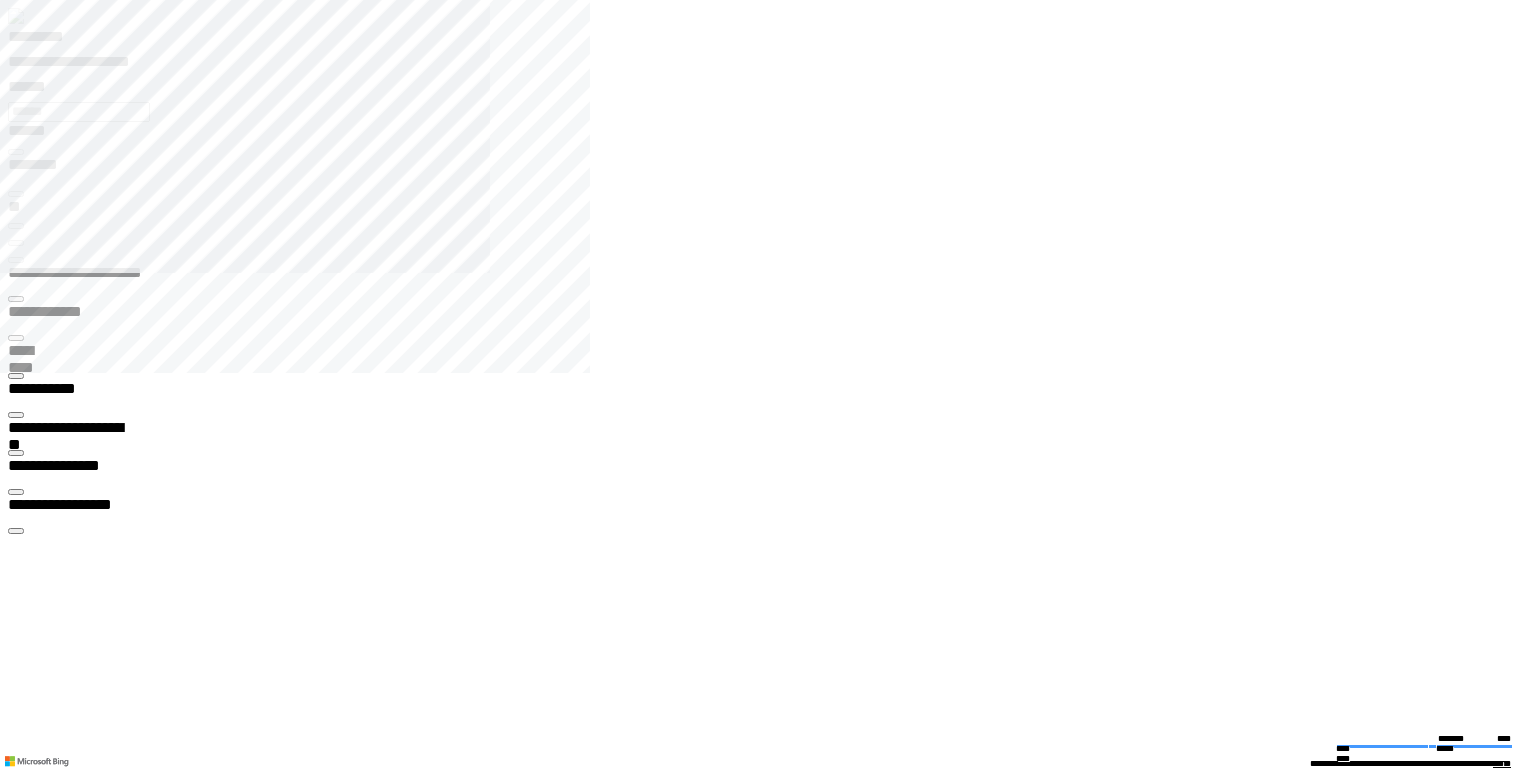 click on "**********" at bounding box center [67, 2808] 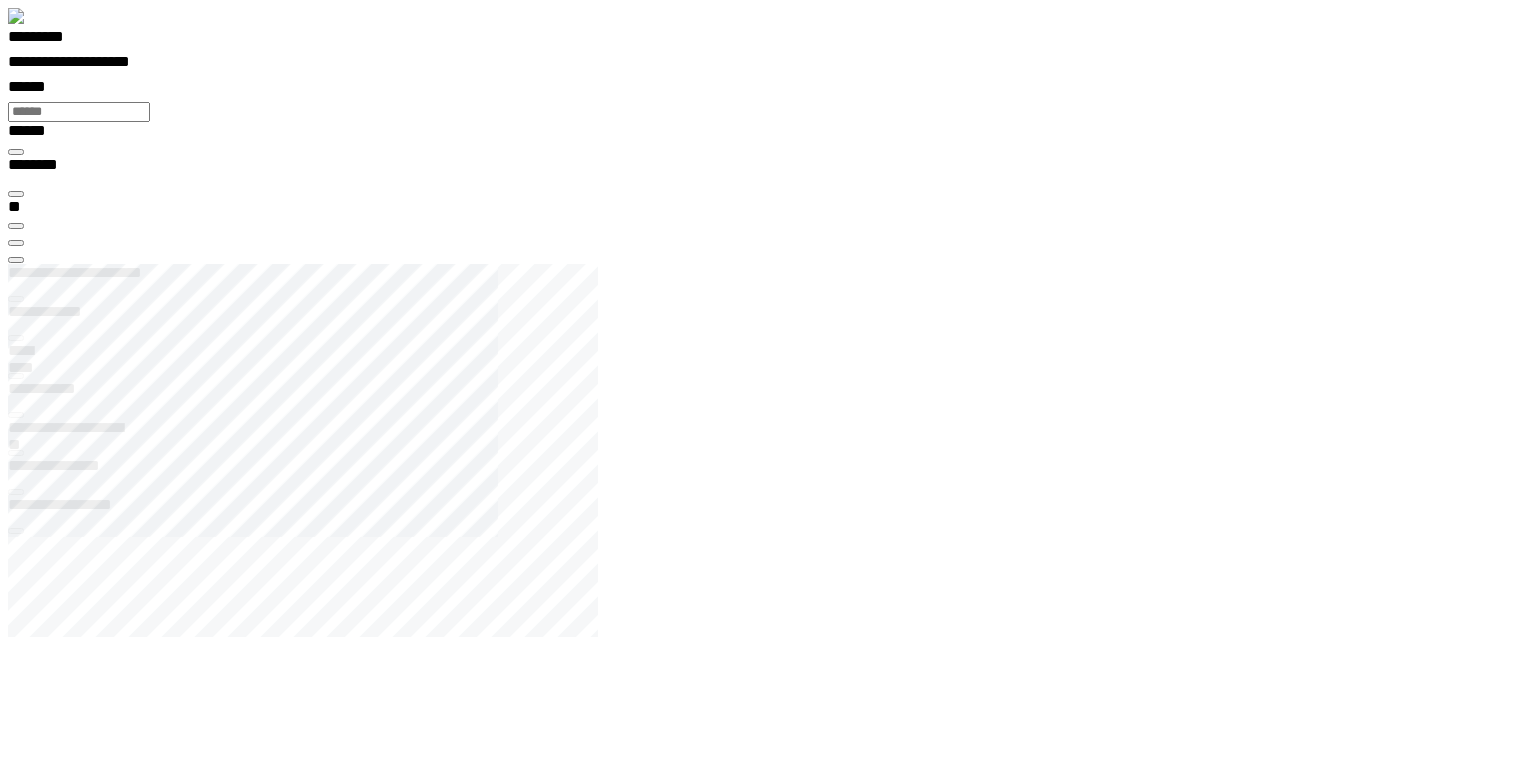scroll, scrollTop: 99968, scrollLeft: 99876, axis: both 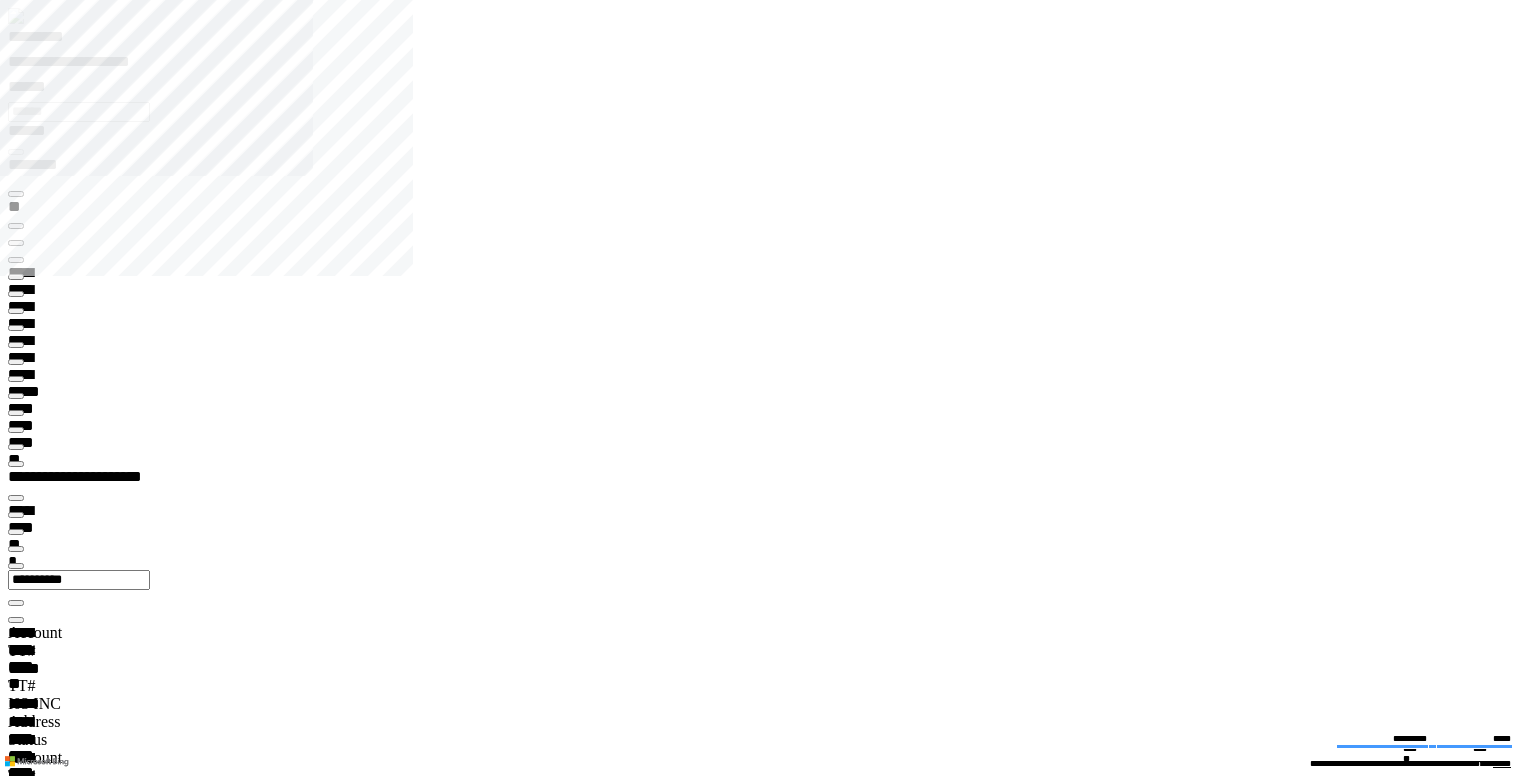 type on "*******" 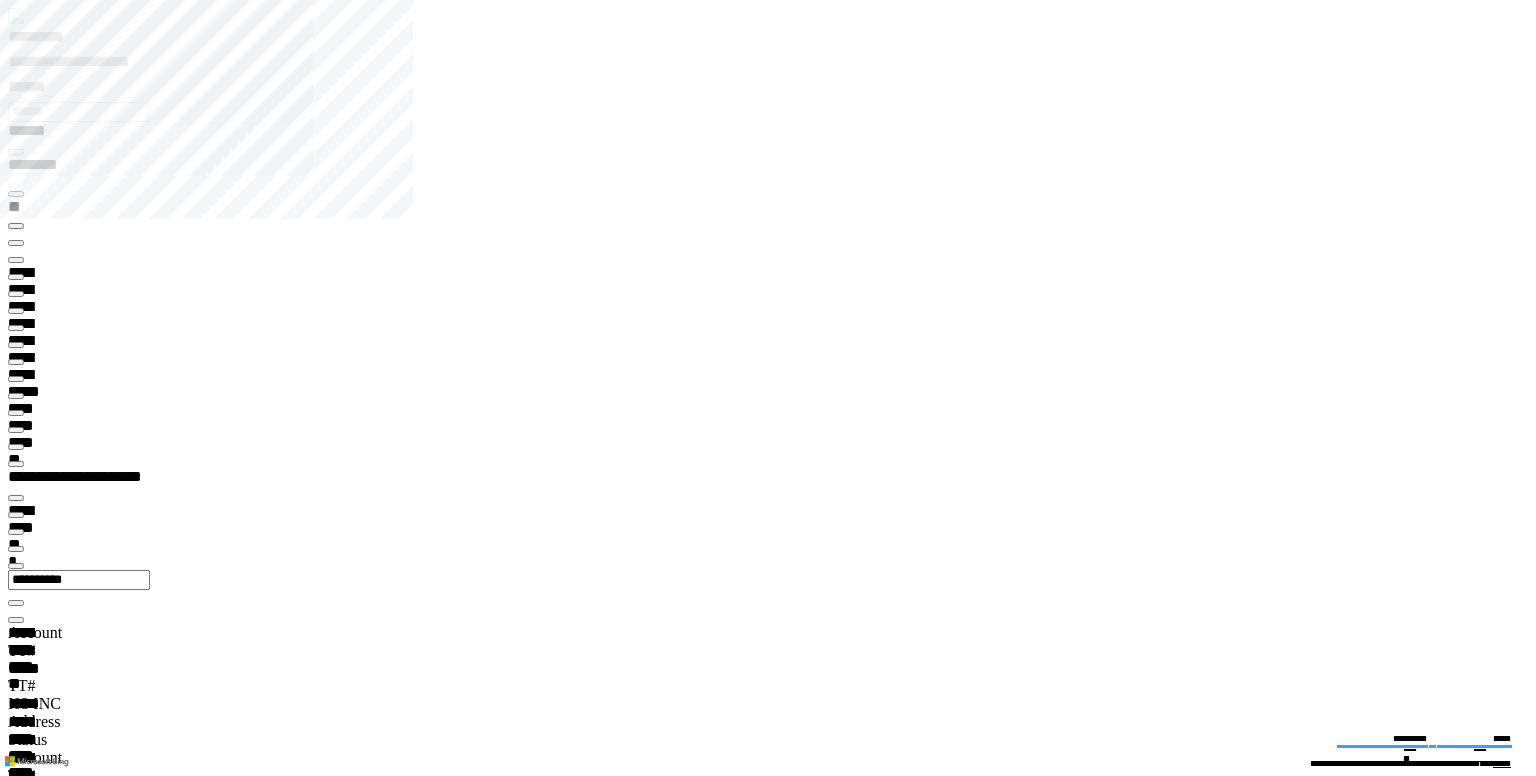 click at bounding box center [16, 23205] 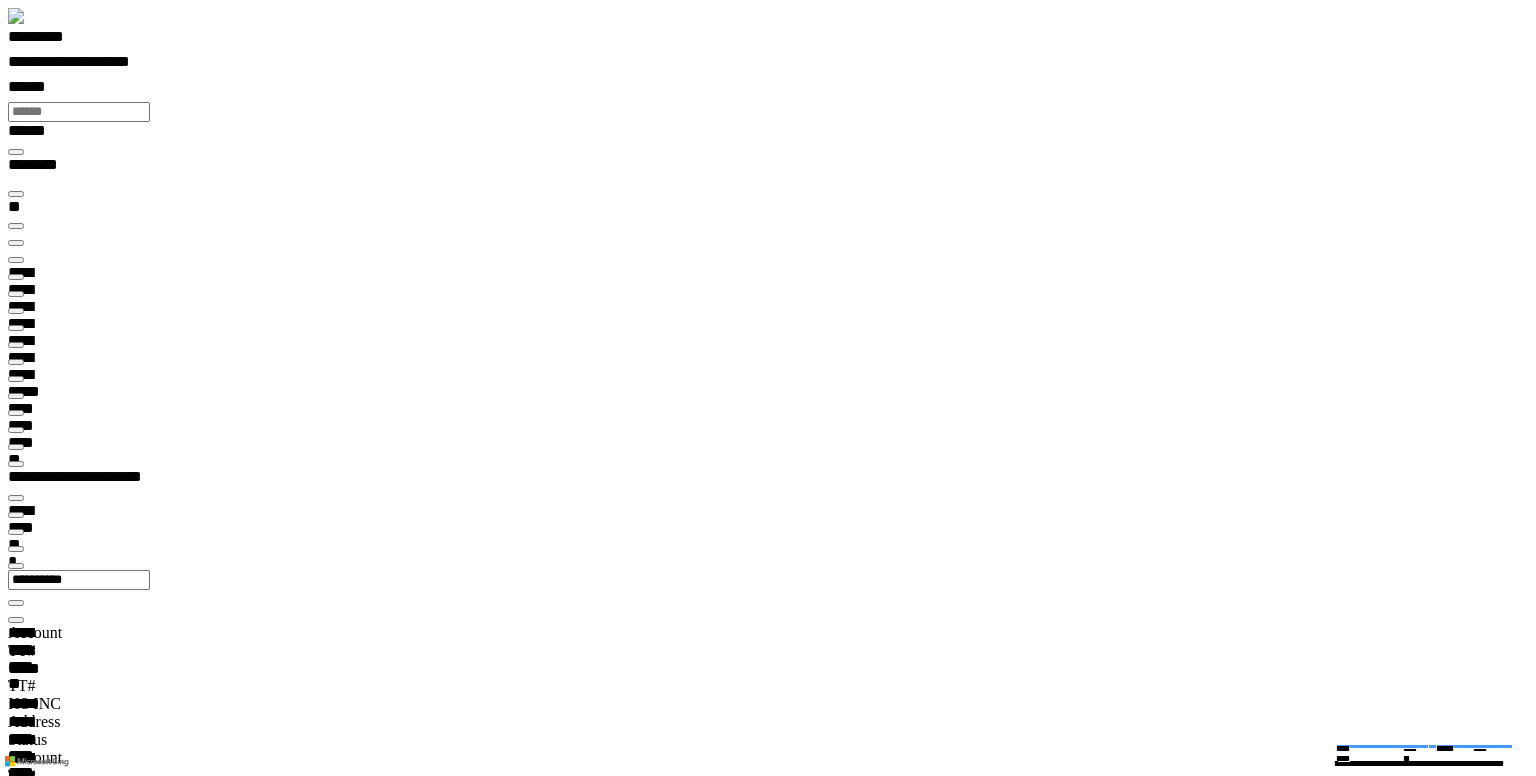 scroll, scrollTop: 99460, scrollLeft: 98968, axis: both 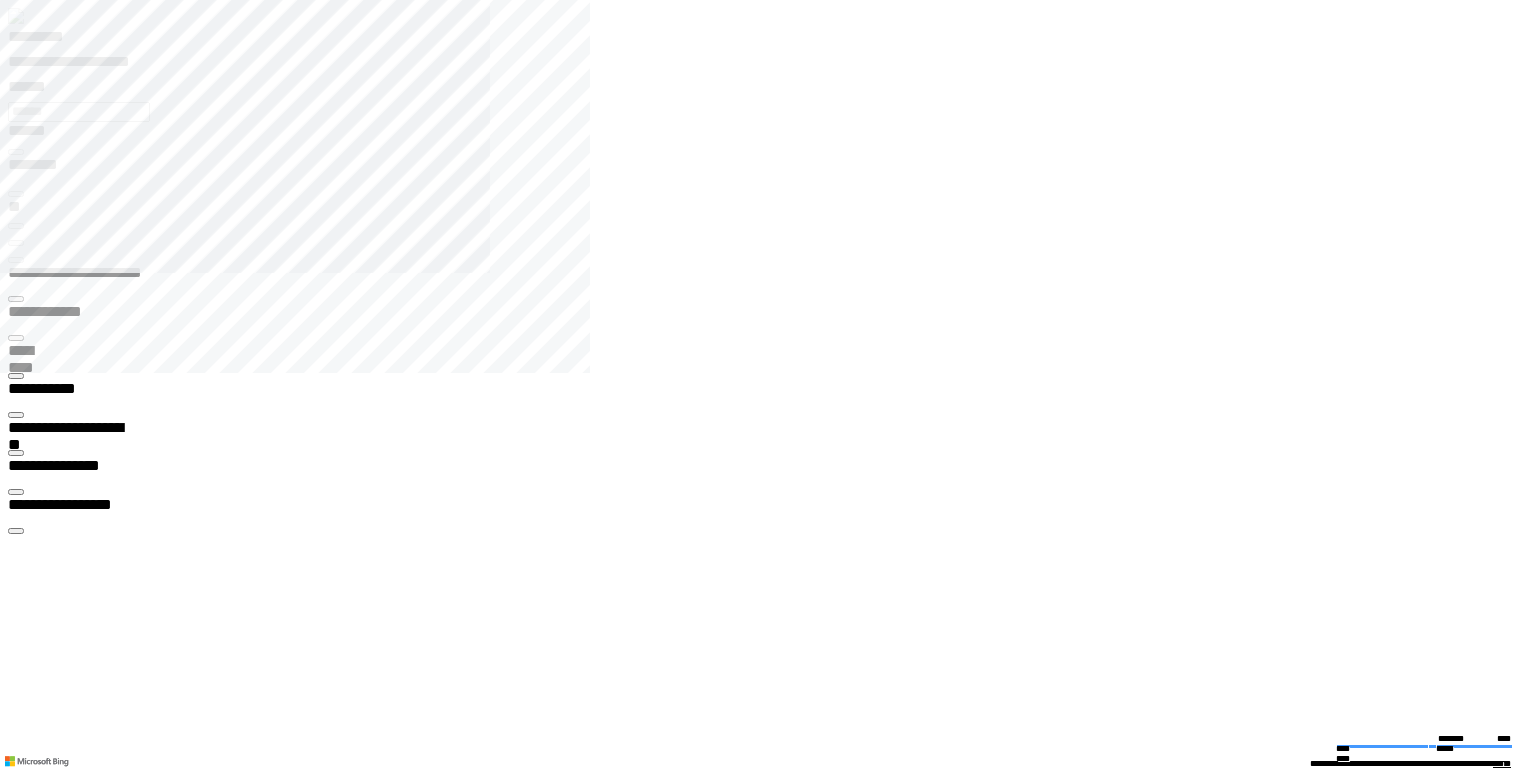 click on "**********" at bounding box center [67, 2285] 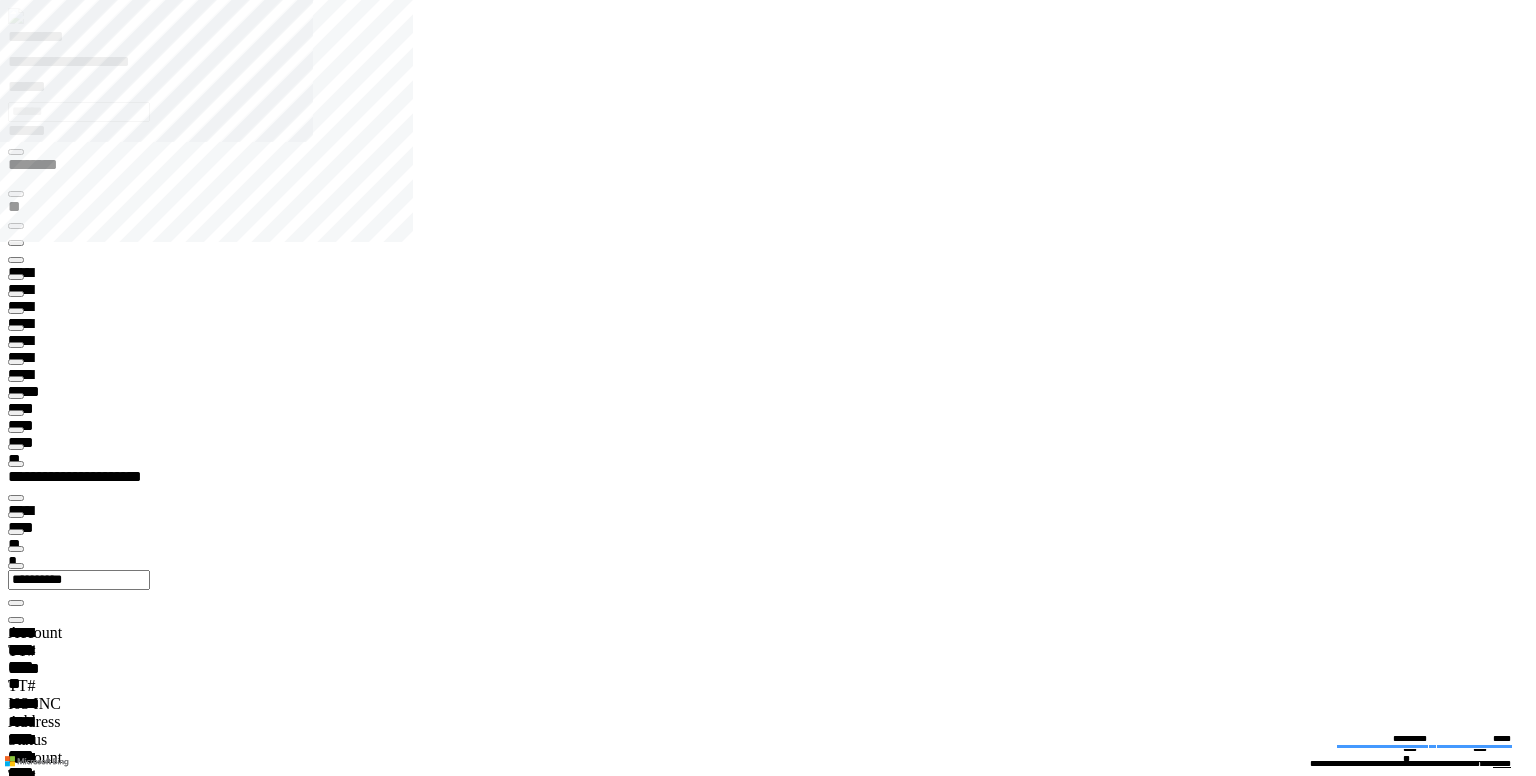 type on "*******" 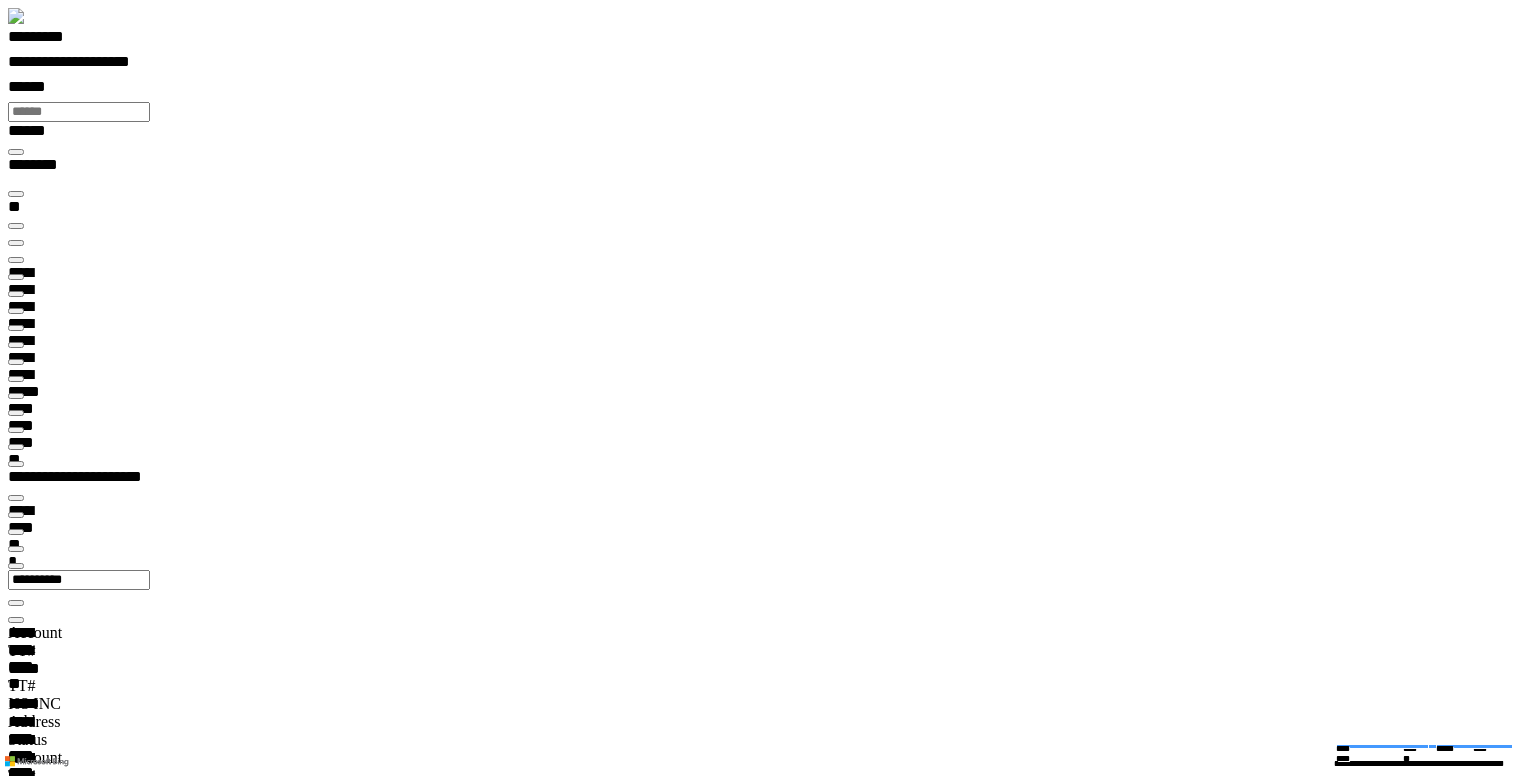click on "**********" at bounding box center (144, 37188) 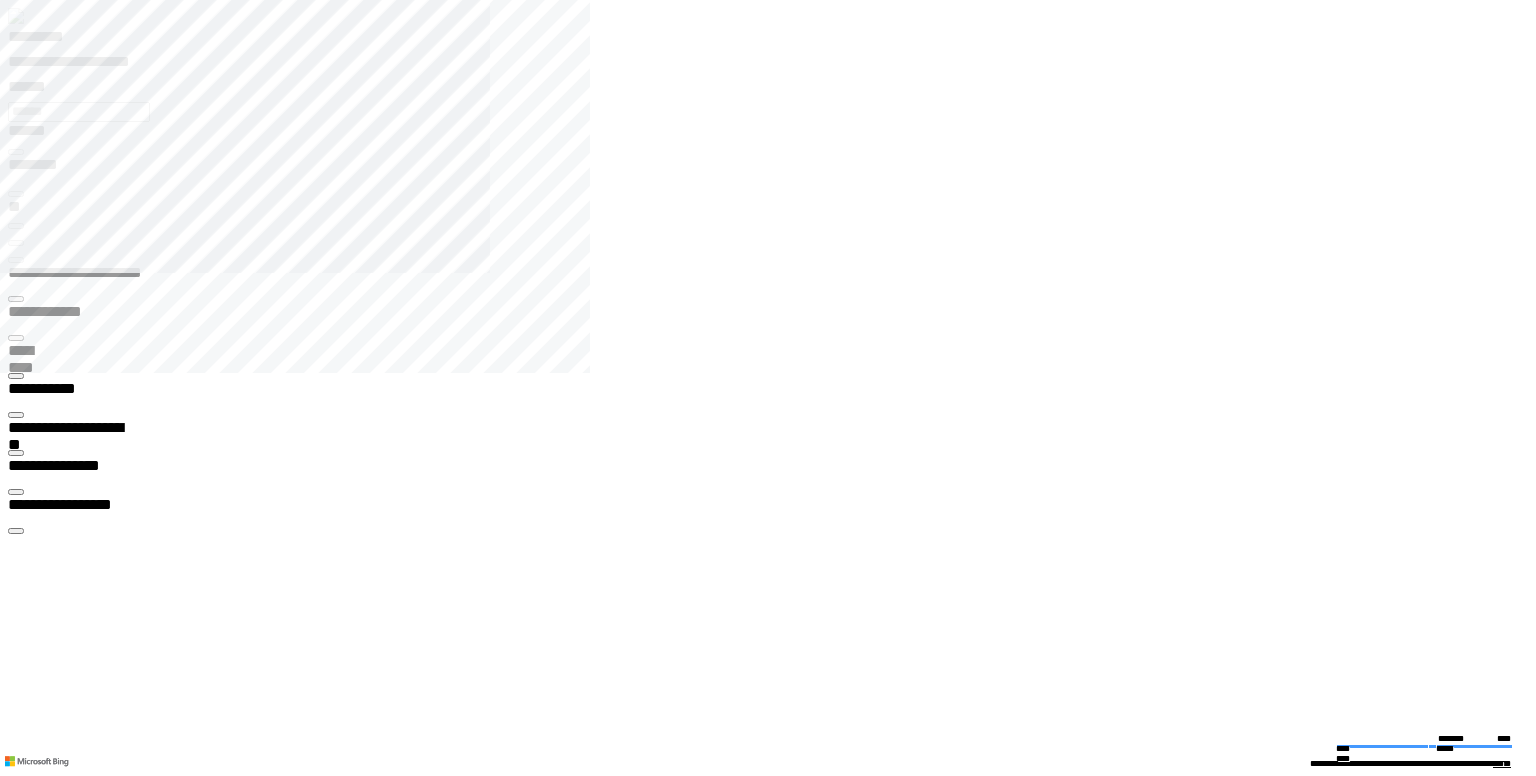 click on "**********" at bounding box center (67, 3084) 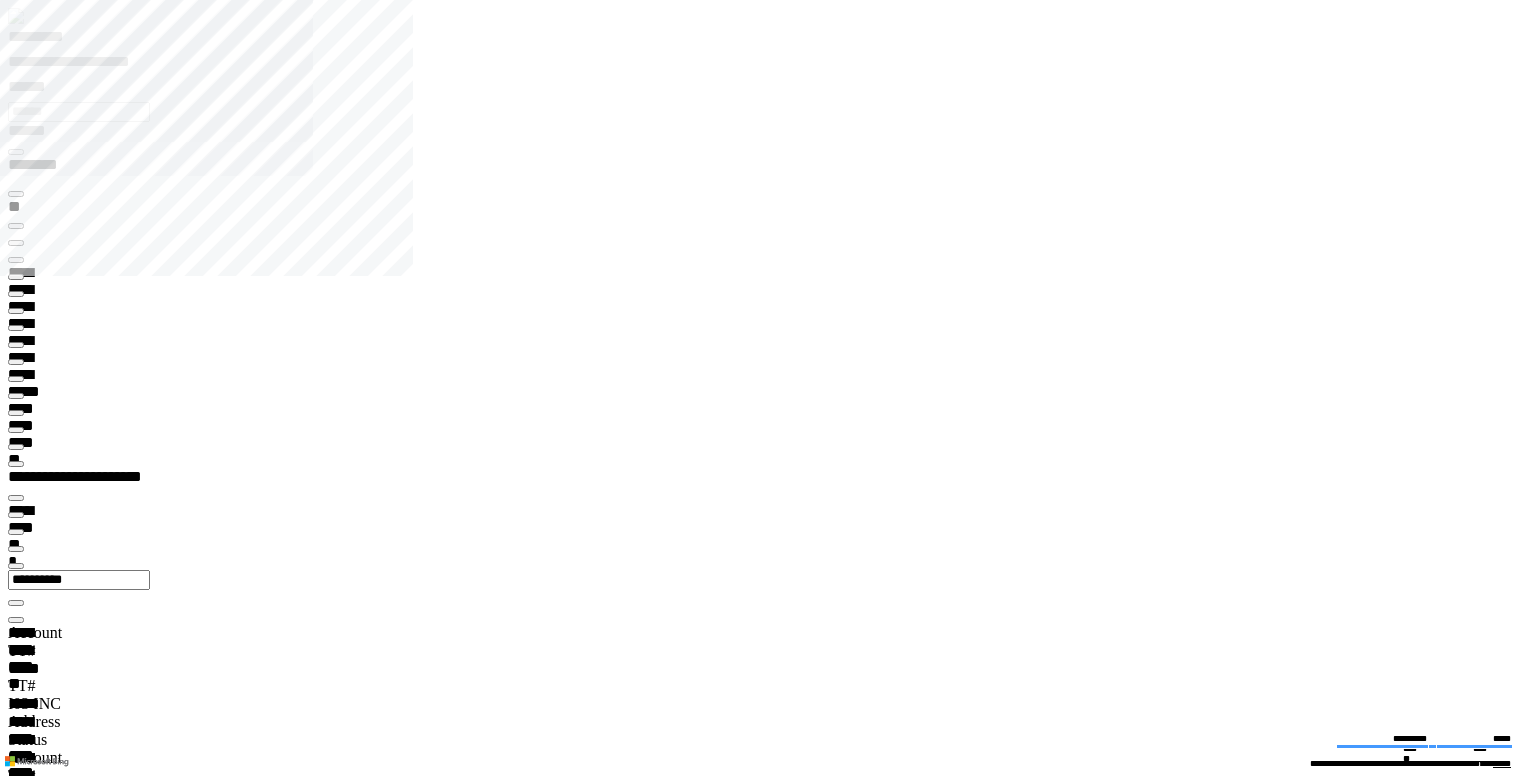 scroll, scrollTop: 31, scrollLeft: 119, axis: both 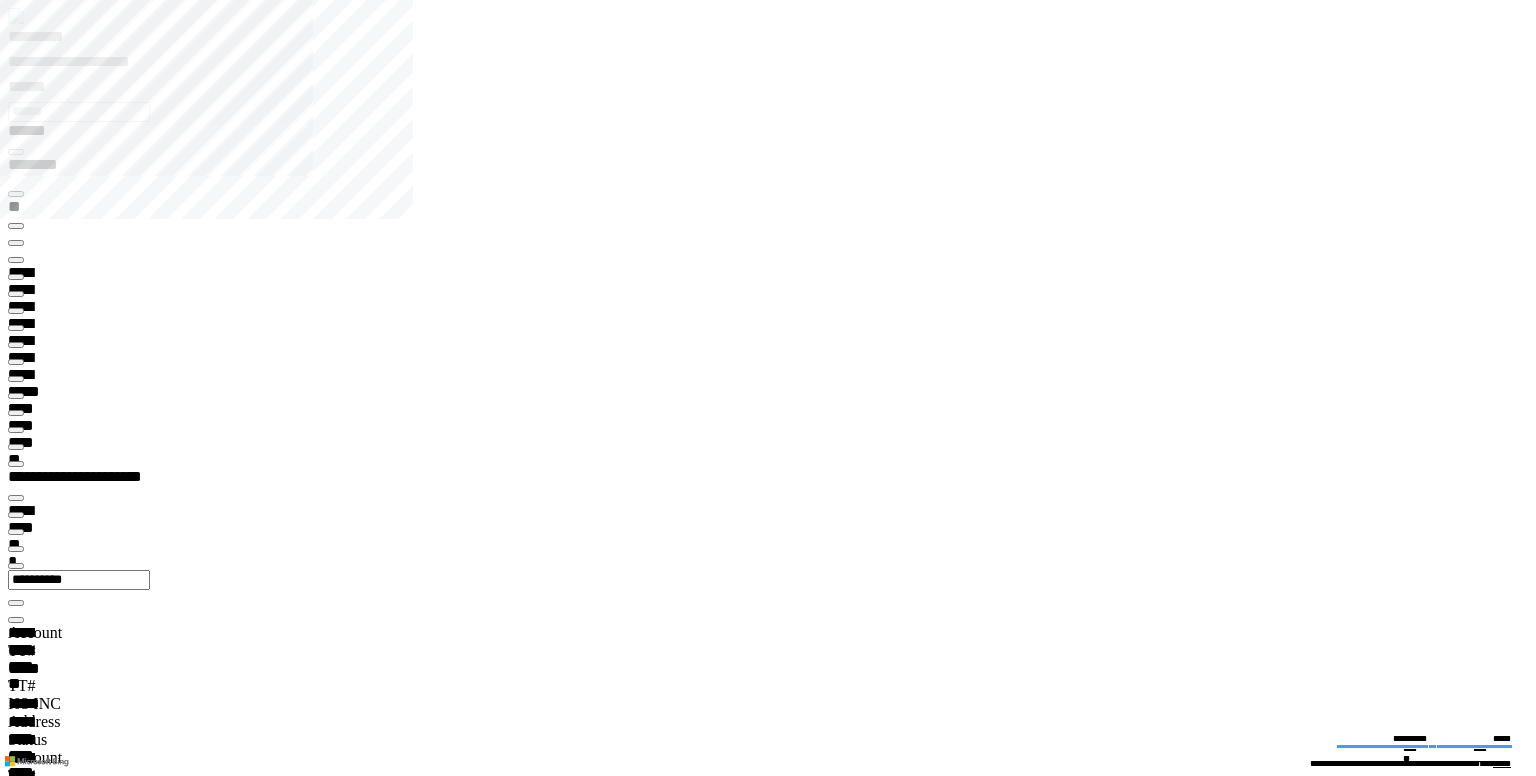click at bounding box center [16, 26474] 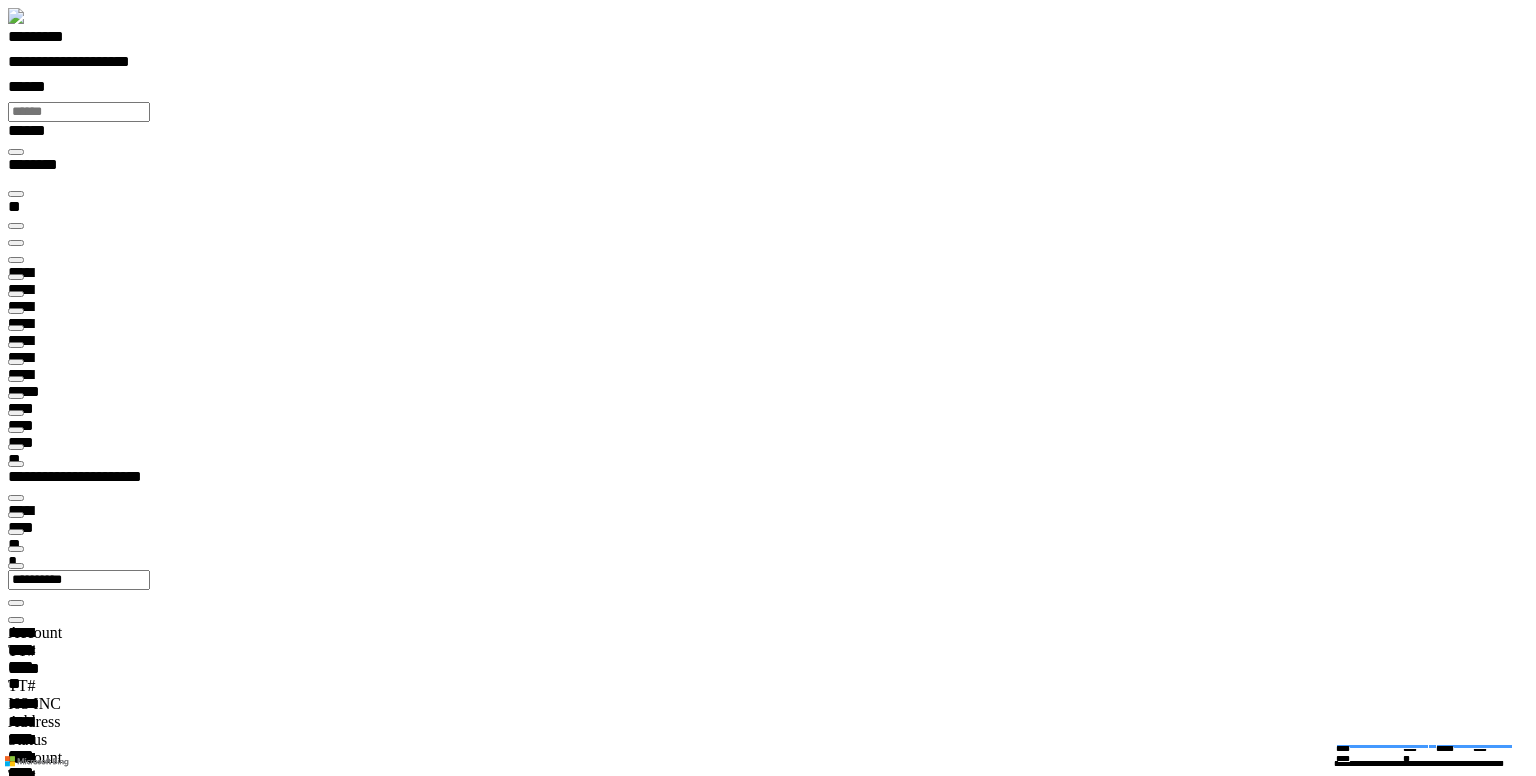 click on "**********" at bounding box center [144, 37417] 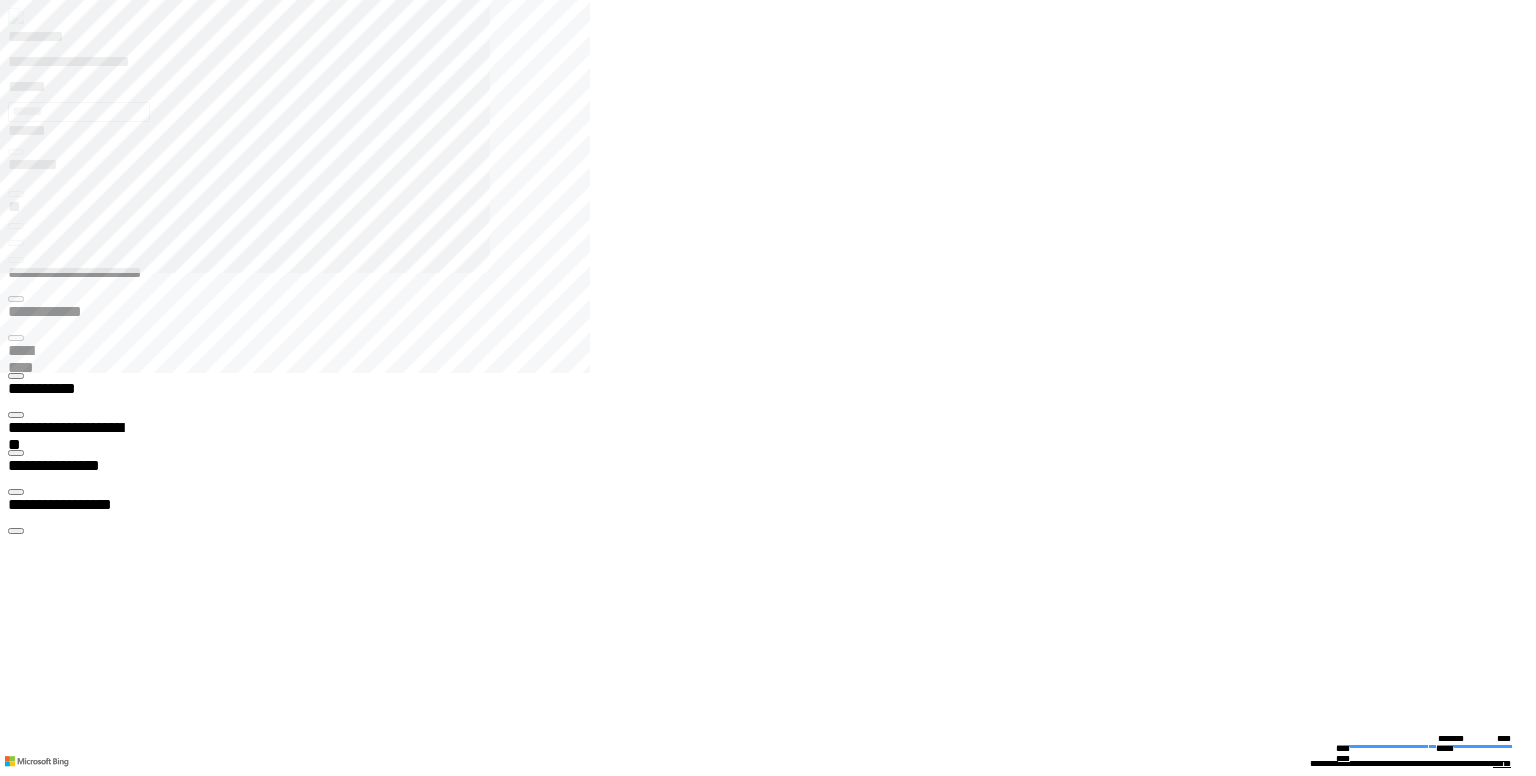 click on "**********" at bounding box center [67, 2285] 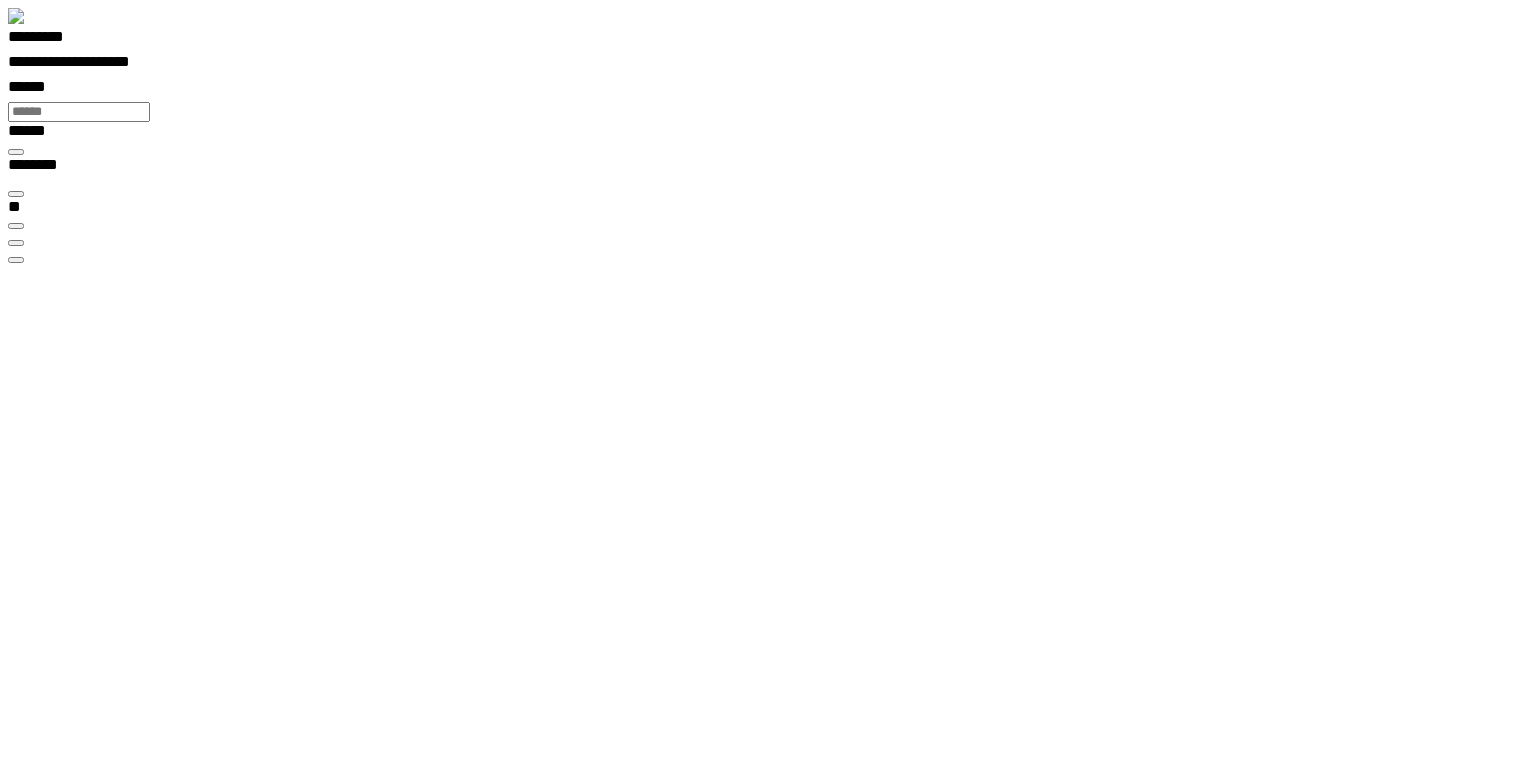 scroll, scrollTop: 31, scrollLeft: 122, axis: both 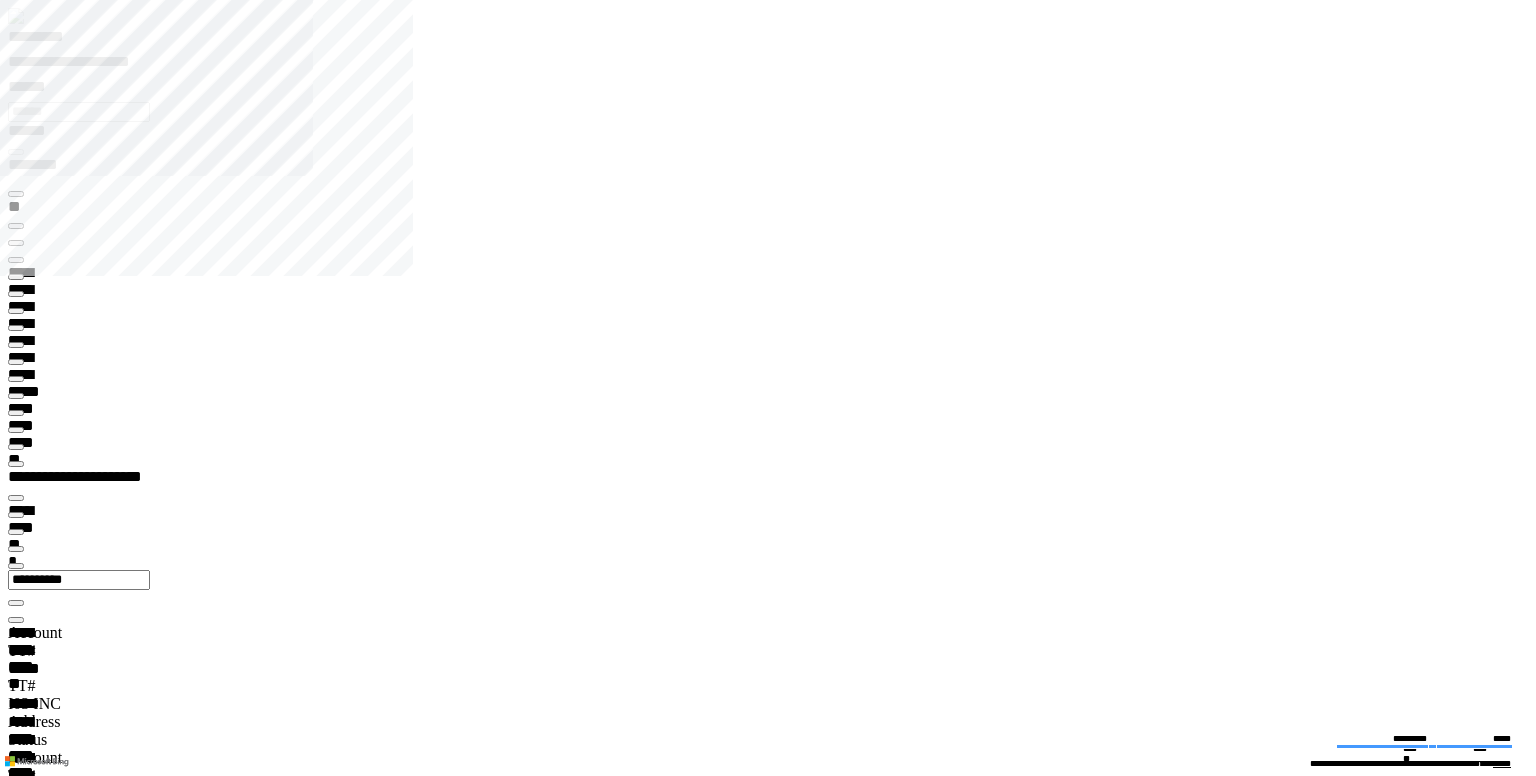type on "*******" 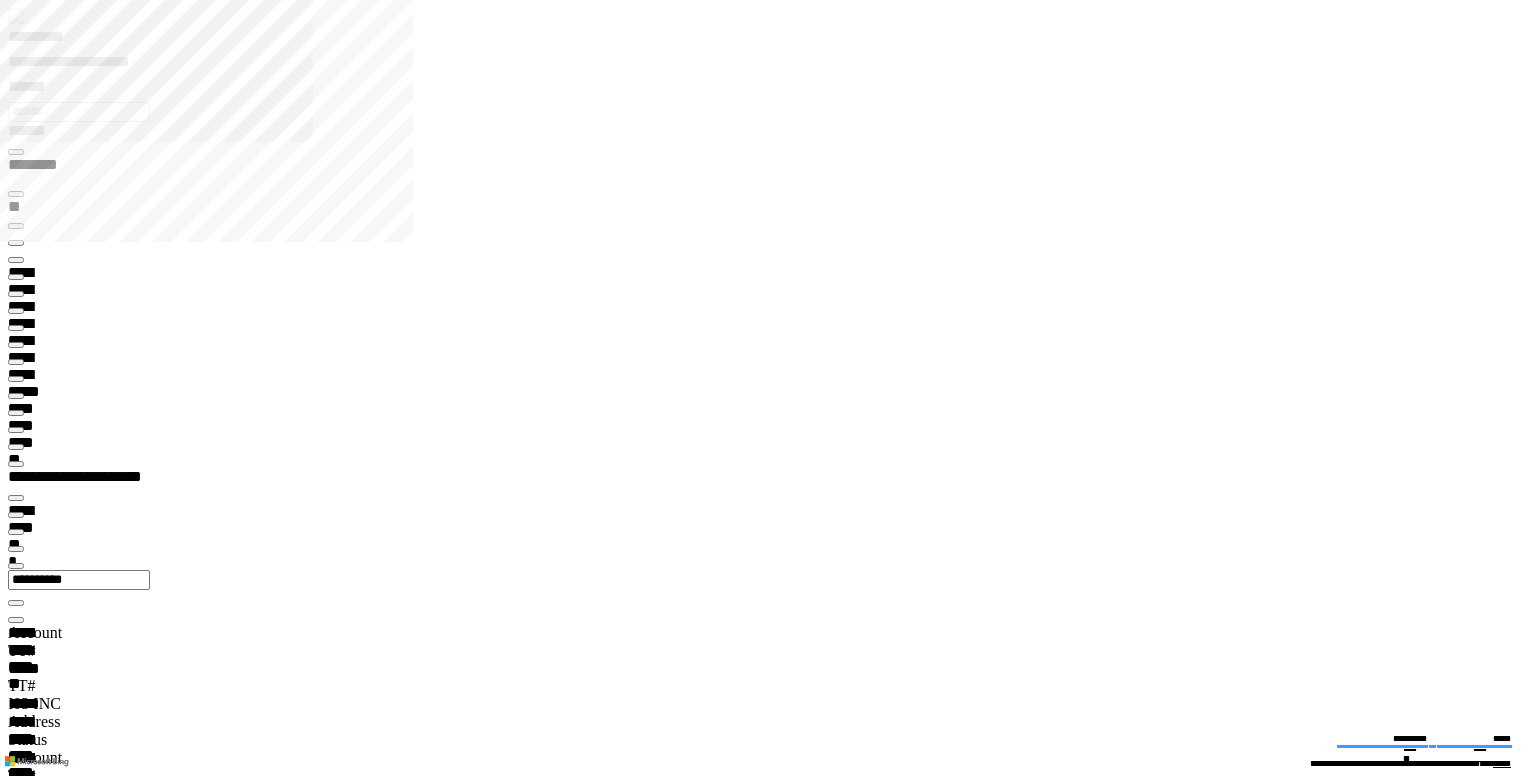 click at bounding box center (16, 23166) 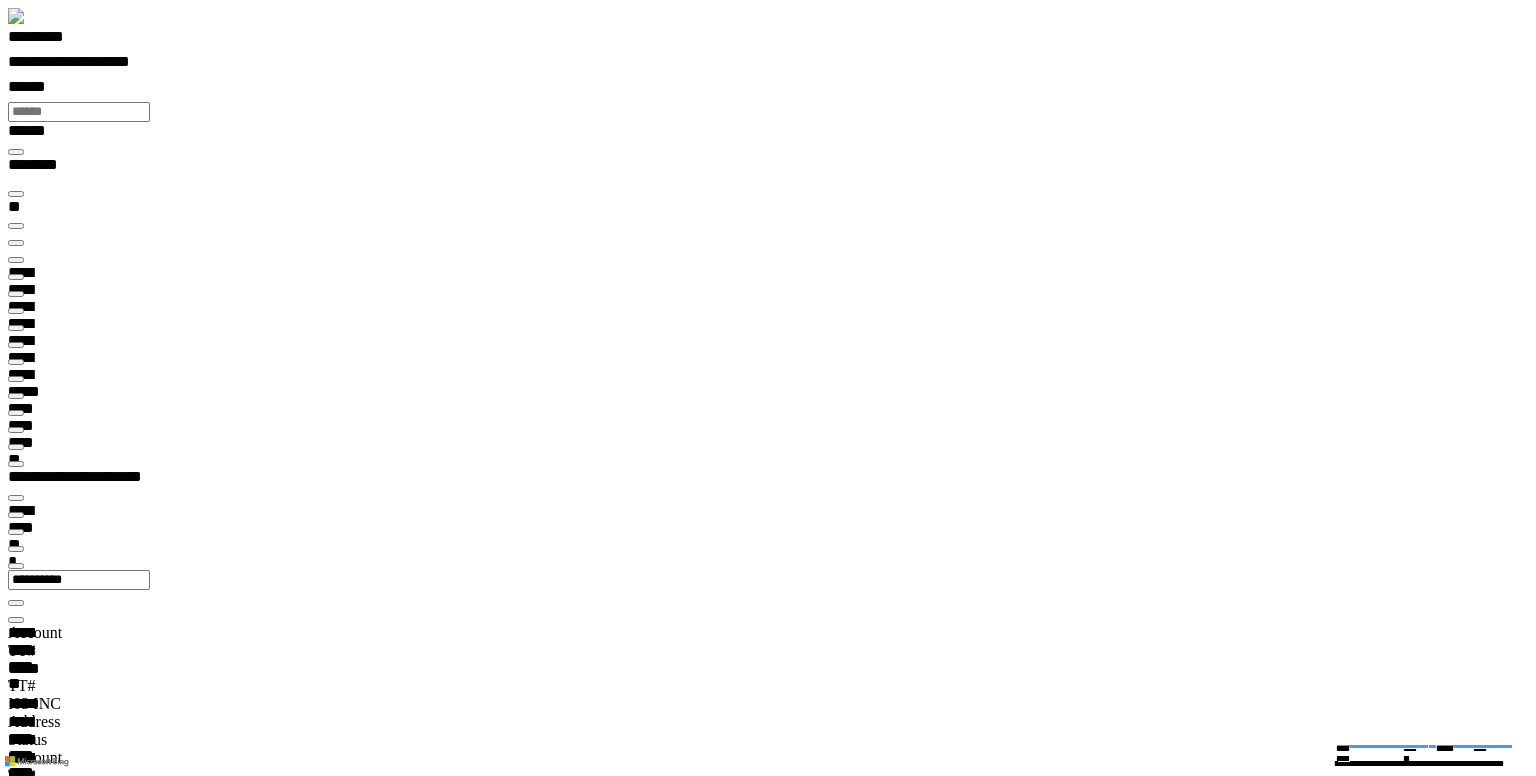 click on "**********" at bounding box center (39, 34404) 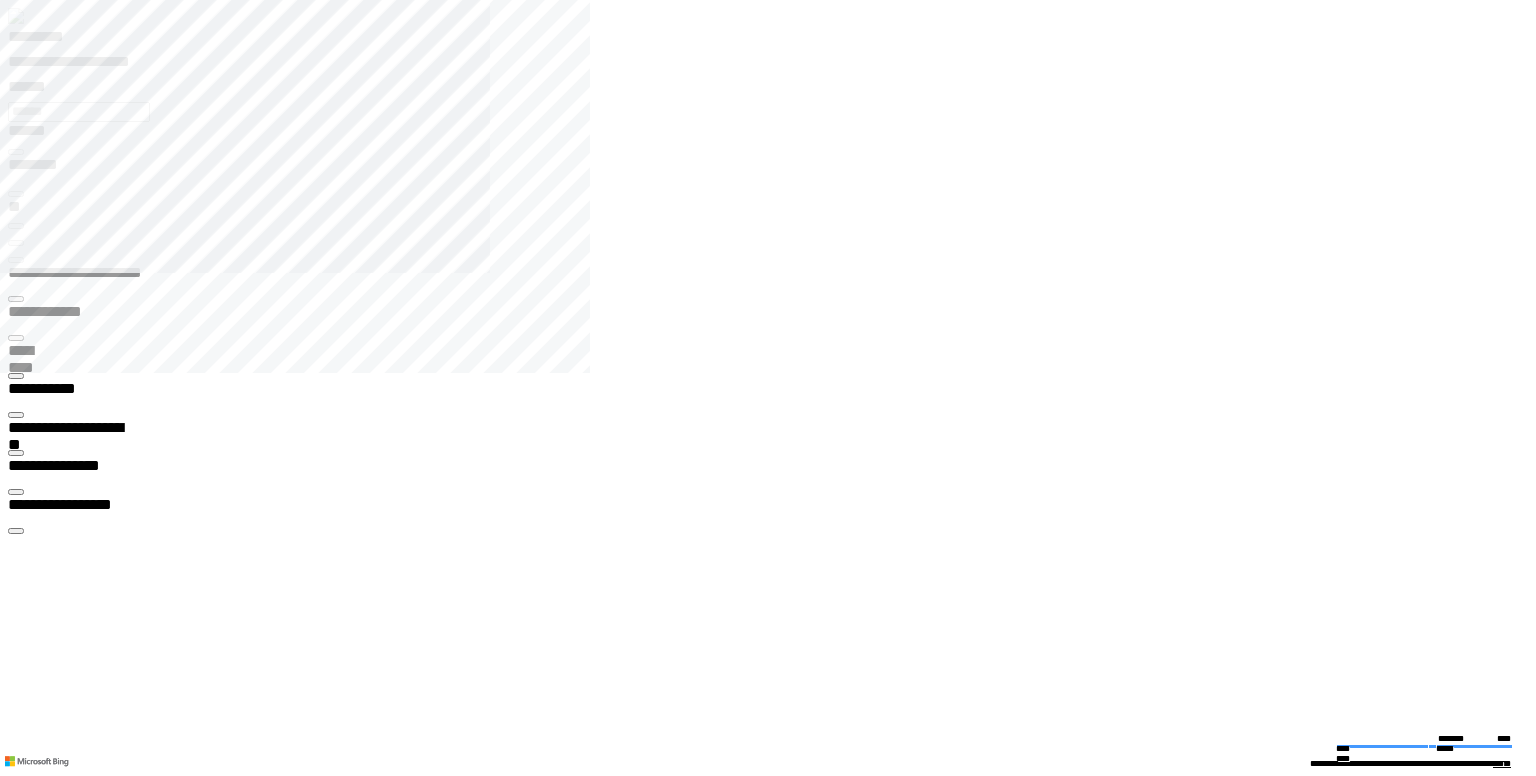 click on "**********" at bounding box center (67, 2285) 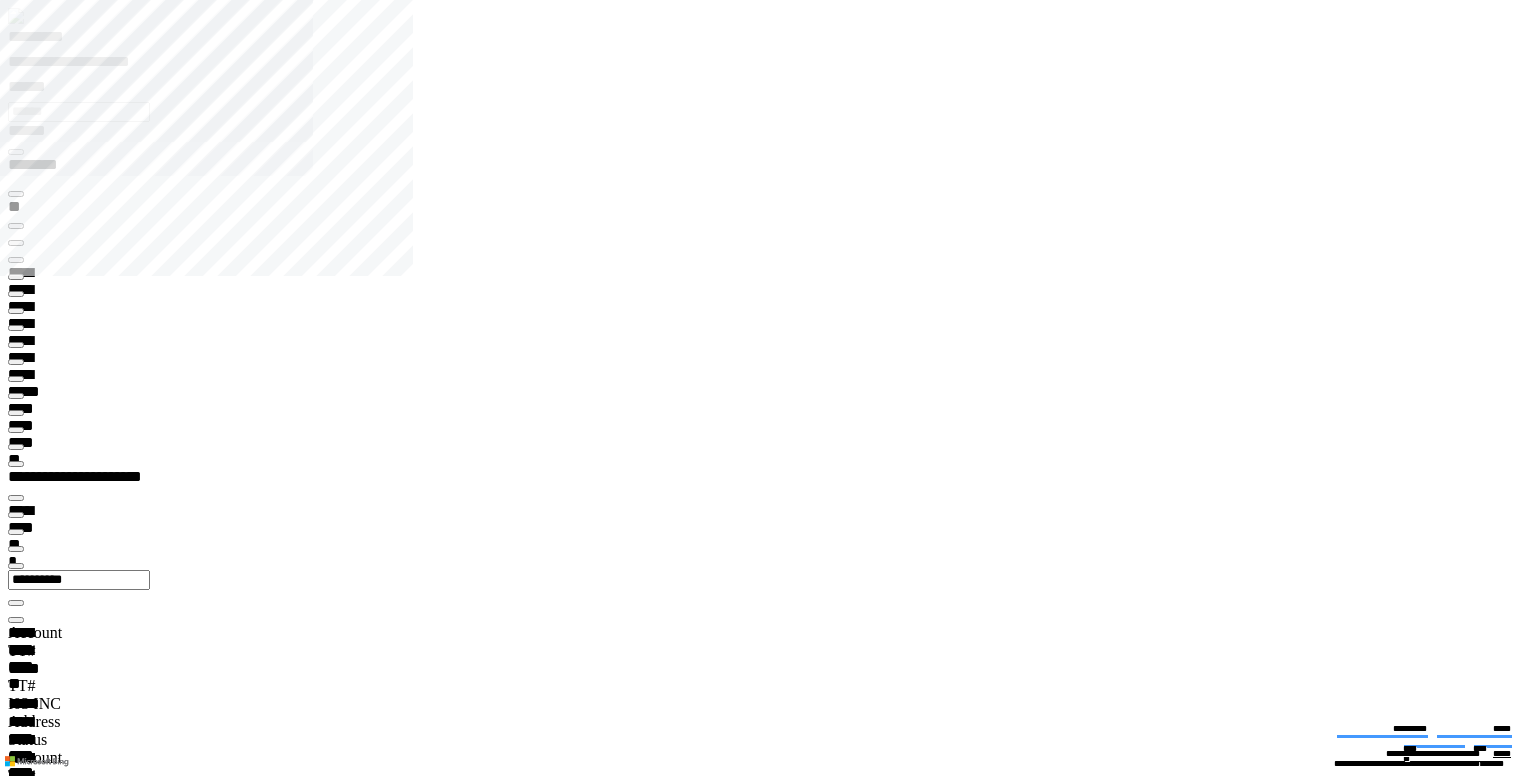 click at bounding box center (16, 23137) 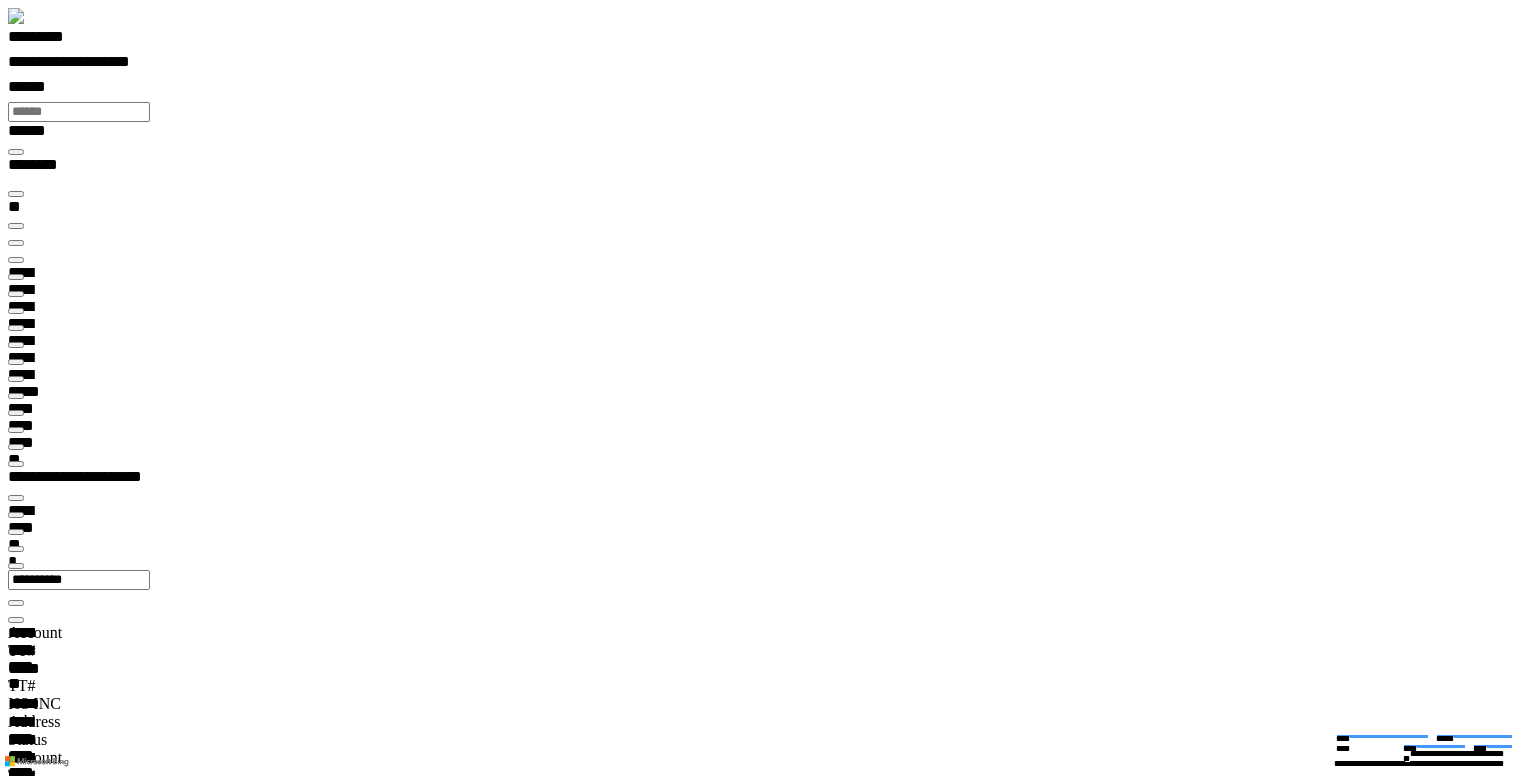click at bounding box center (16, 23089) 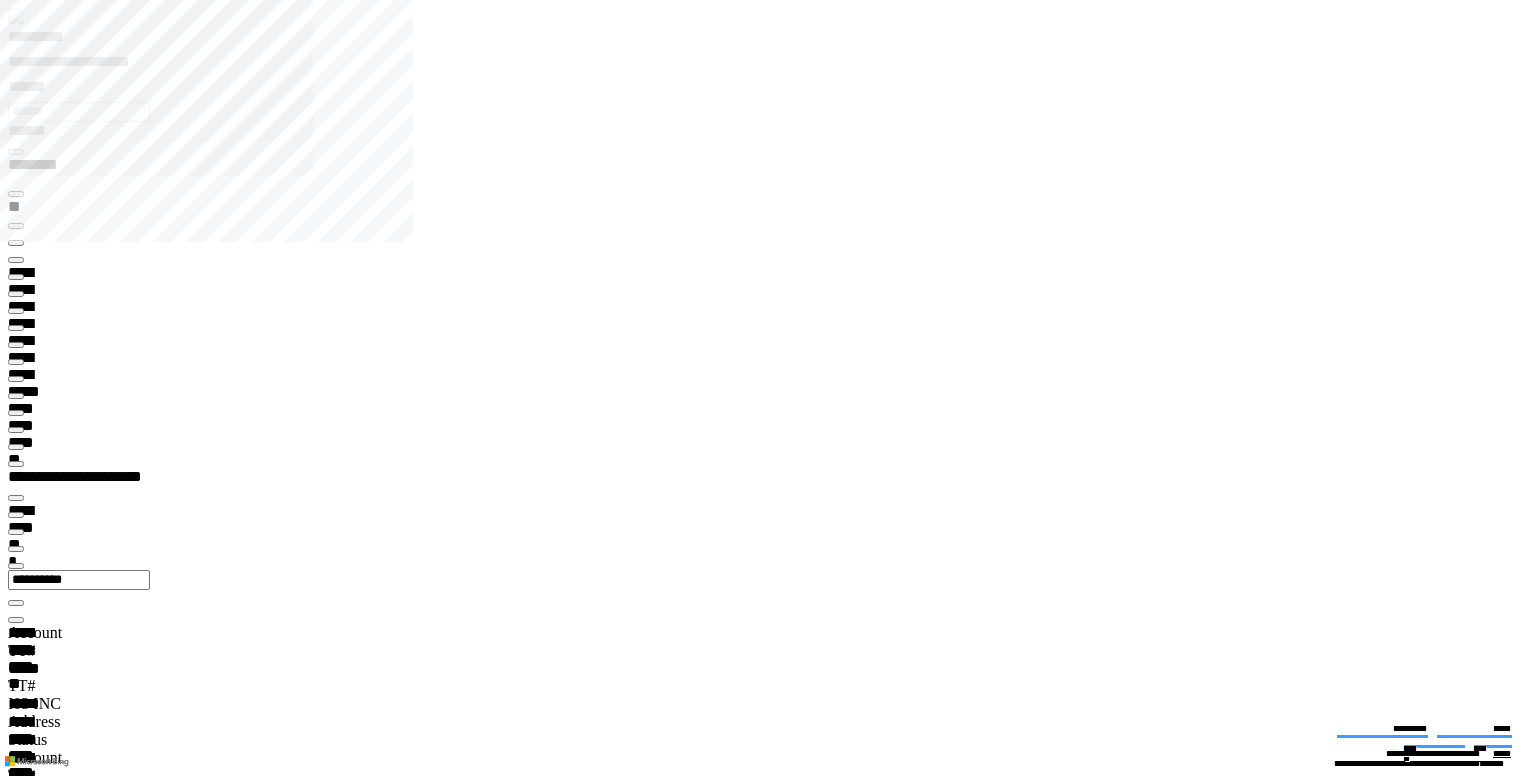 click at bounding box center (16, 26802) 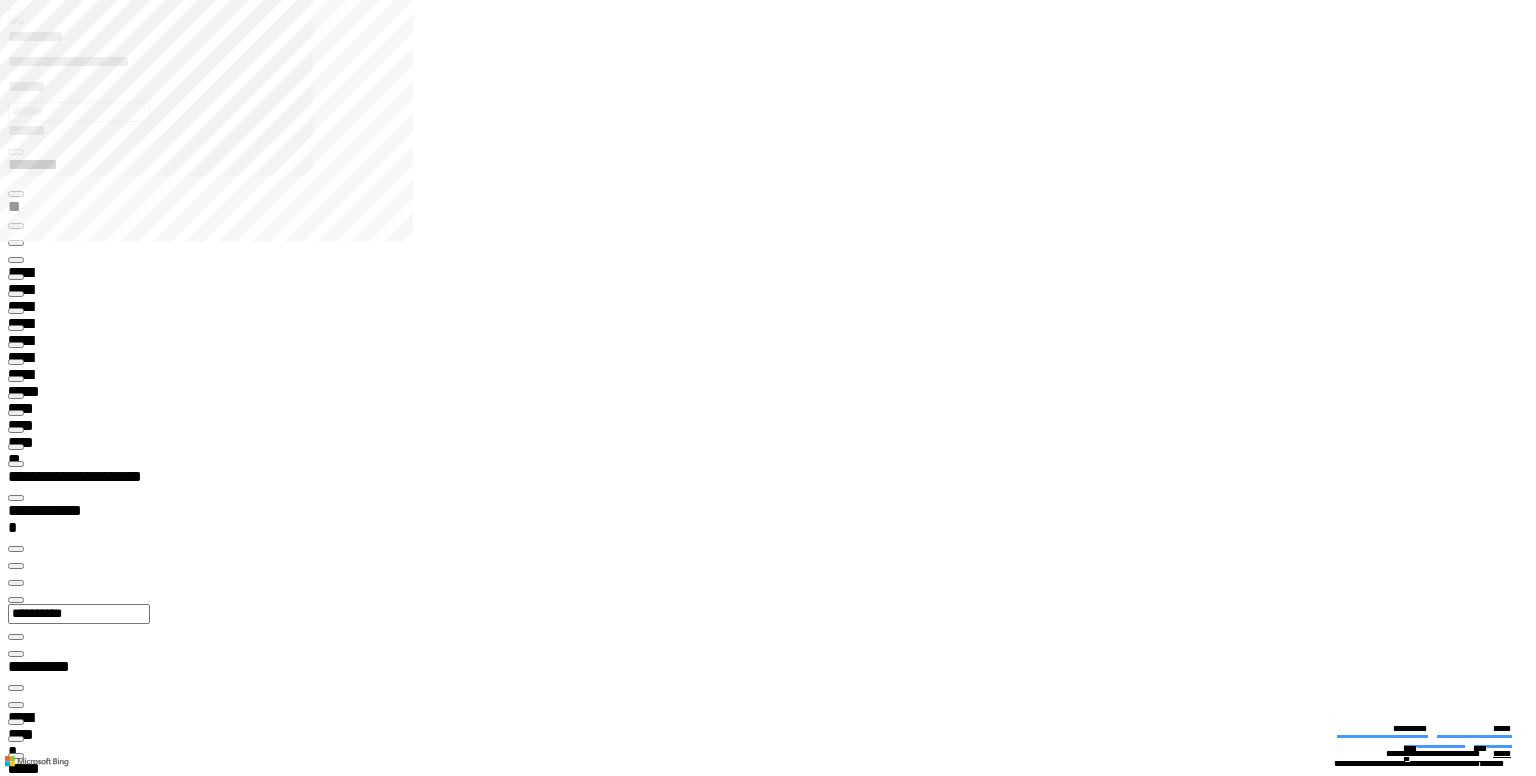click on "**********" at bounding box center [776, 22753] 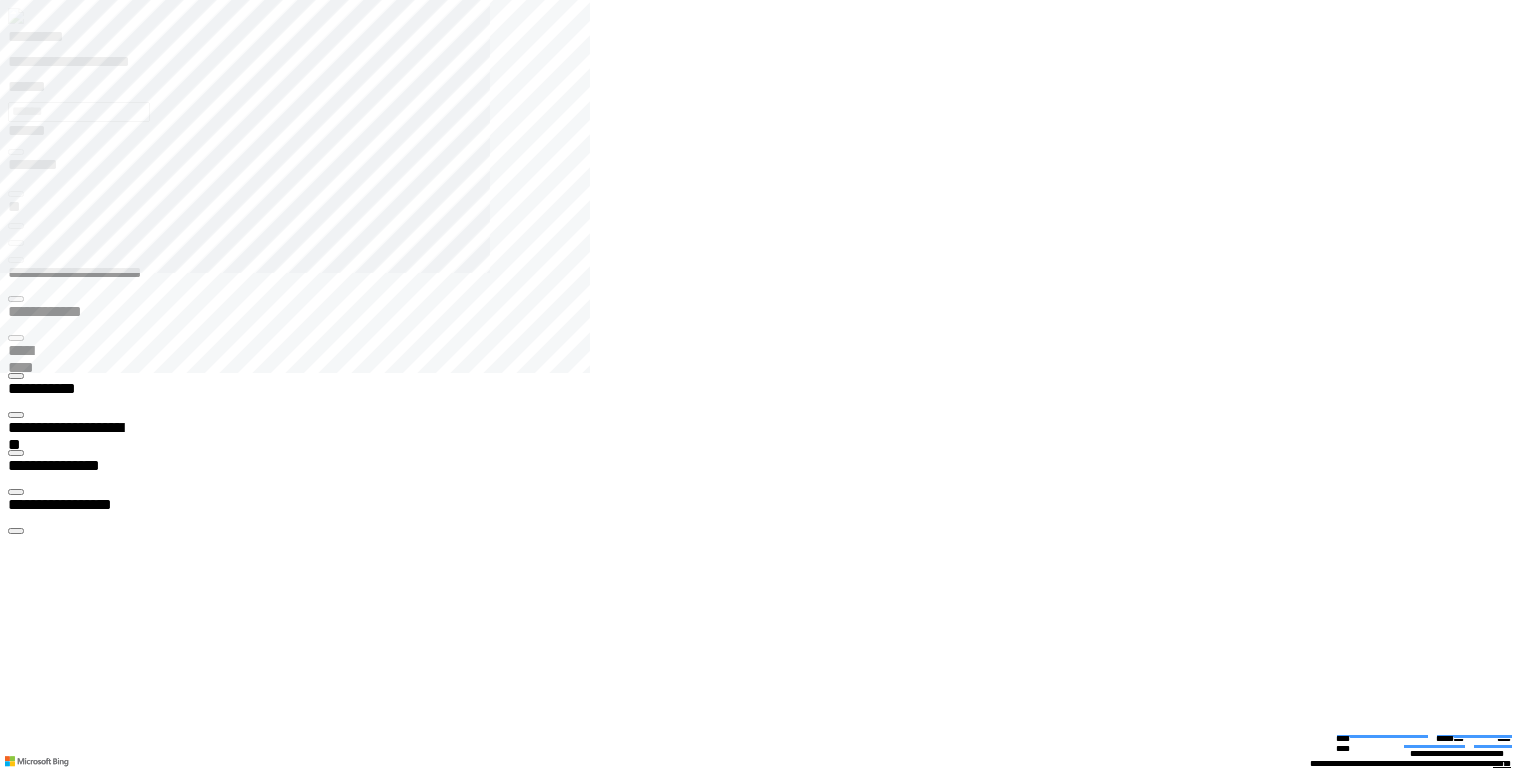 click on "**********" at bounding box center (67, 2547) 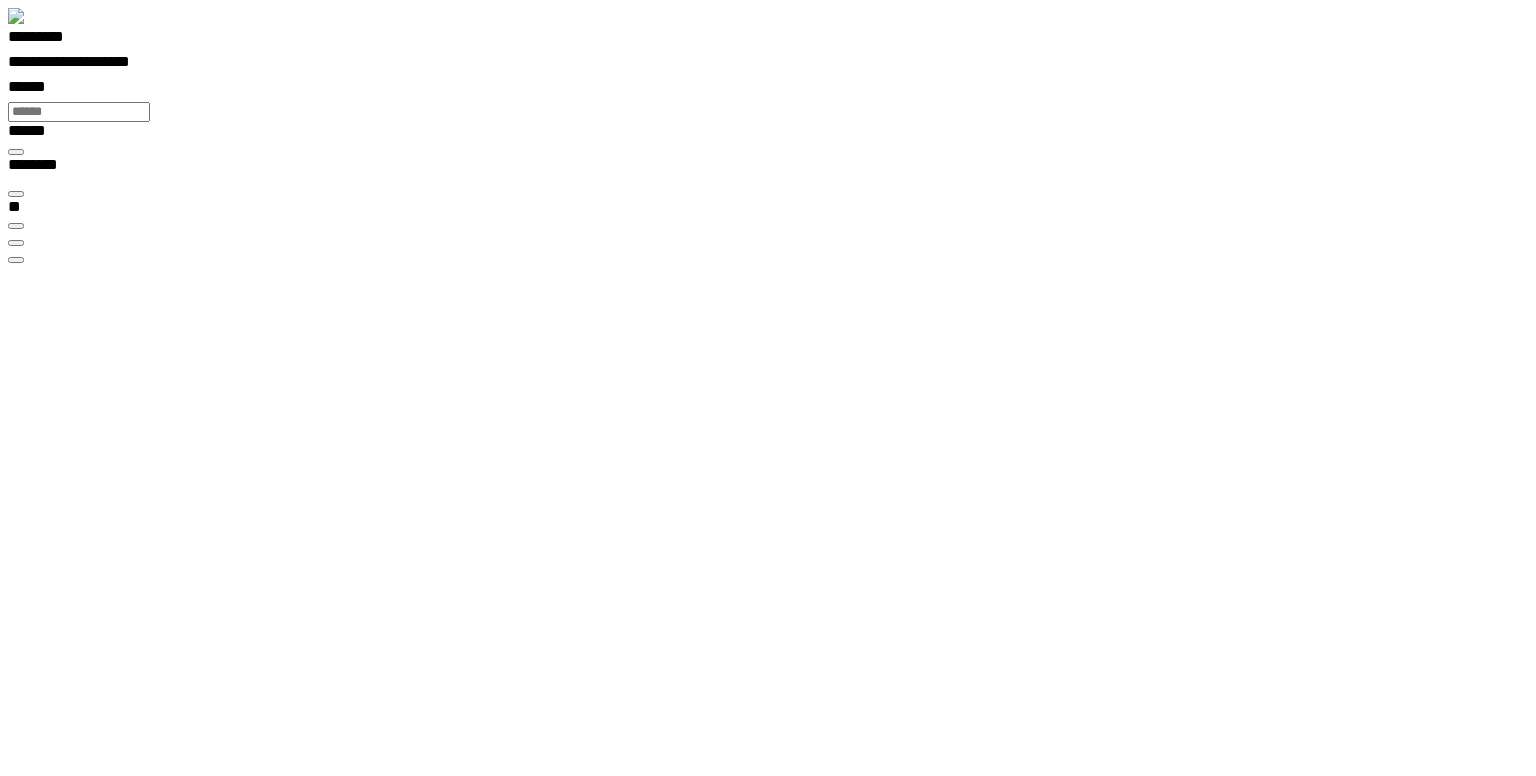 scroll, scrollTop: 99968, scrollLeft: 99876, axis: both 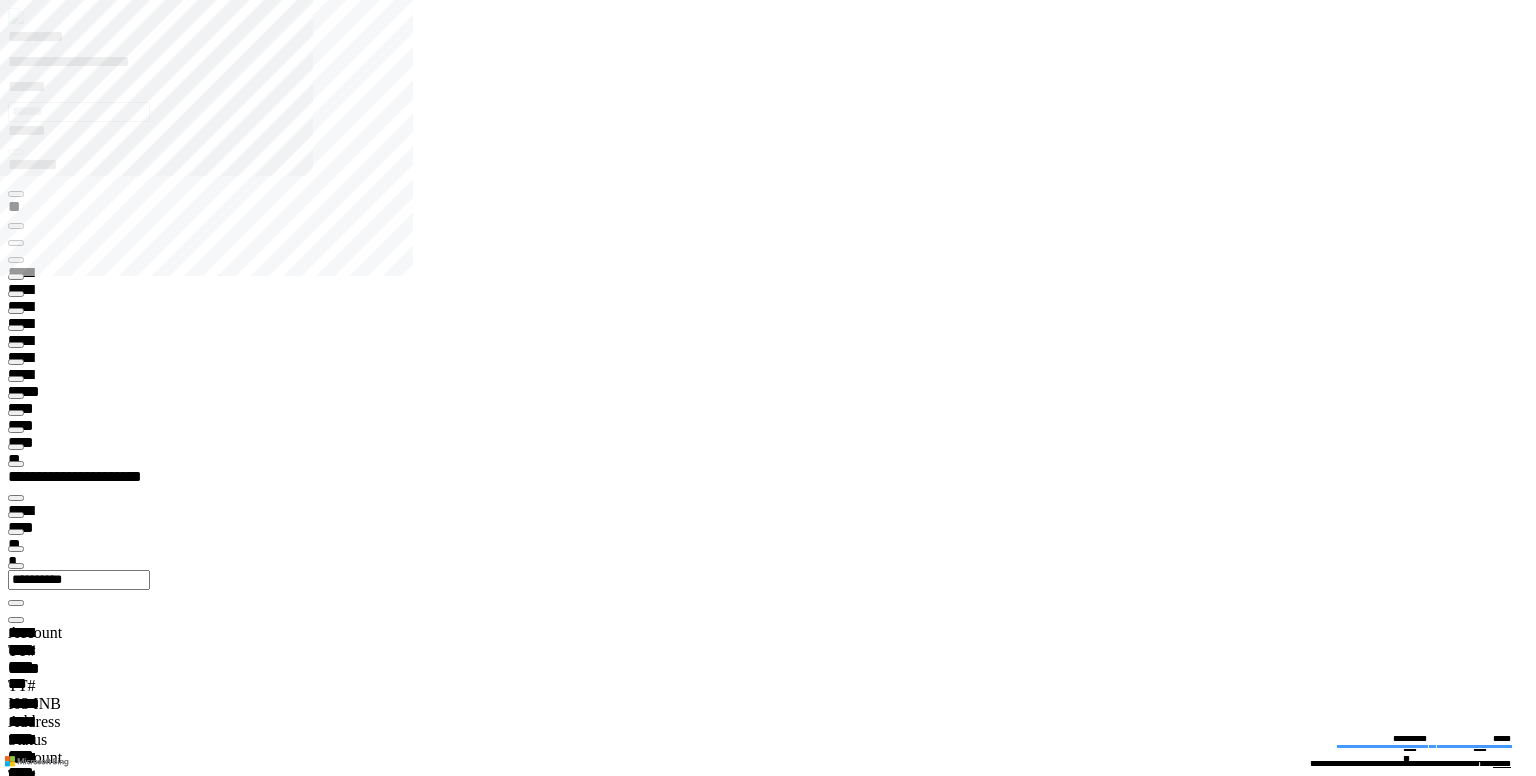 type on "*******" 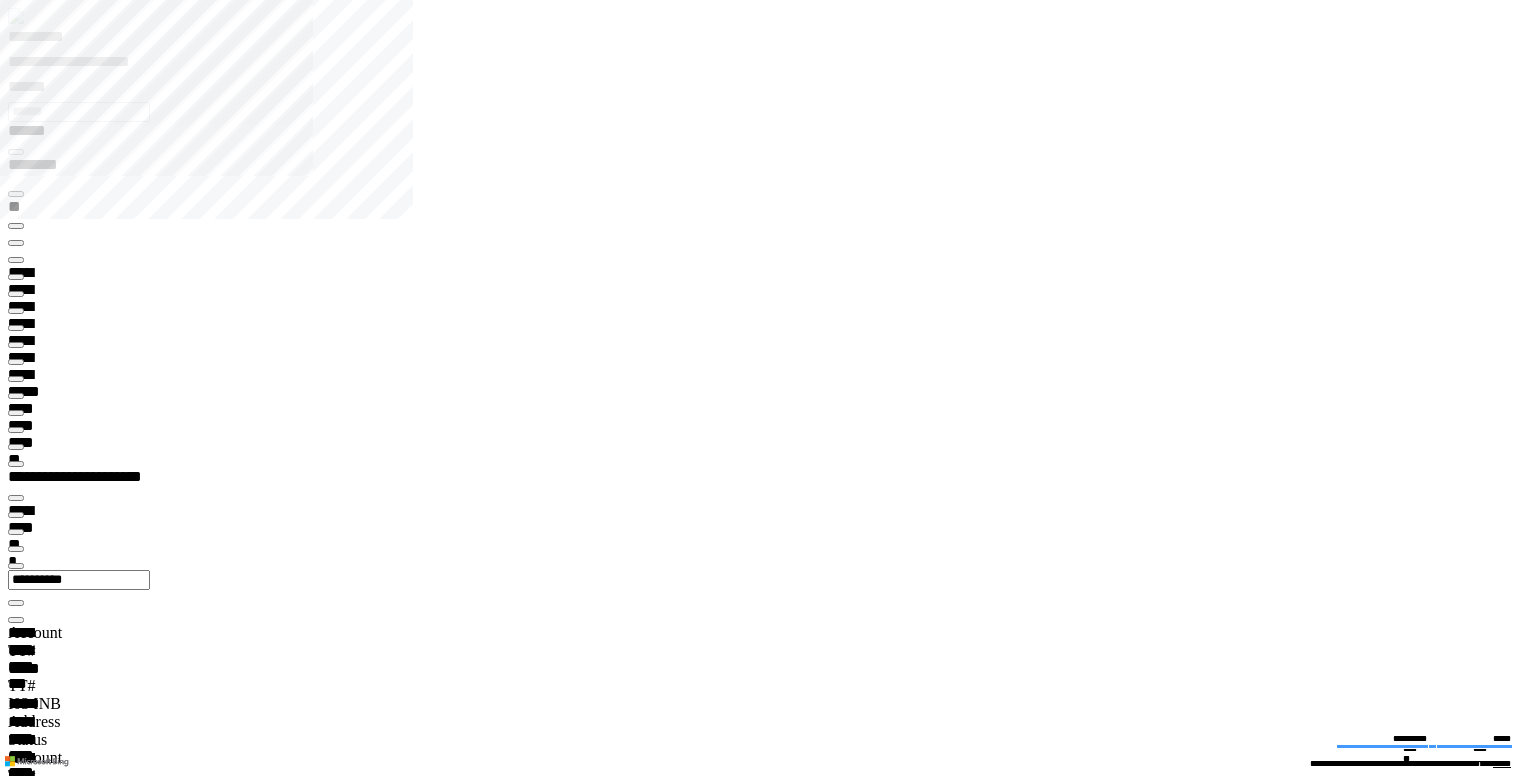 click at bounding box center [16, 26569] 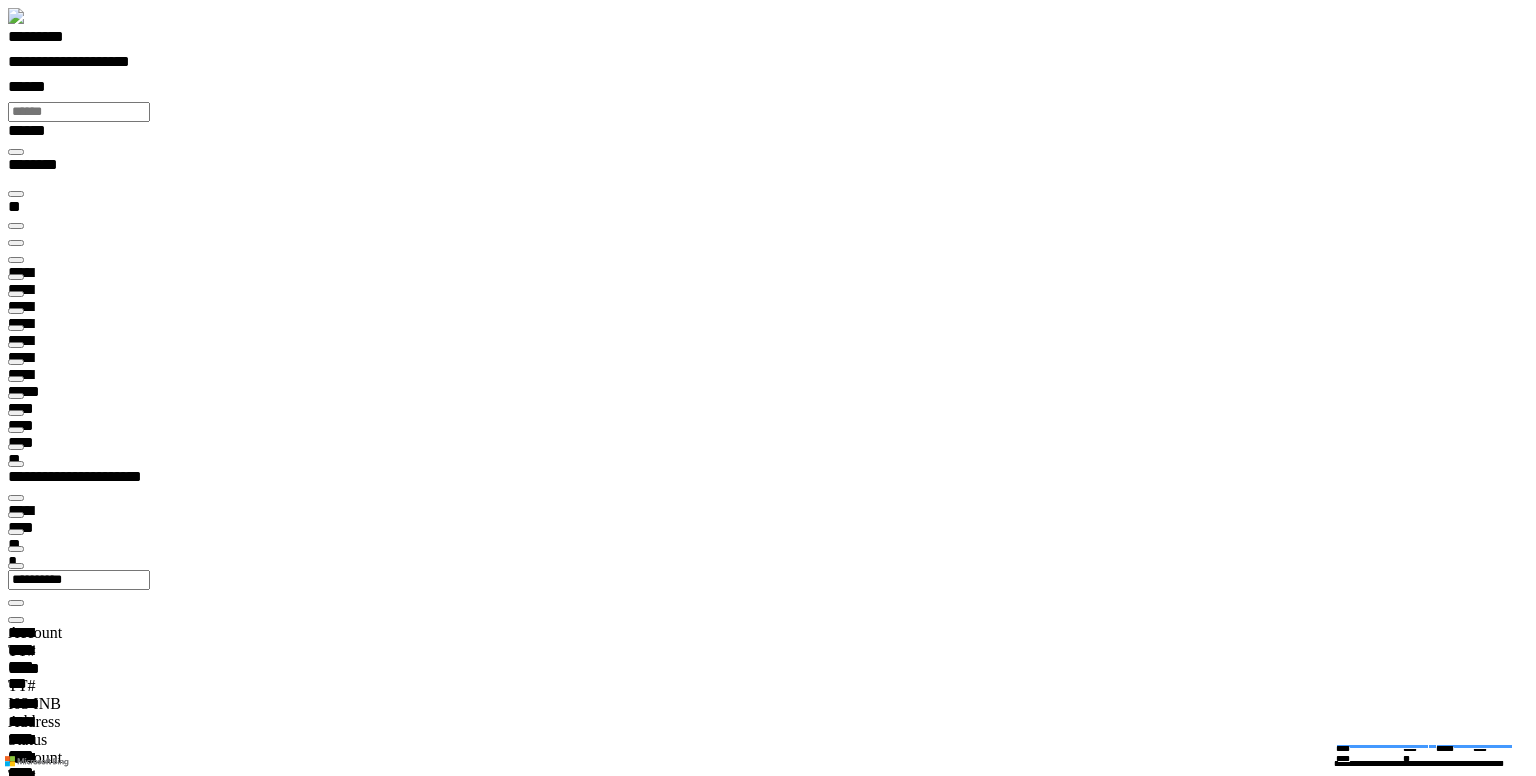 click at bounding box center (16, 23054) 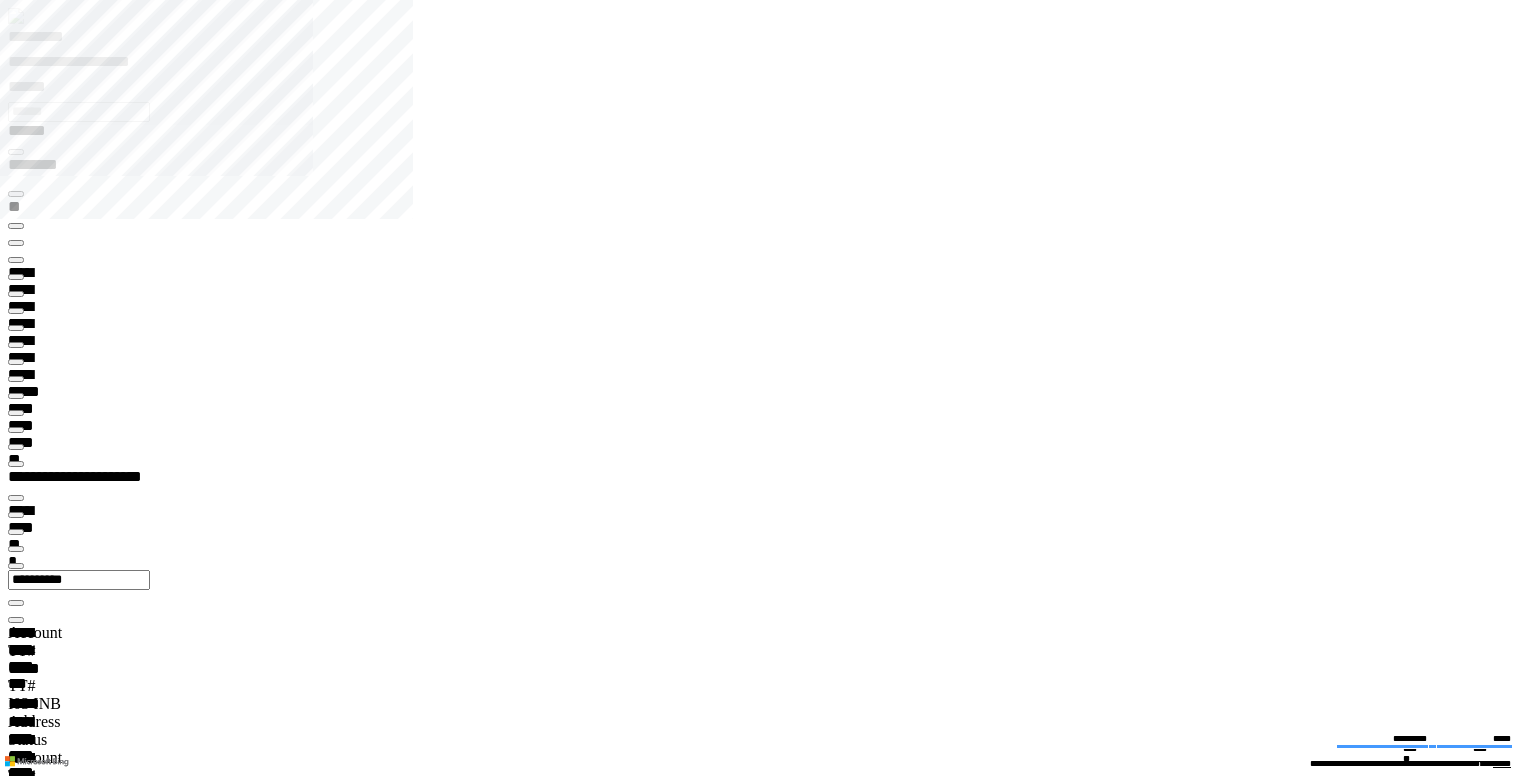 click at bounding box center (16, 26789) 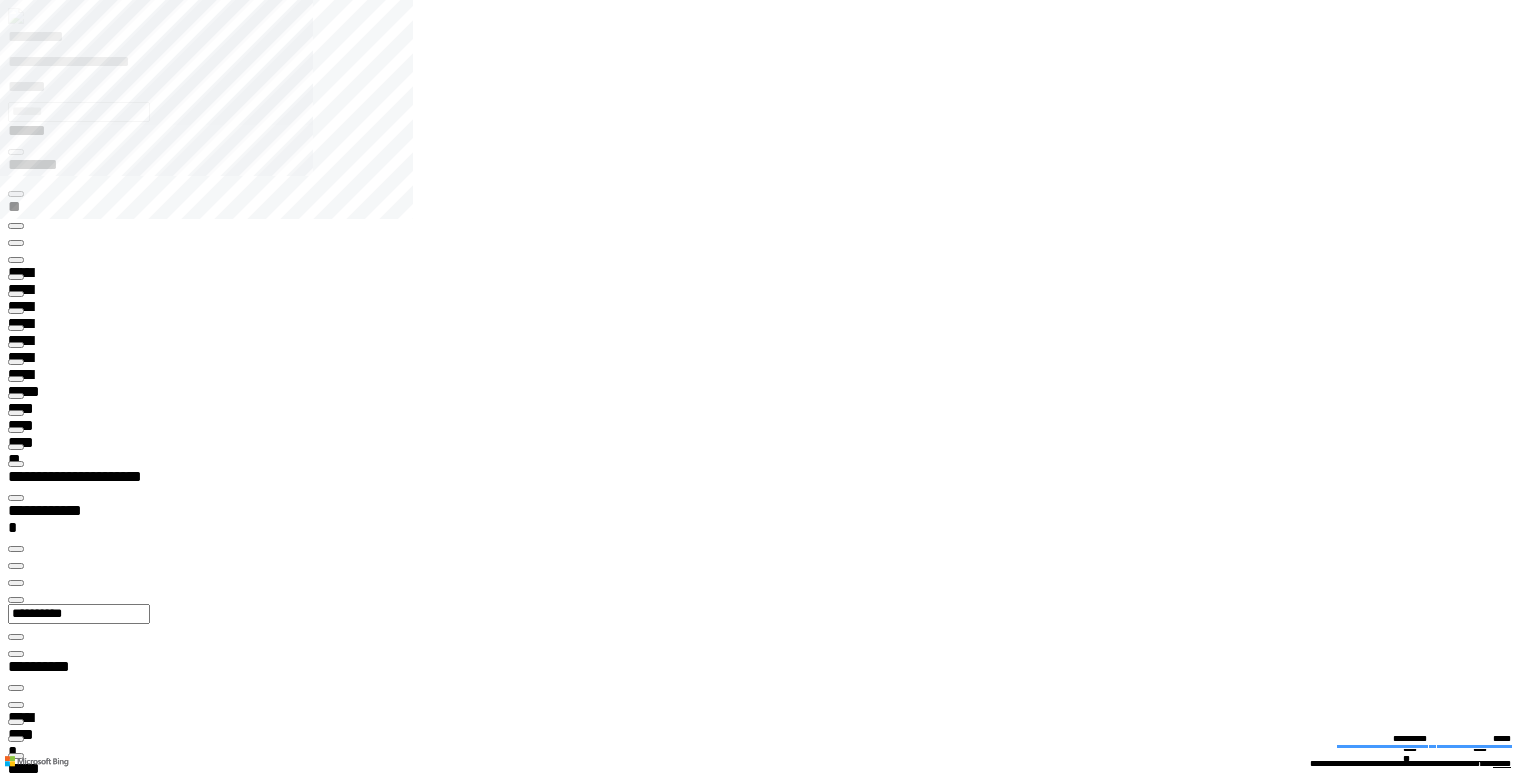 click at bounding box center (16, 22708) 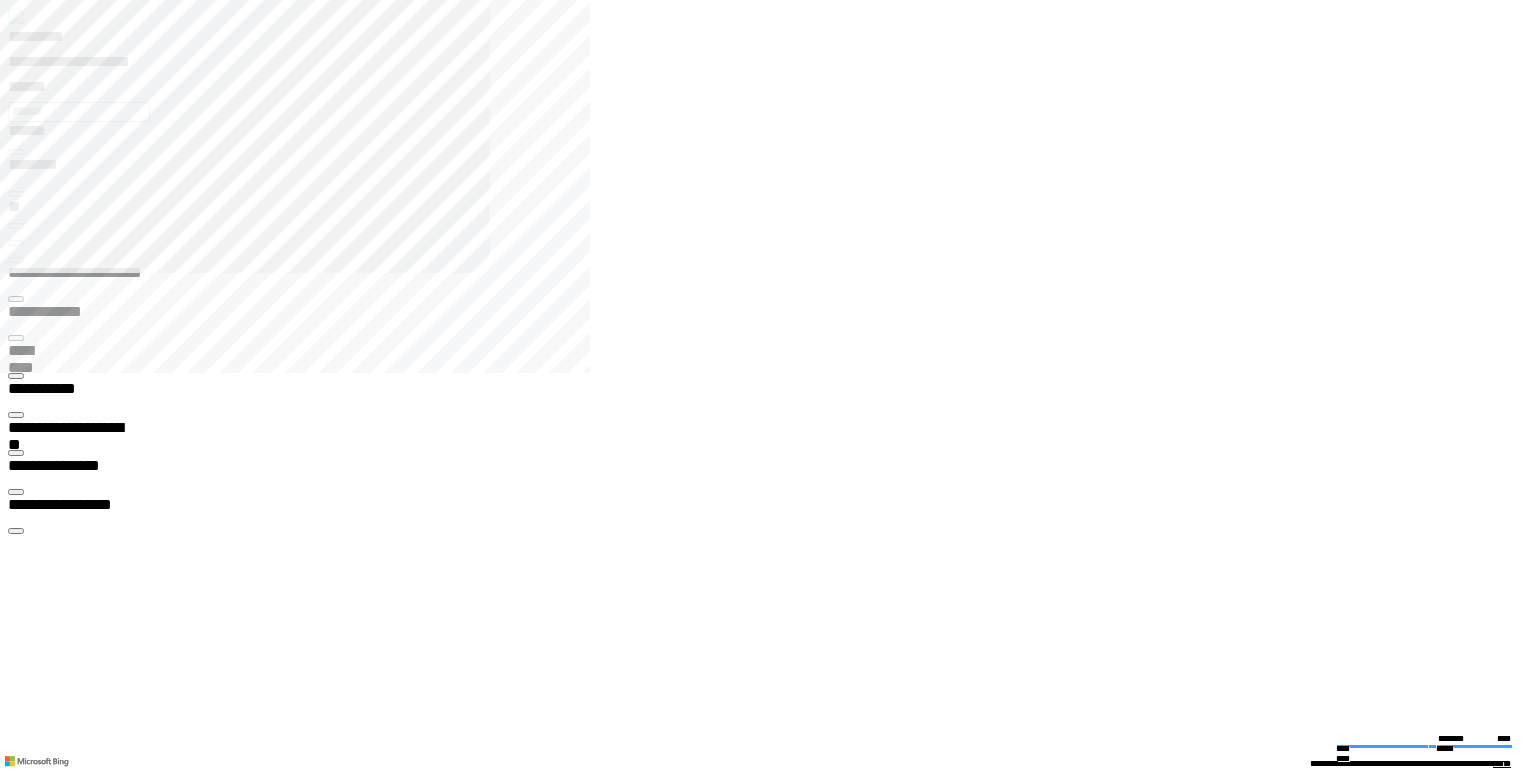click on "**********" at bounding box center [67, 2547] 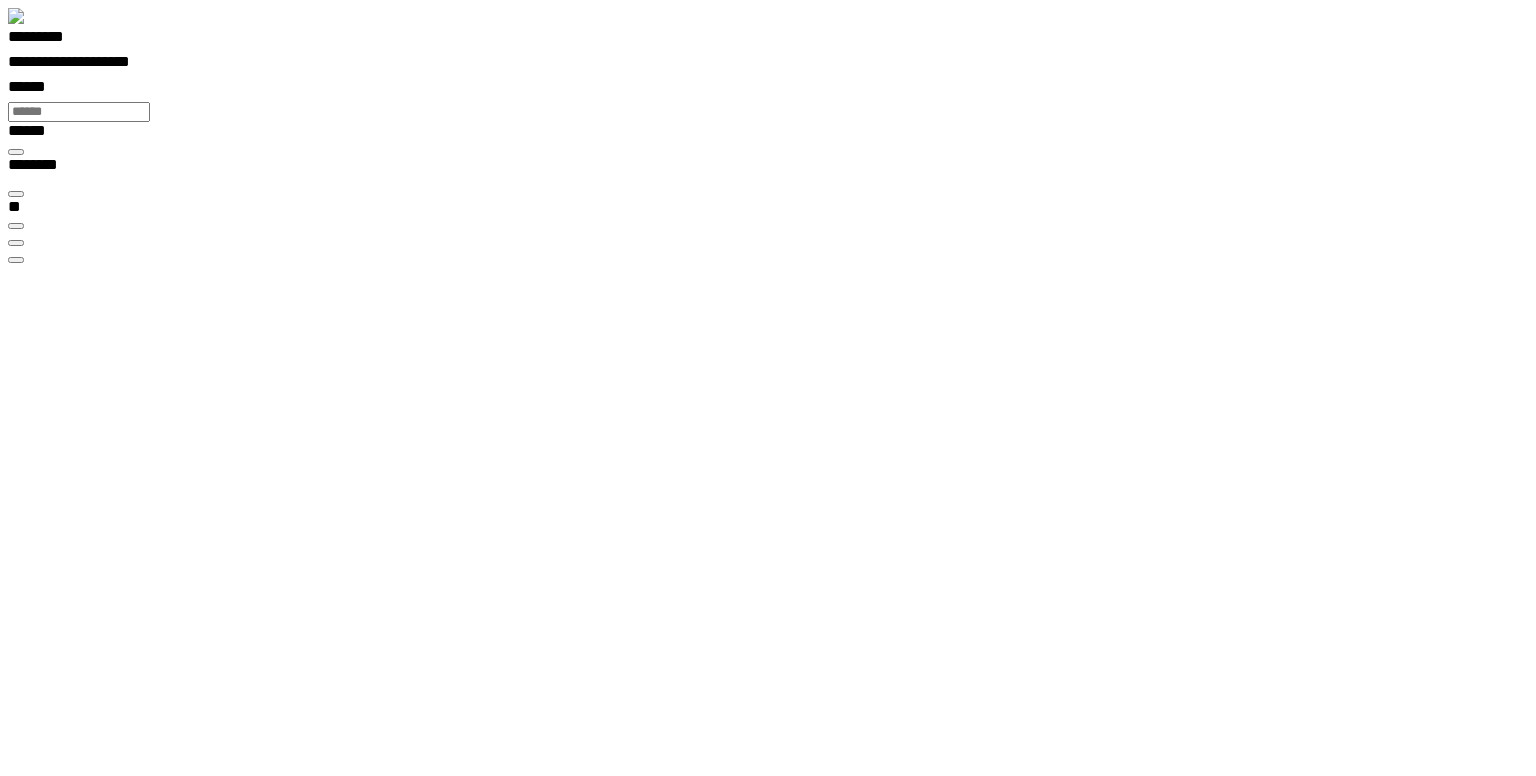 scroll, scrollTop: 99968, scrollLeft: 99876, axis: both 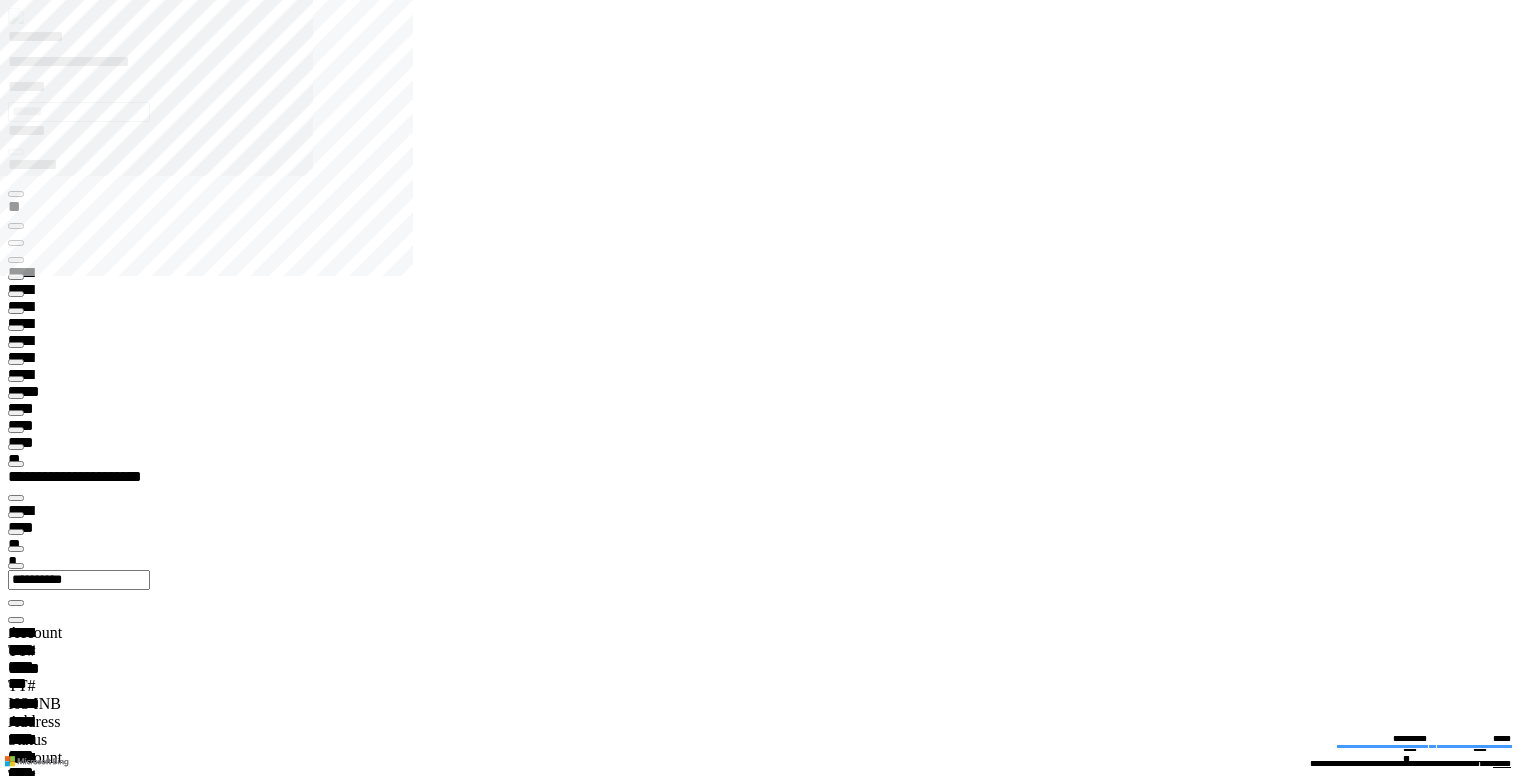 type on "*******" 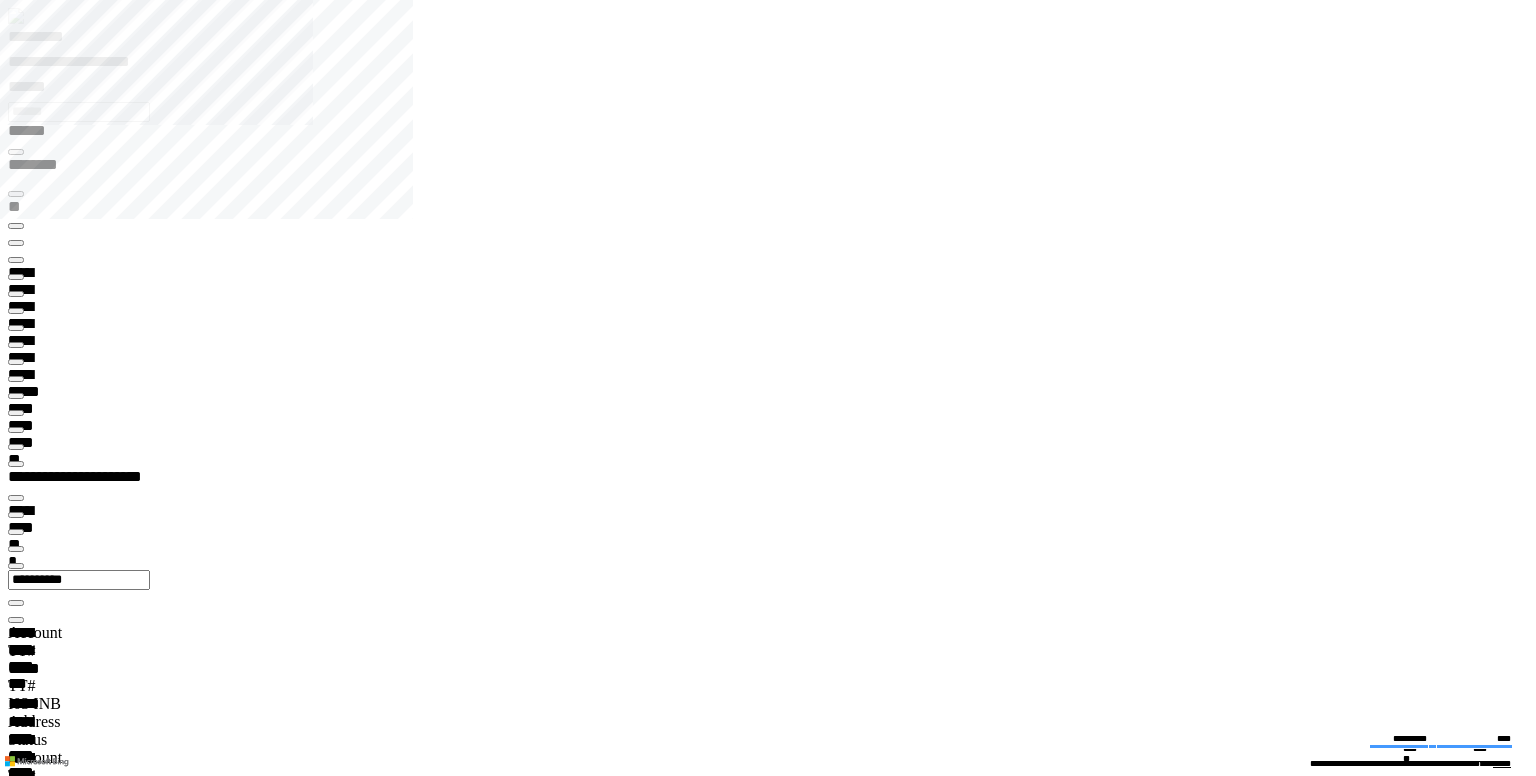 click at bounding box center (16, 23135) 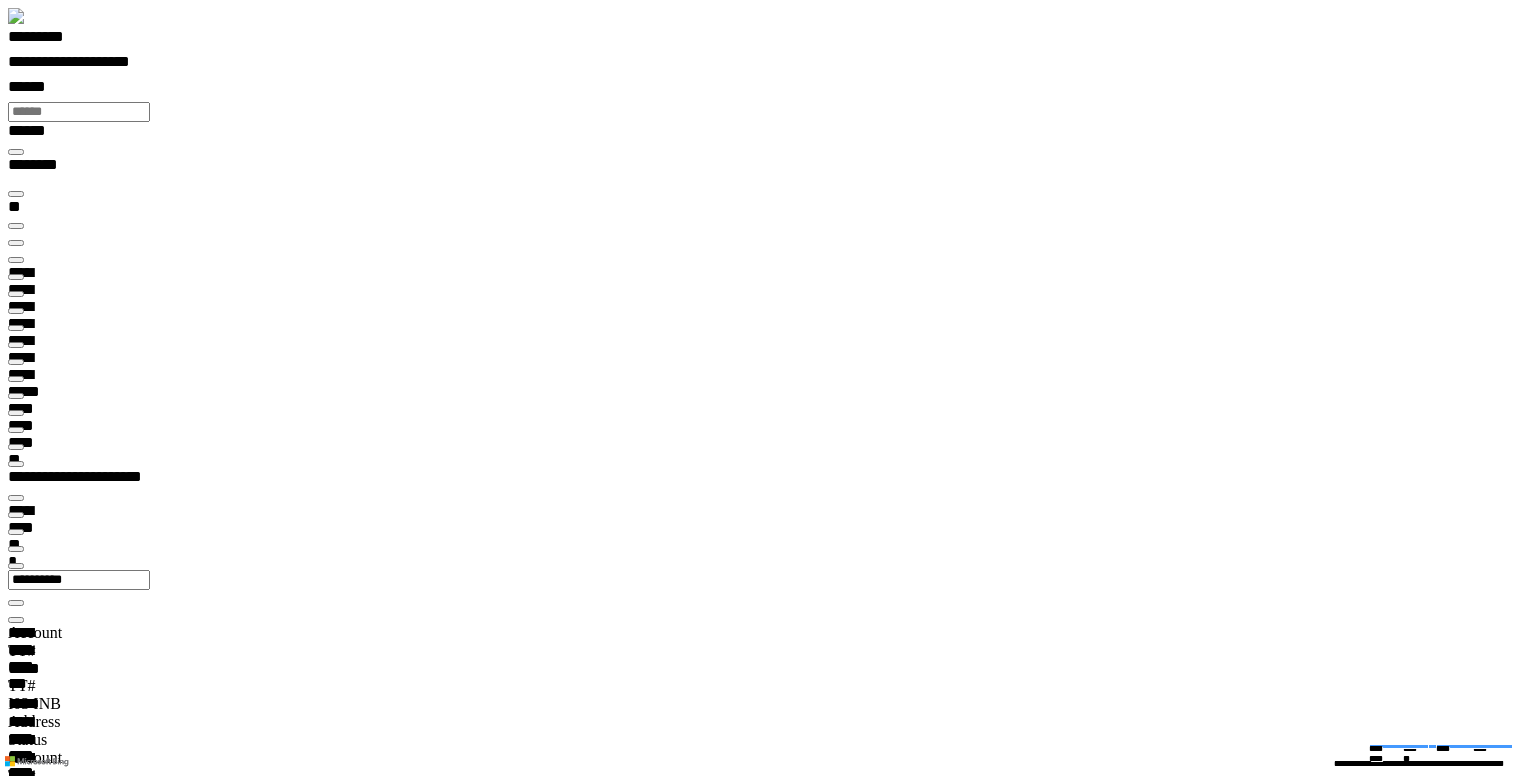 click at bounding box center [16, 23019] 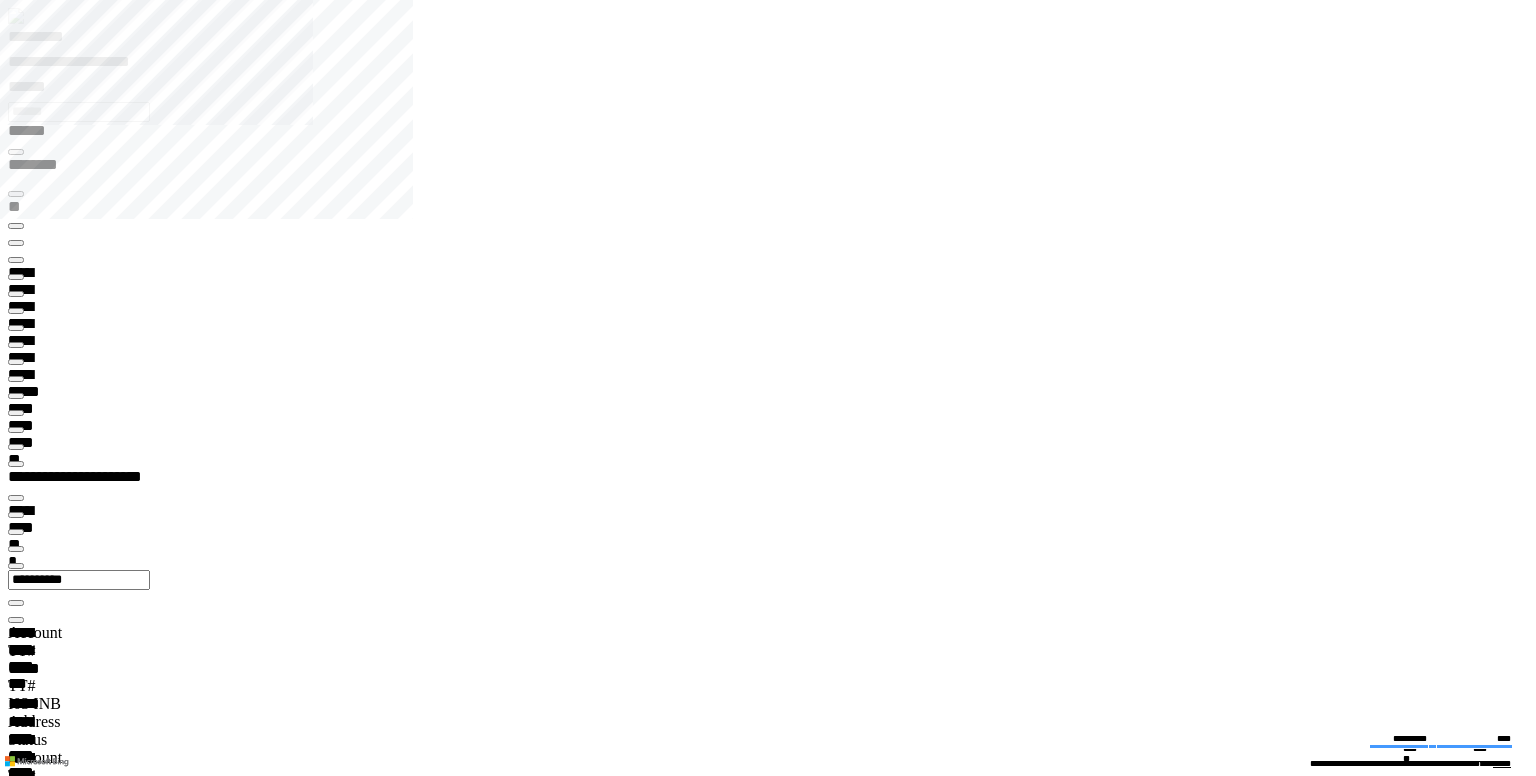 click at bounding box center [16, 23096] 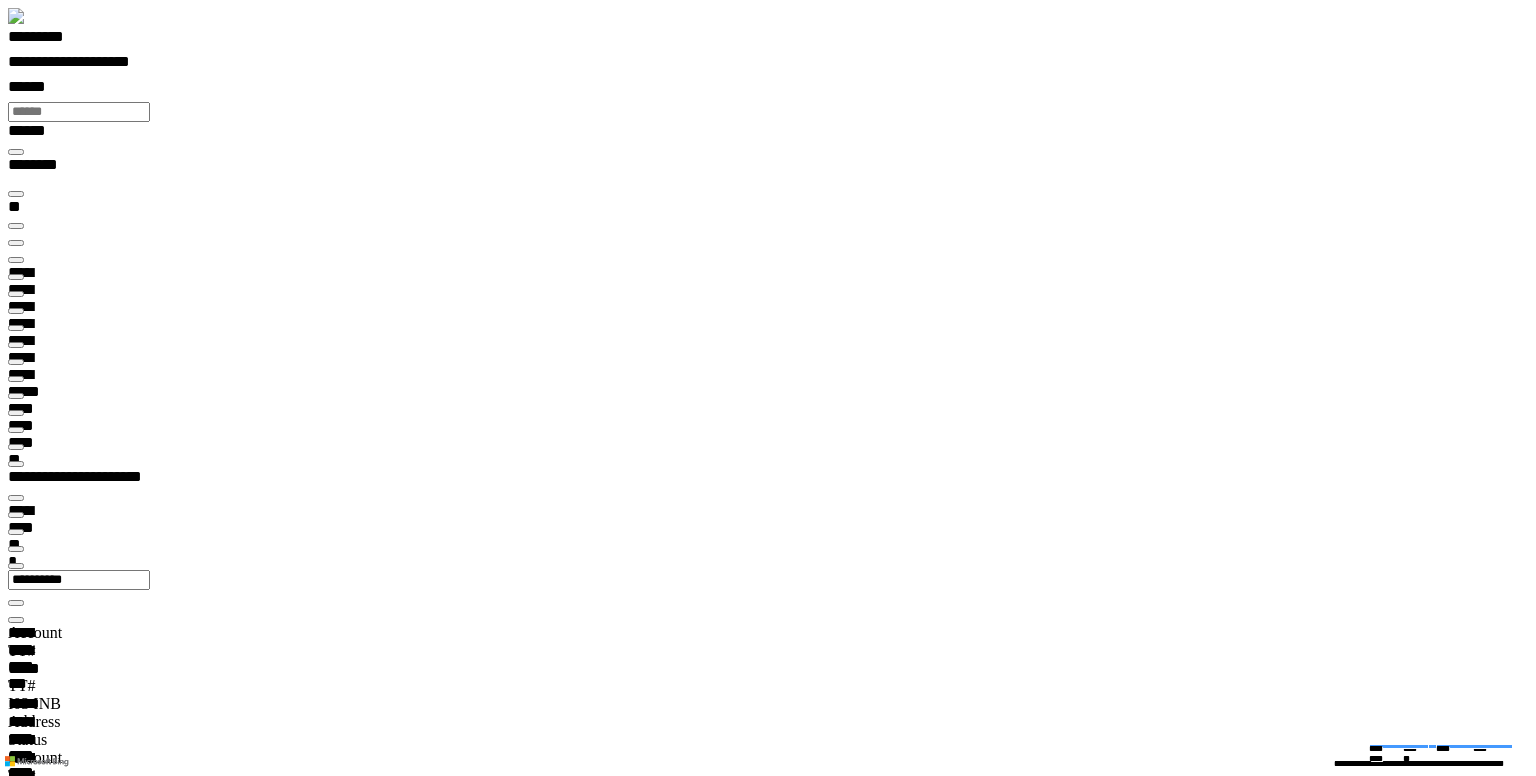 click at bounding box center (16, 34353) 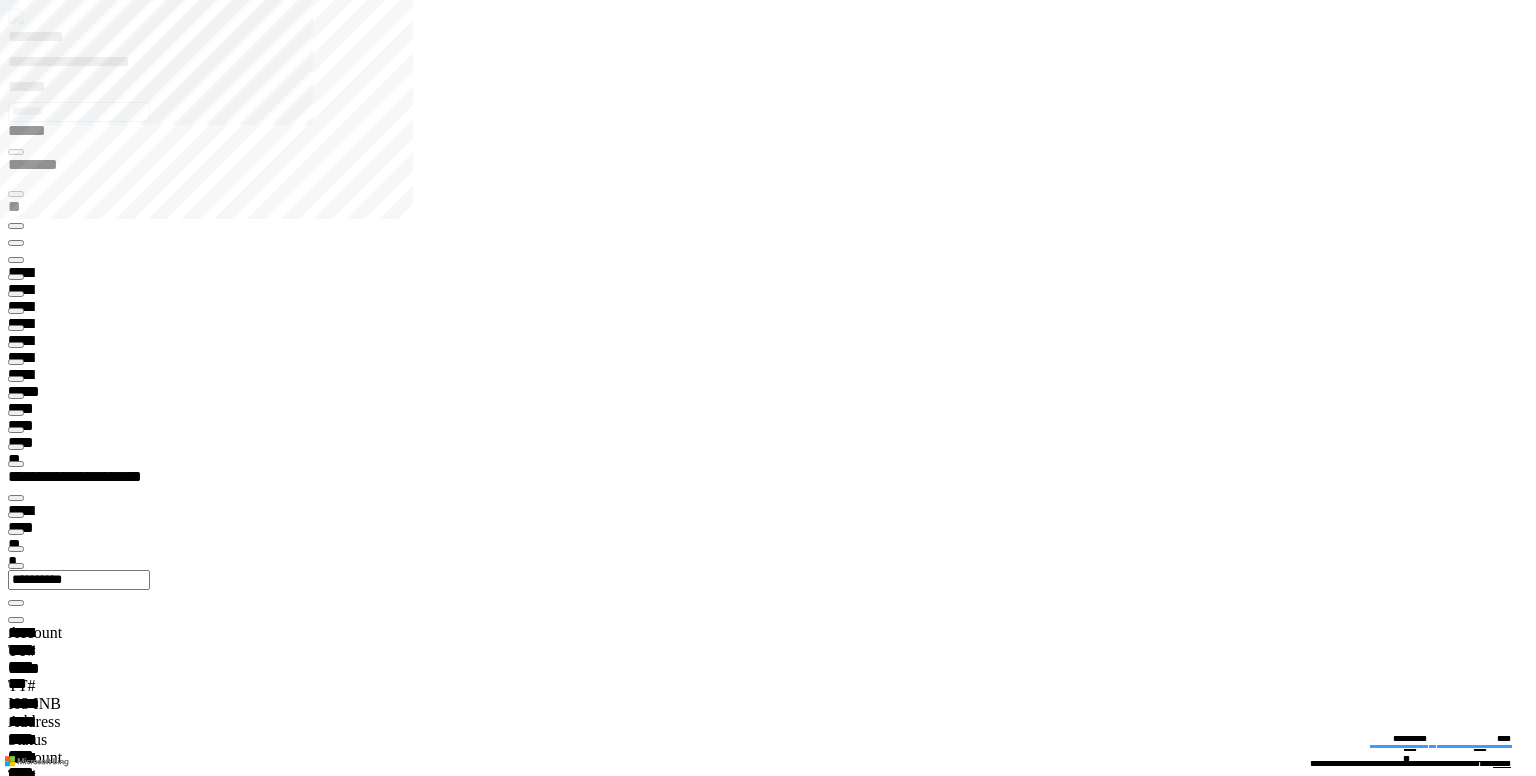 click at bounding box center (16, 26687) 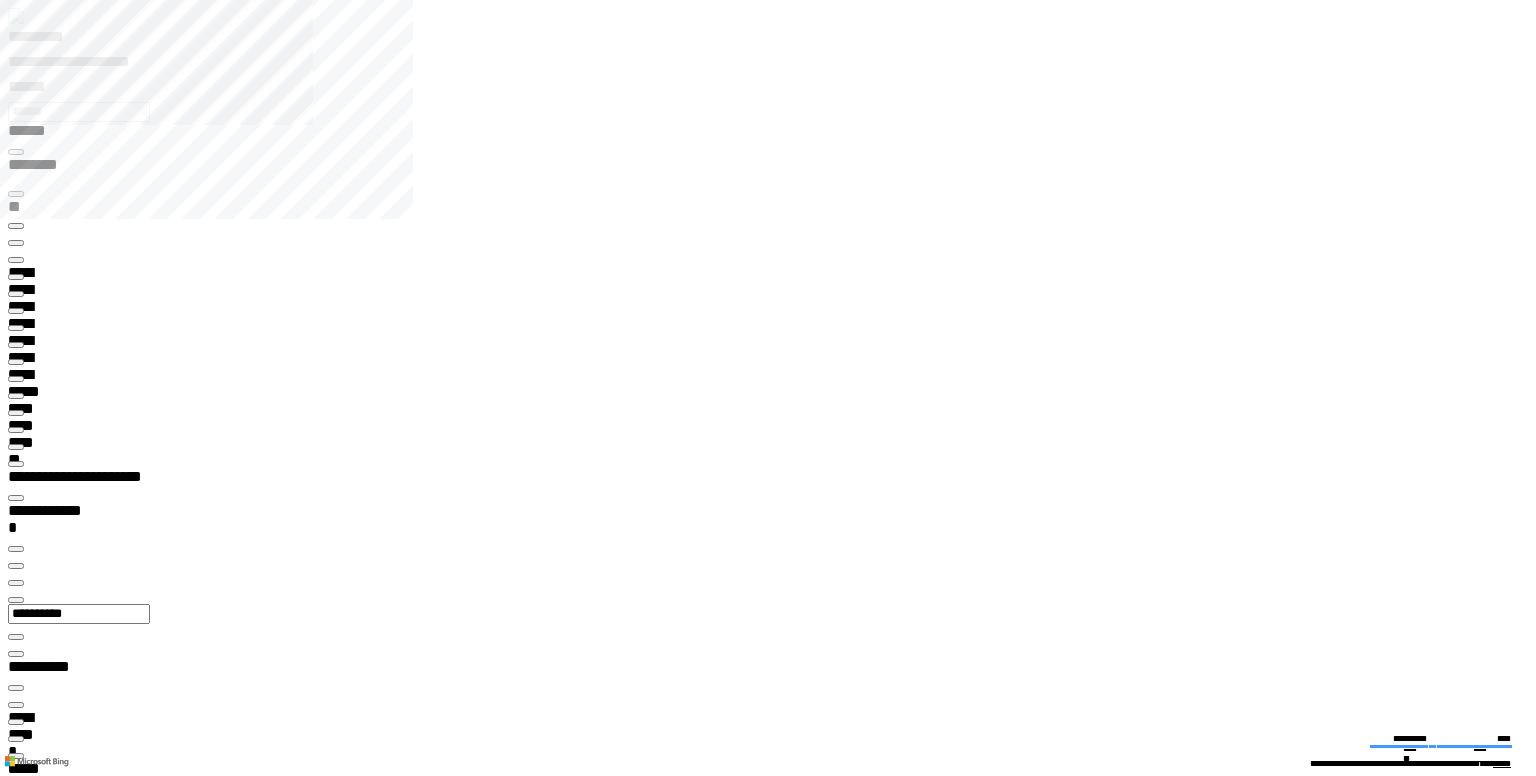 click at bounding box center [16, 22764] 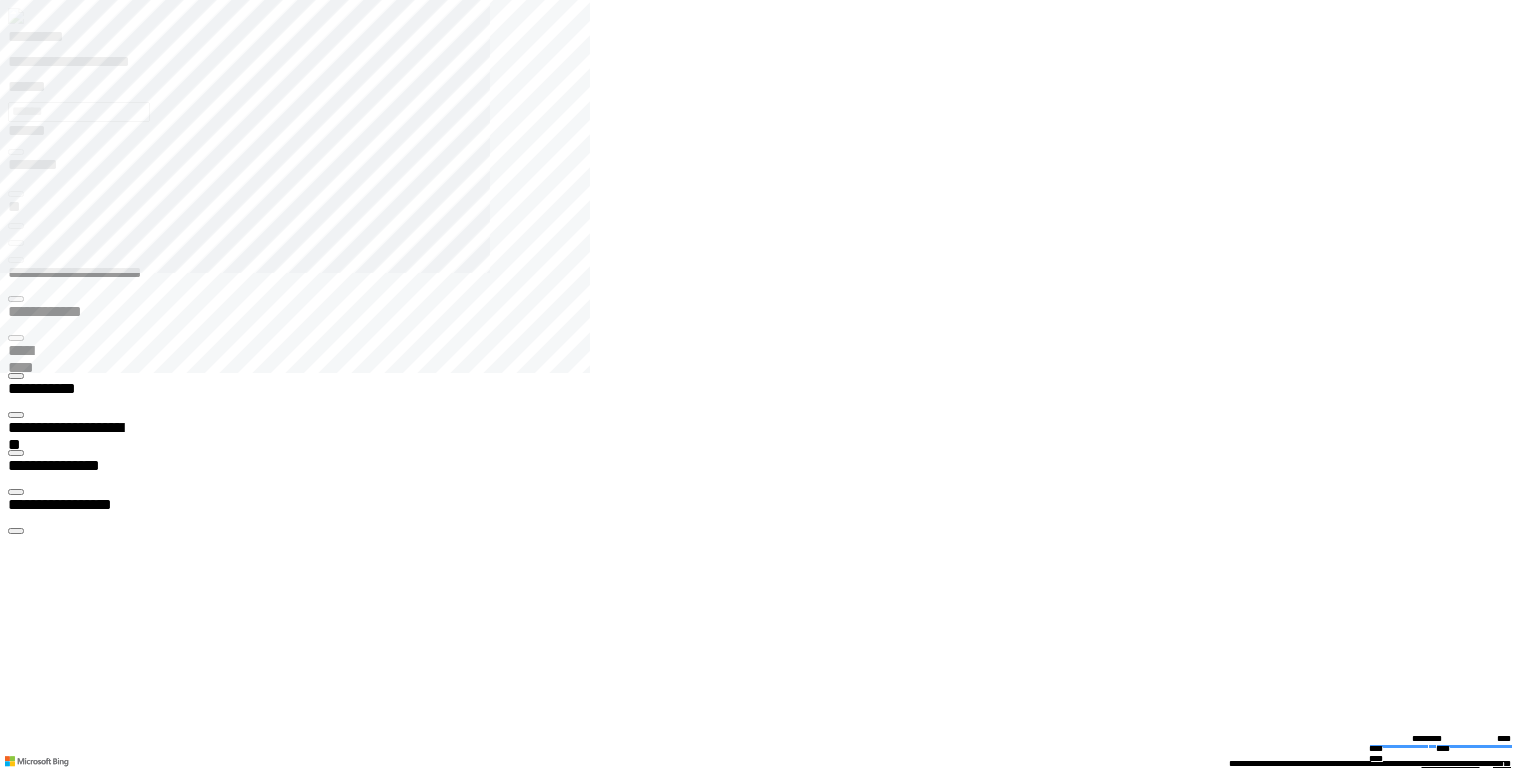 click on "**********" at bounding box center (67, 2285) 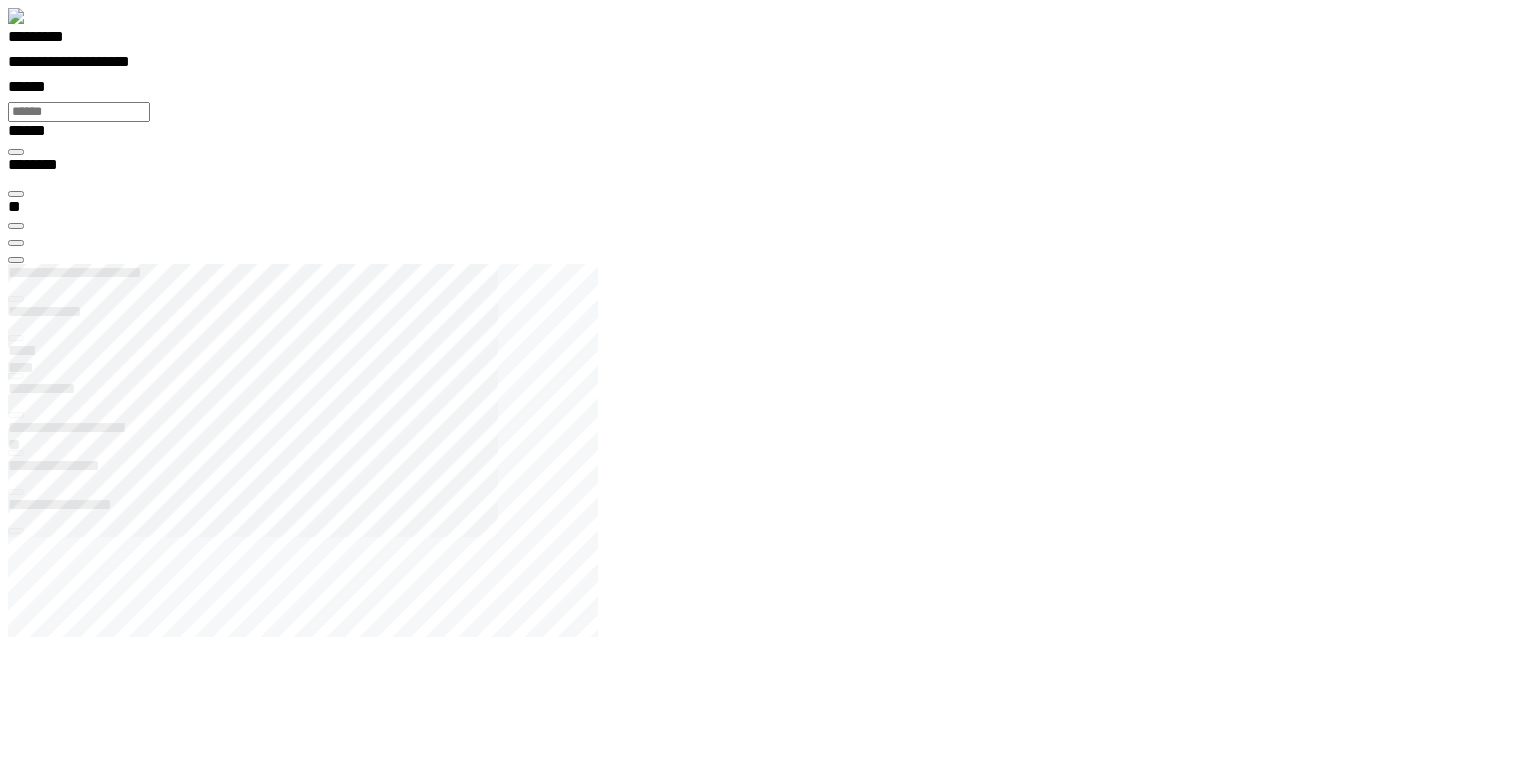 scroll, scrollTop: 99968, scrollLeft: 99876, axis: both 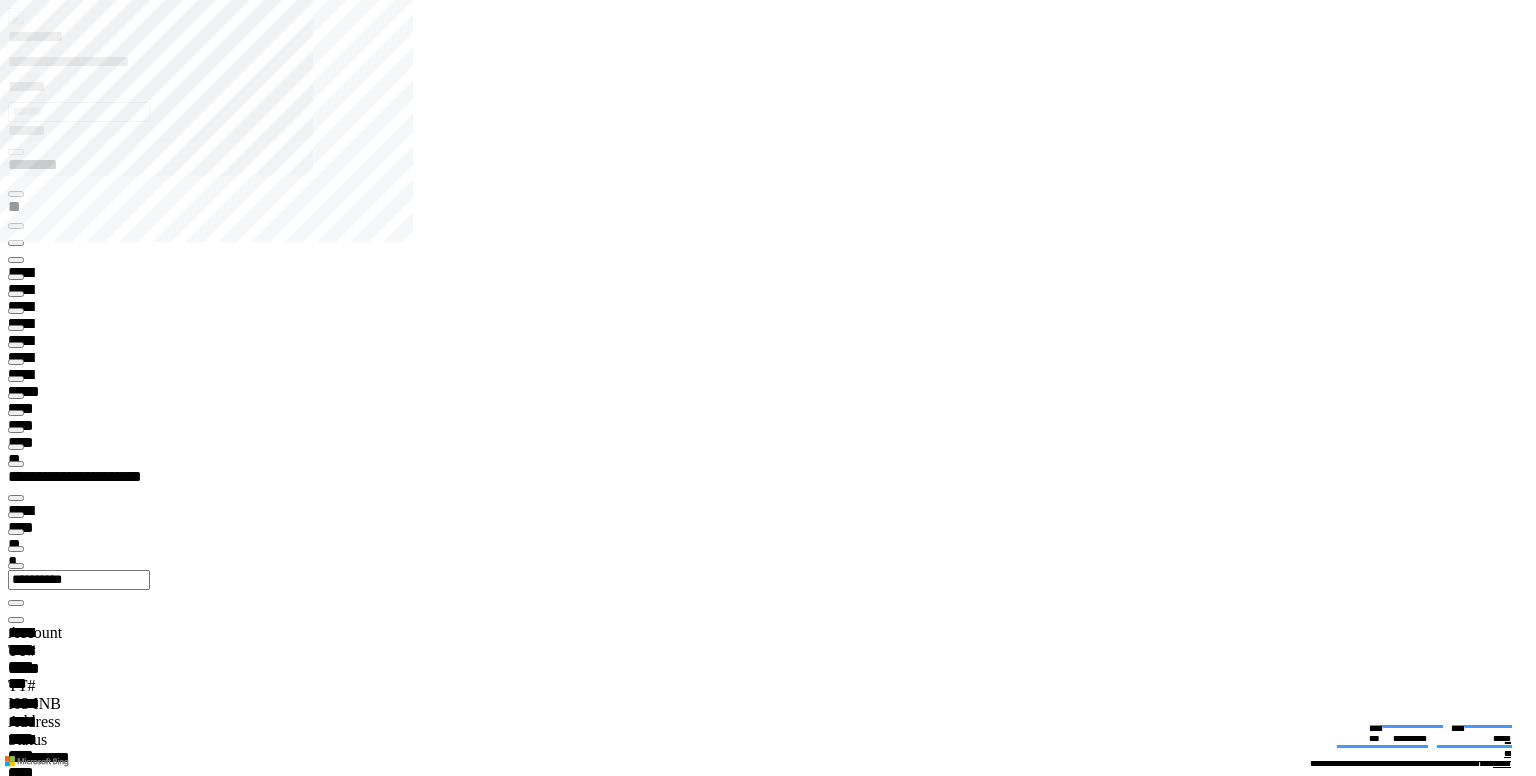 click at bounding box center [16, 23177] 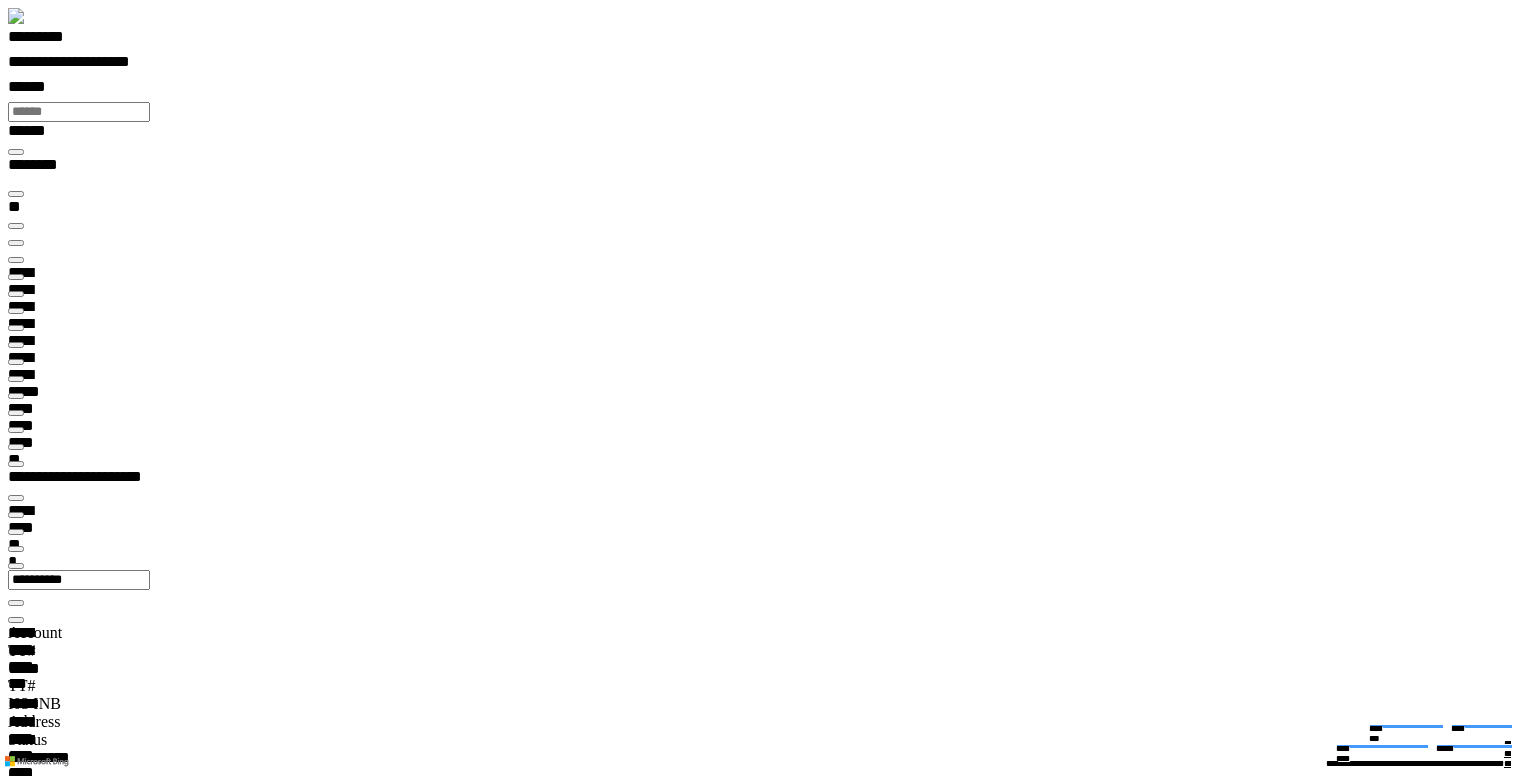 scroll, scrollTop: 99964, scrollLeft: 99601, axis: both 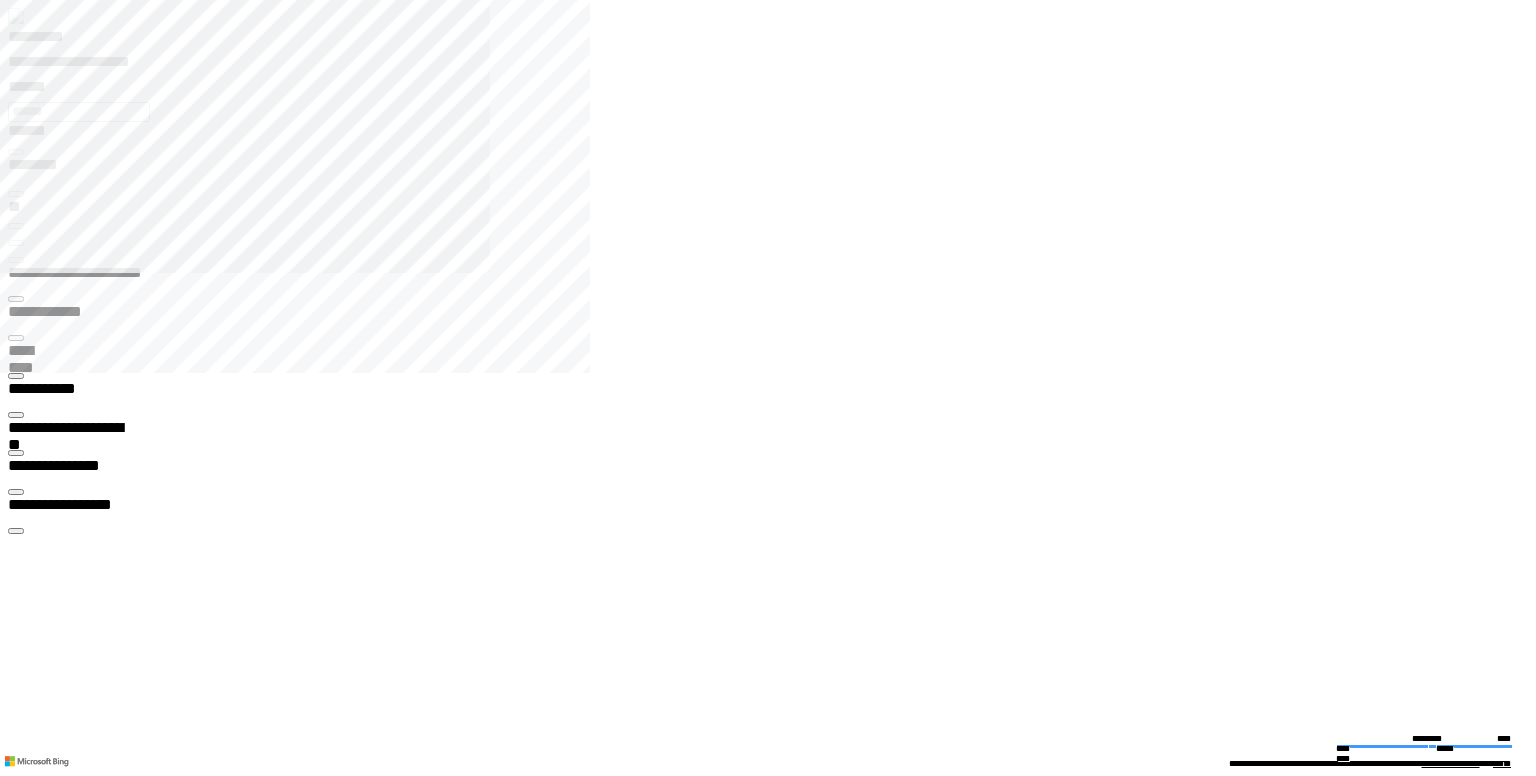 click on "**********" at bounding box center [67, 2285] 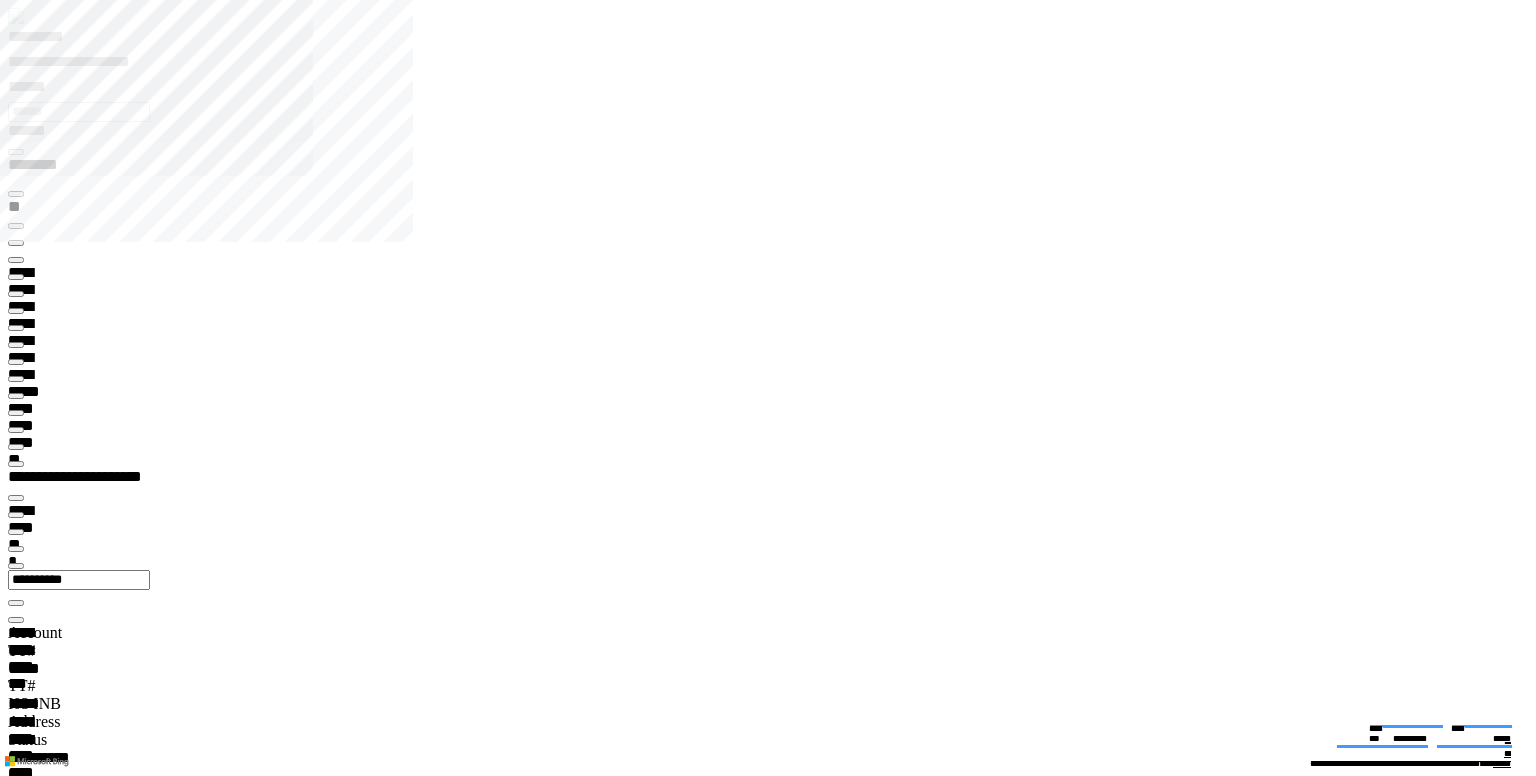 click at bounding box center (16, 26336) 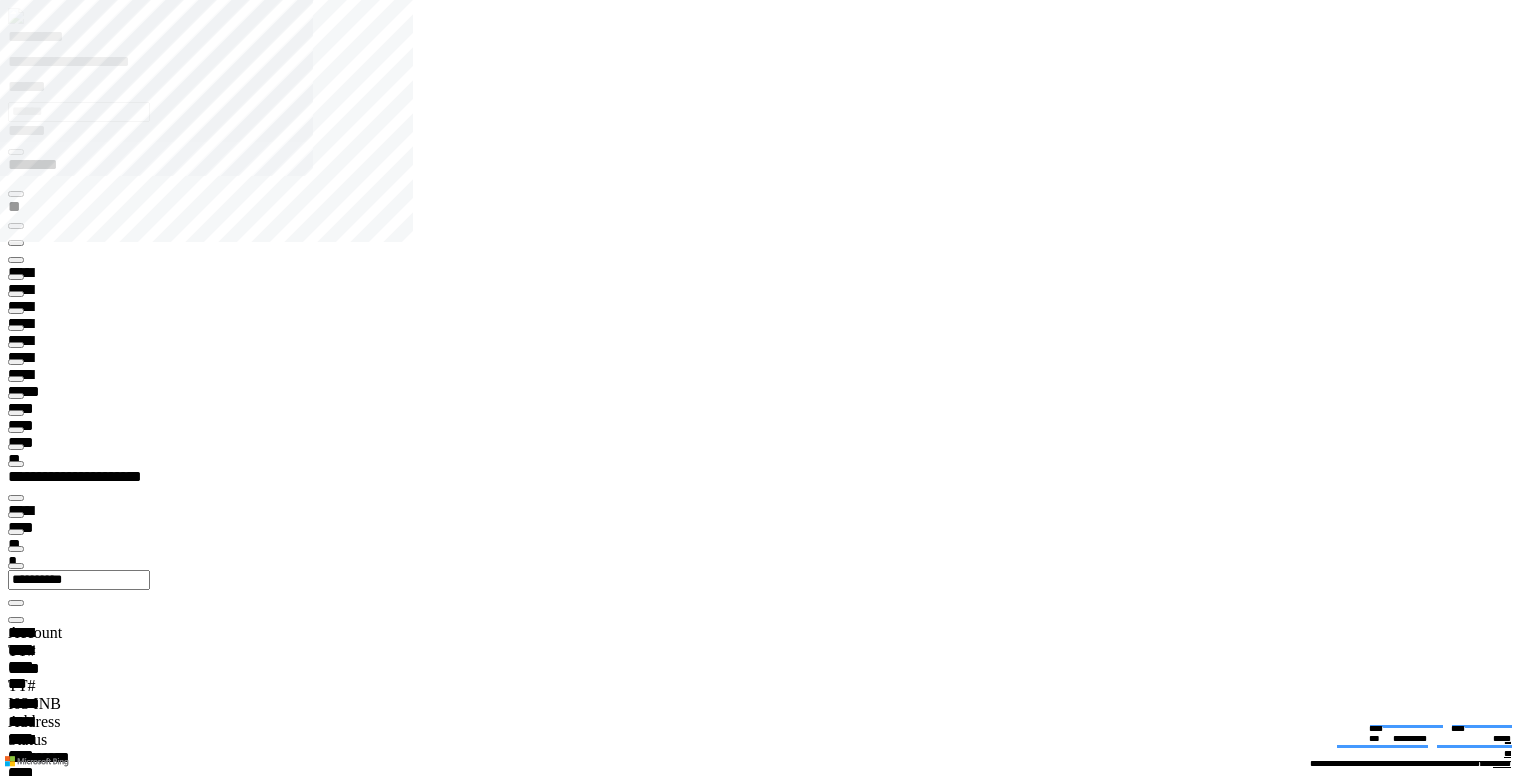 click at bounding box center (16, 23177) 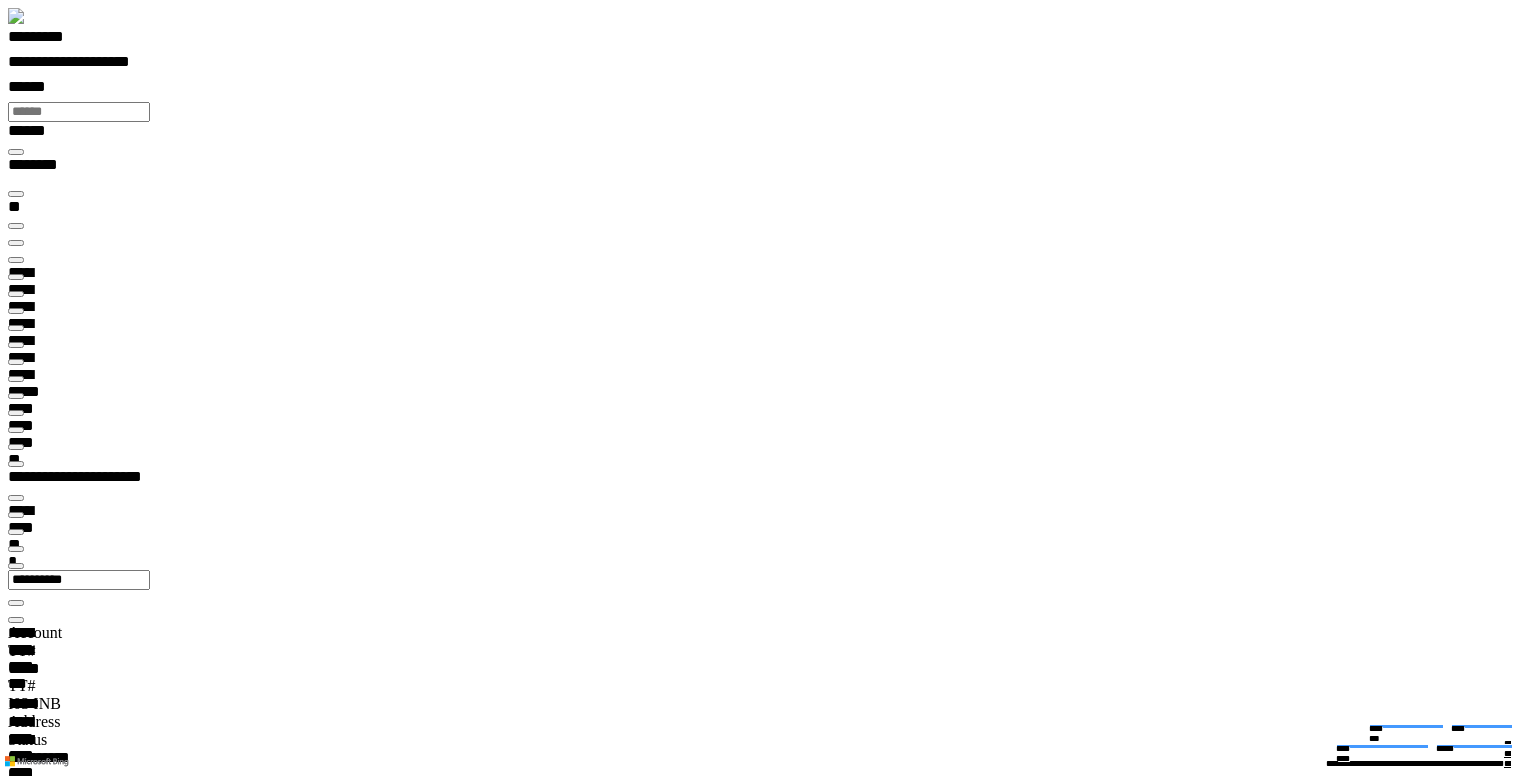 click at bounding box center (16, 22984) 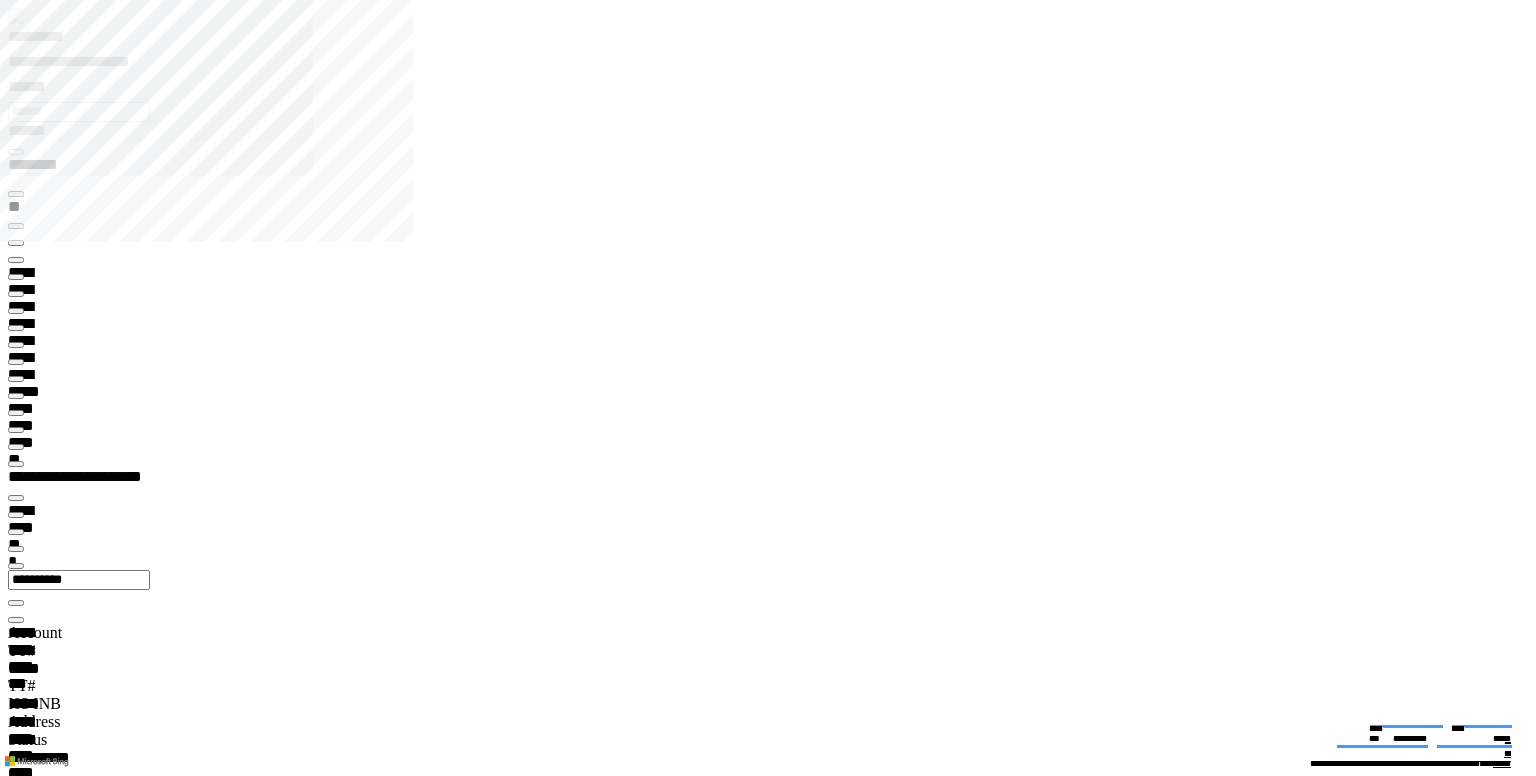 click at bounding box center [16, 26369] 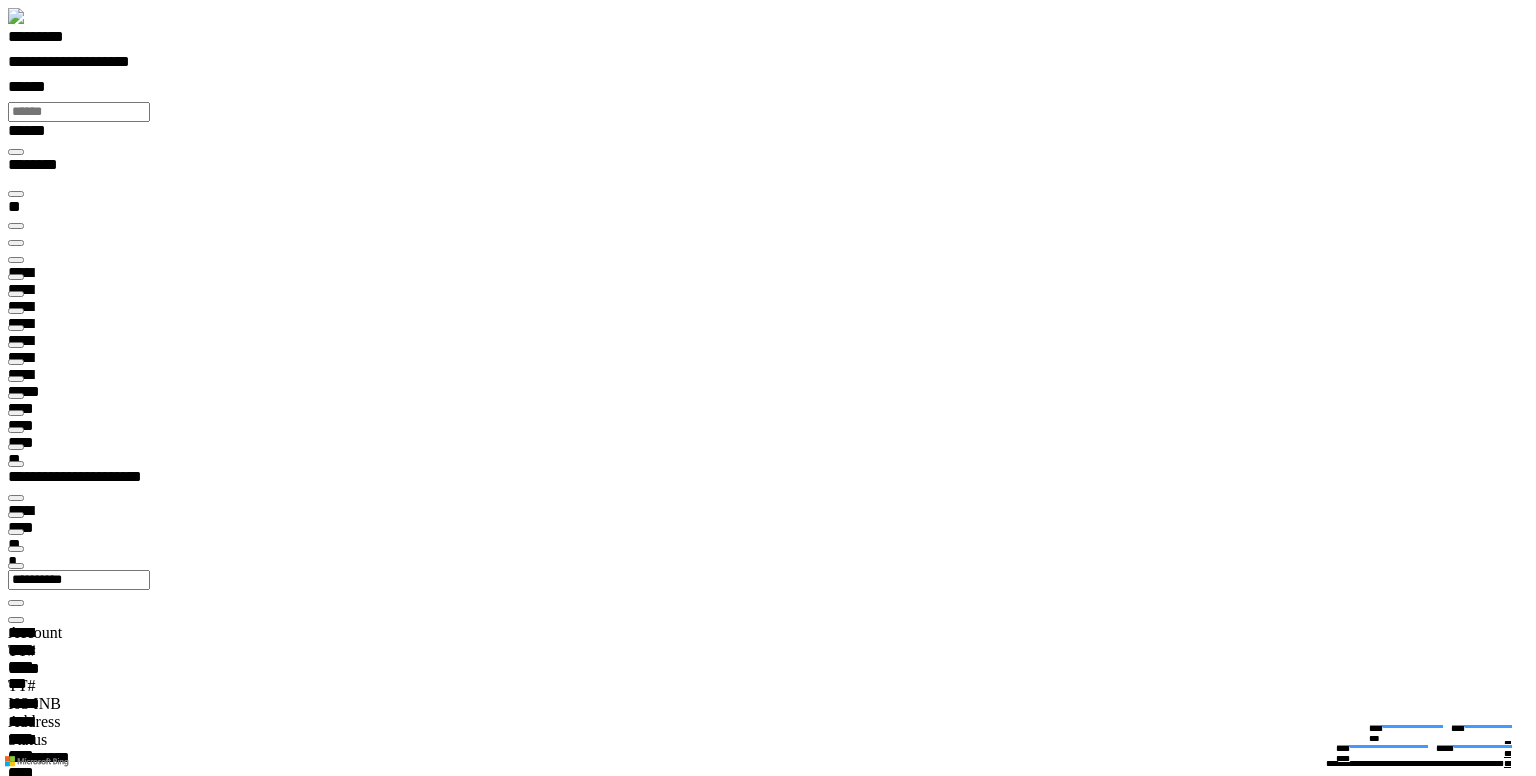 click on "**********" at bounding box center (144, 38262) 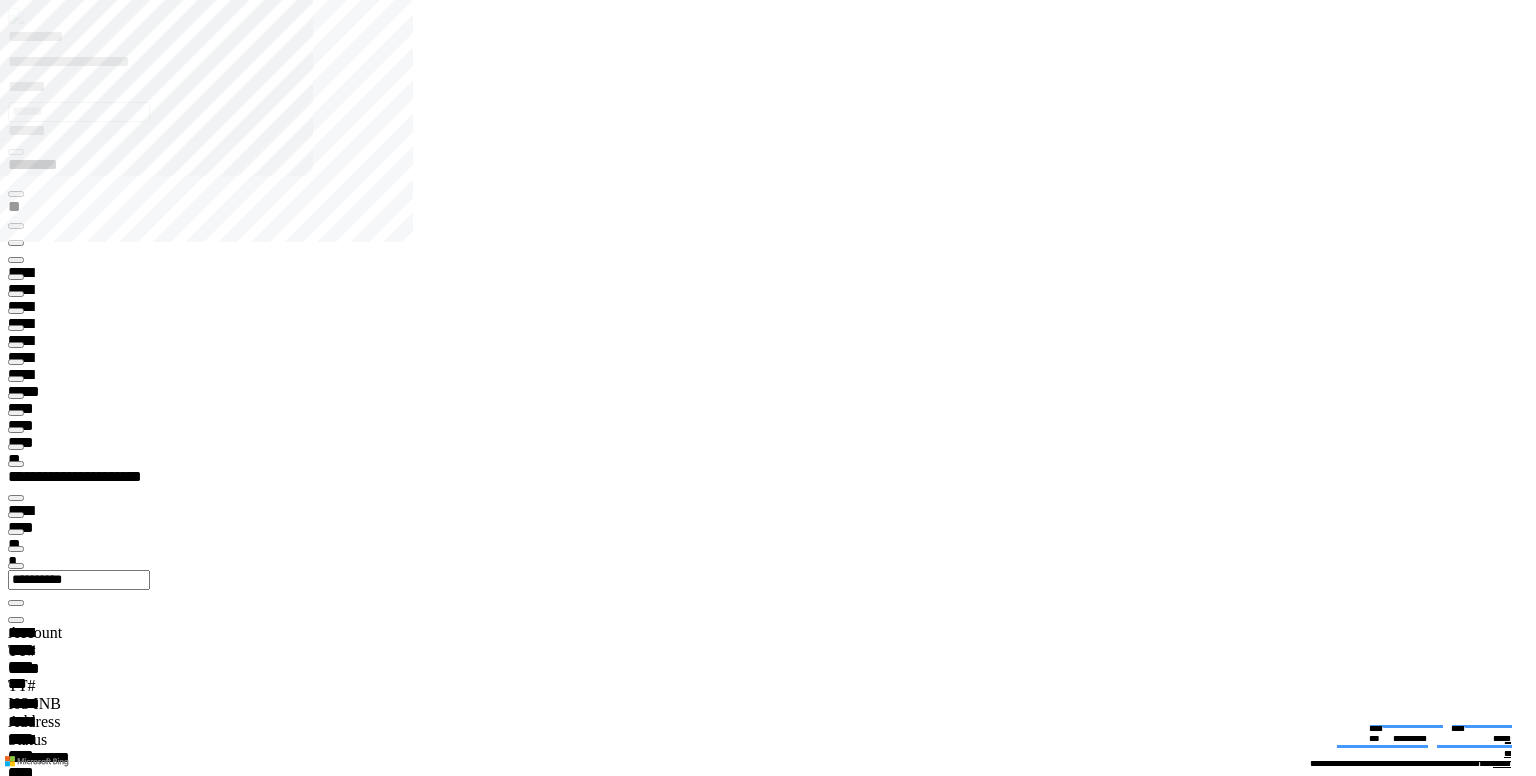scroll, scrollTop: 99968, scrollLeft: 99789, axis: both 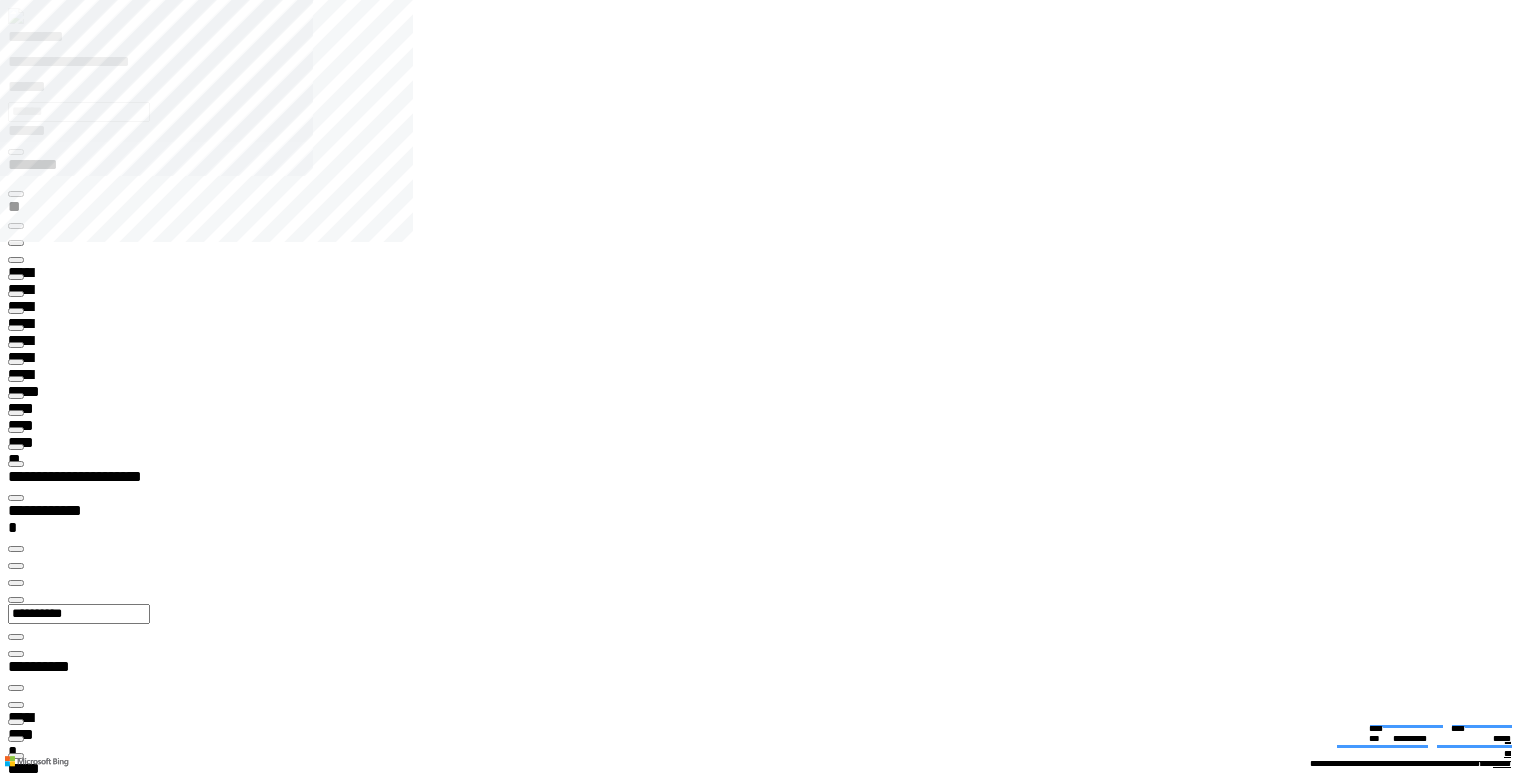 click at bounding box center [16, 22854] 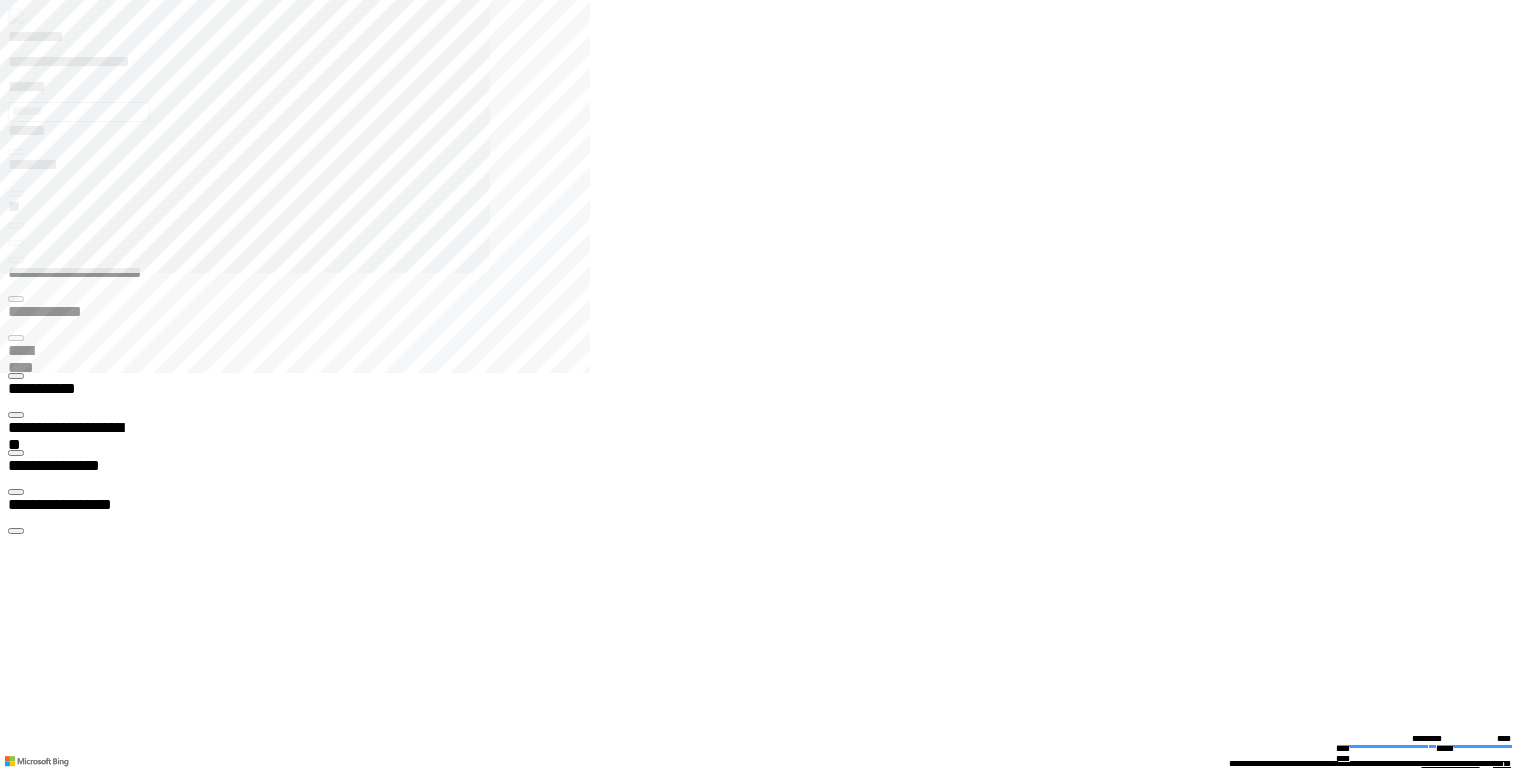 click at bounding box center (16, 453) 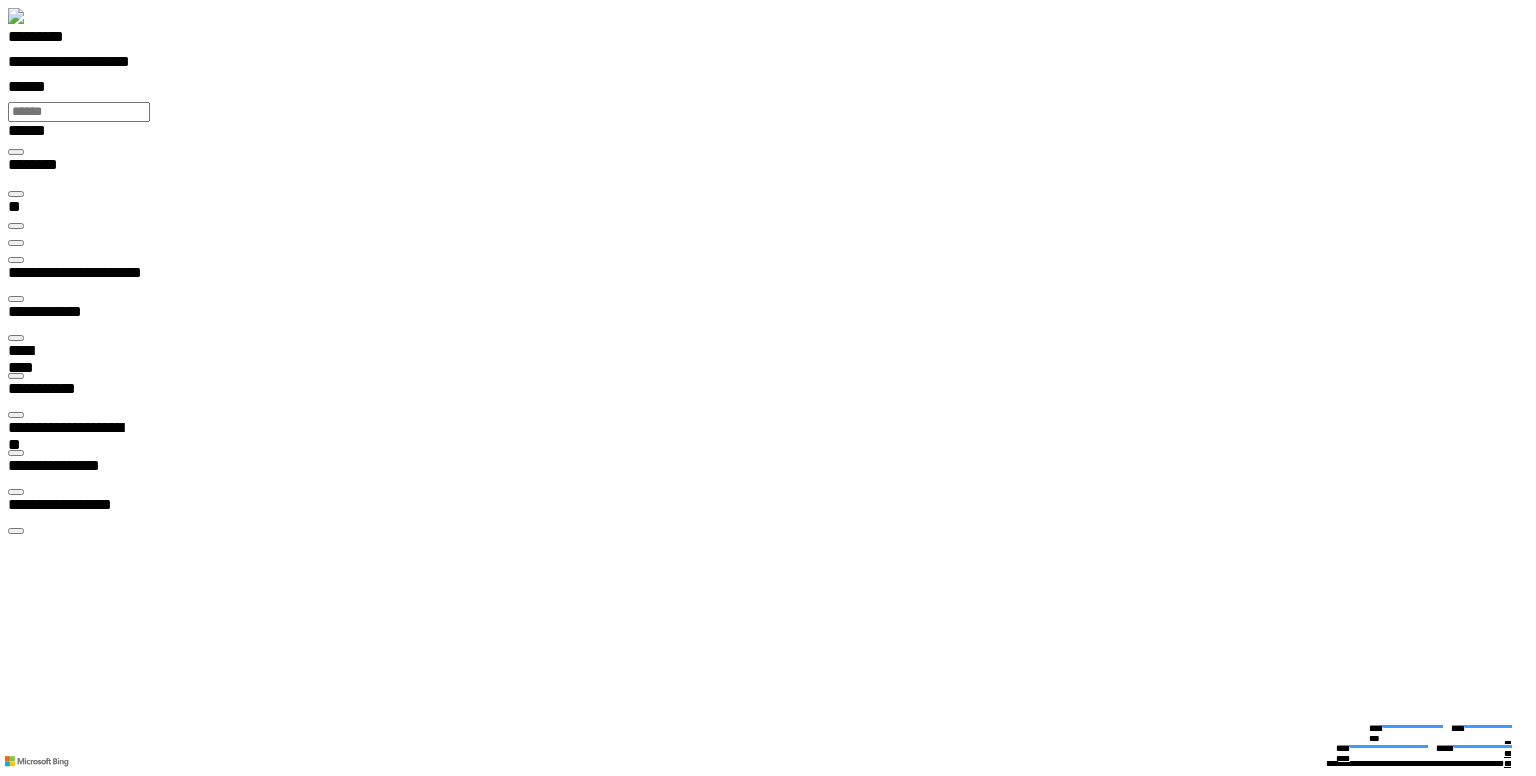 click at bounding box center [33, 6054] 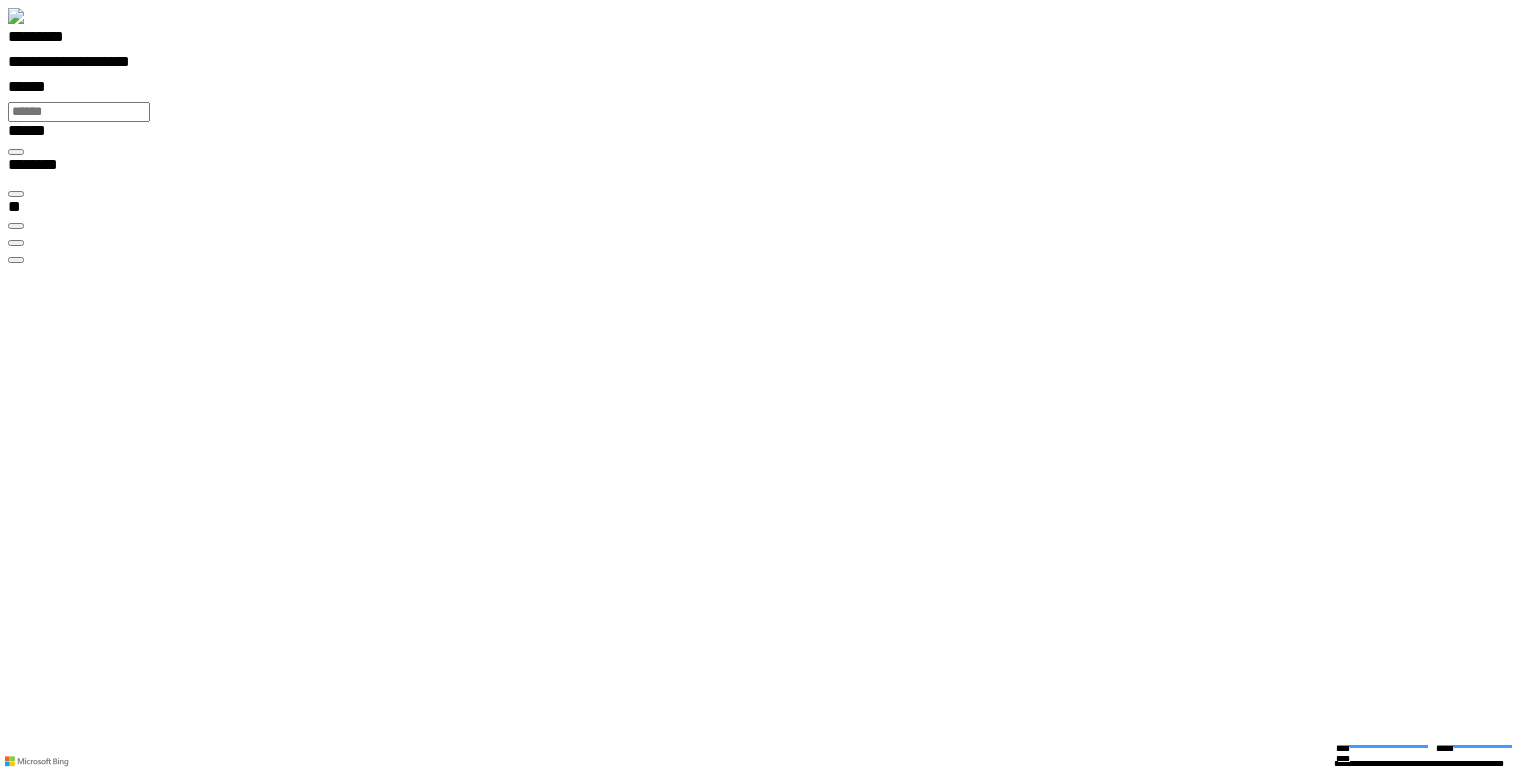 scroll, scrollTop: 99969, scrollLeft: 99869, axis: both 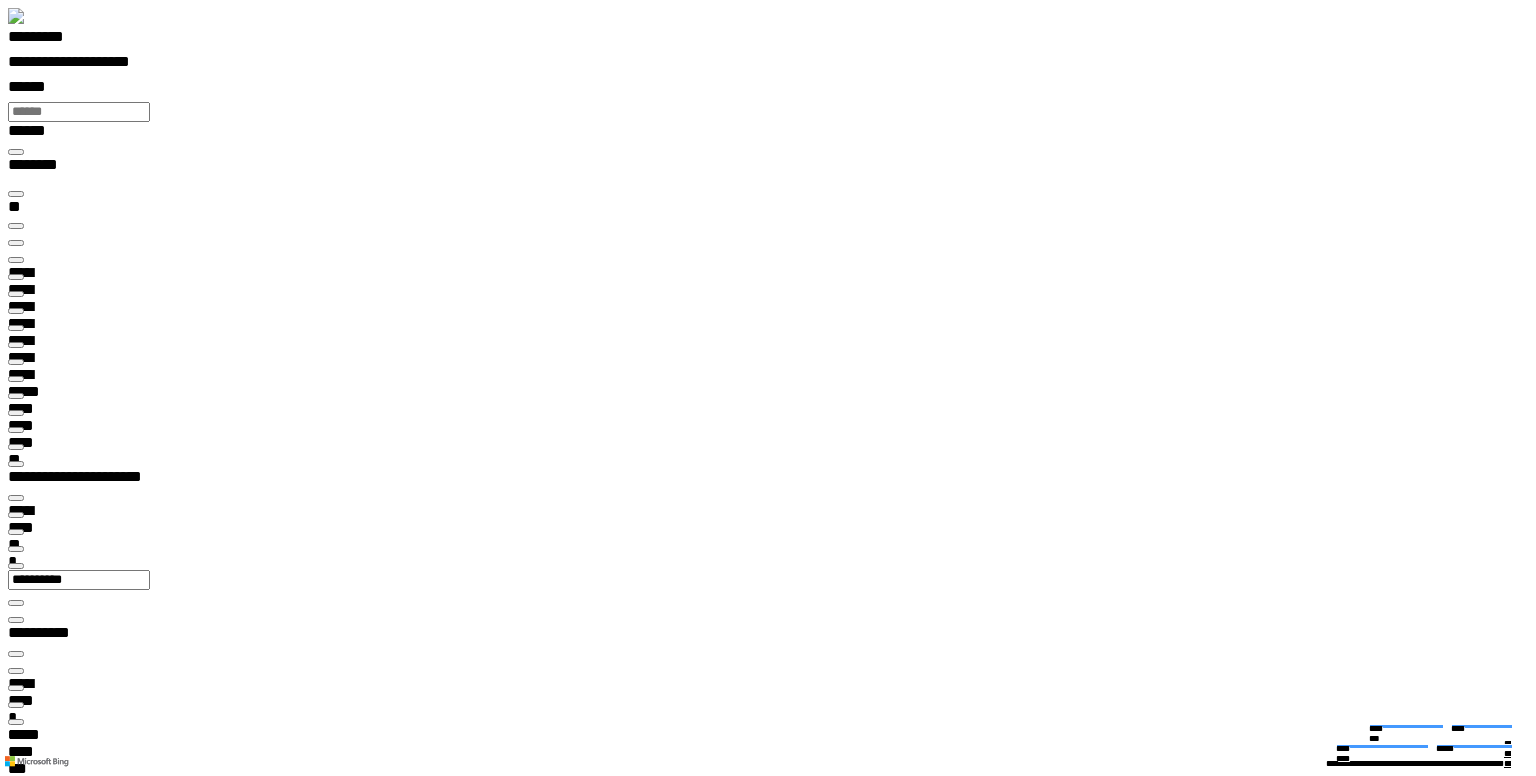 type on "**" 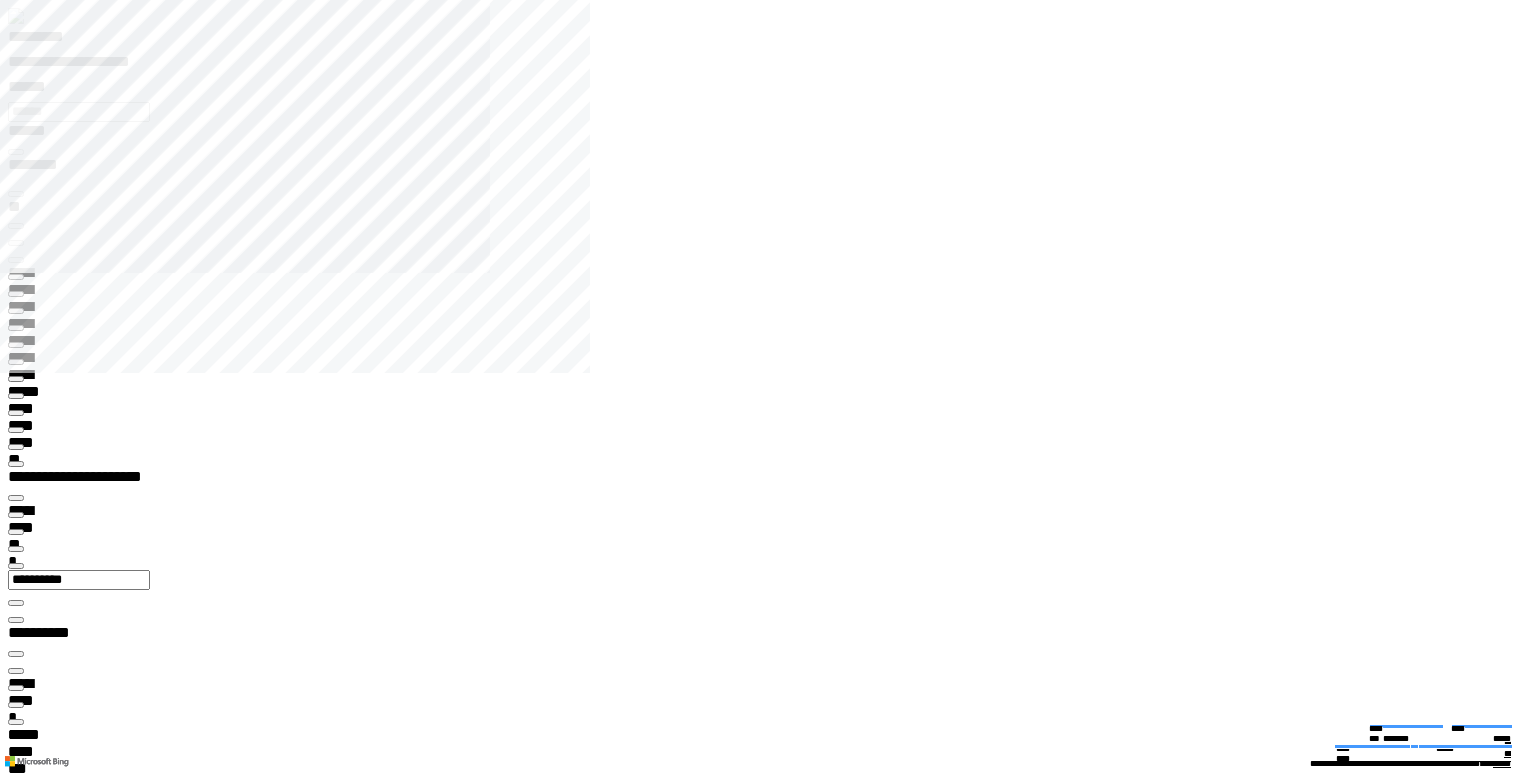 click 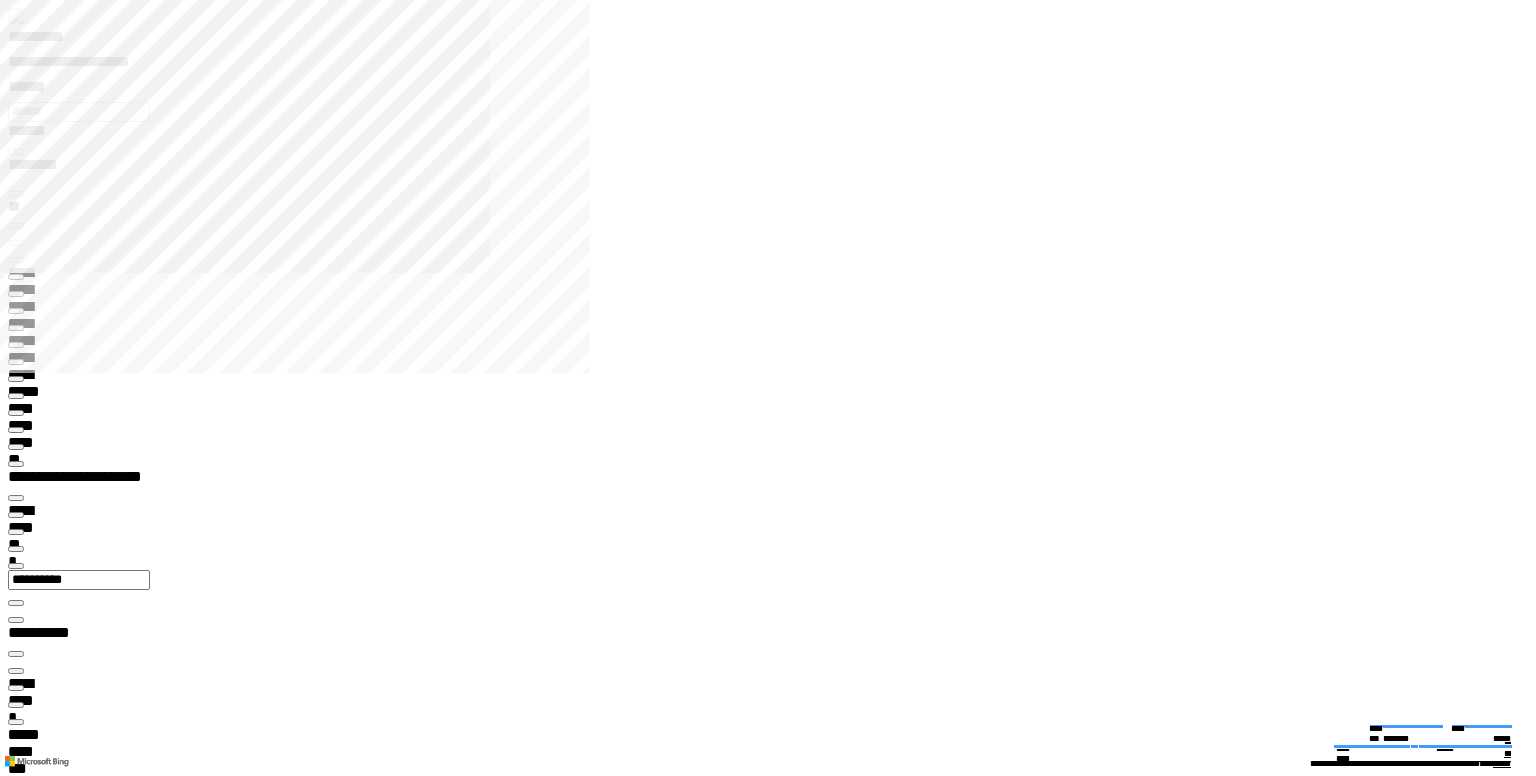 click 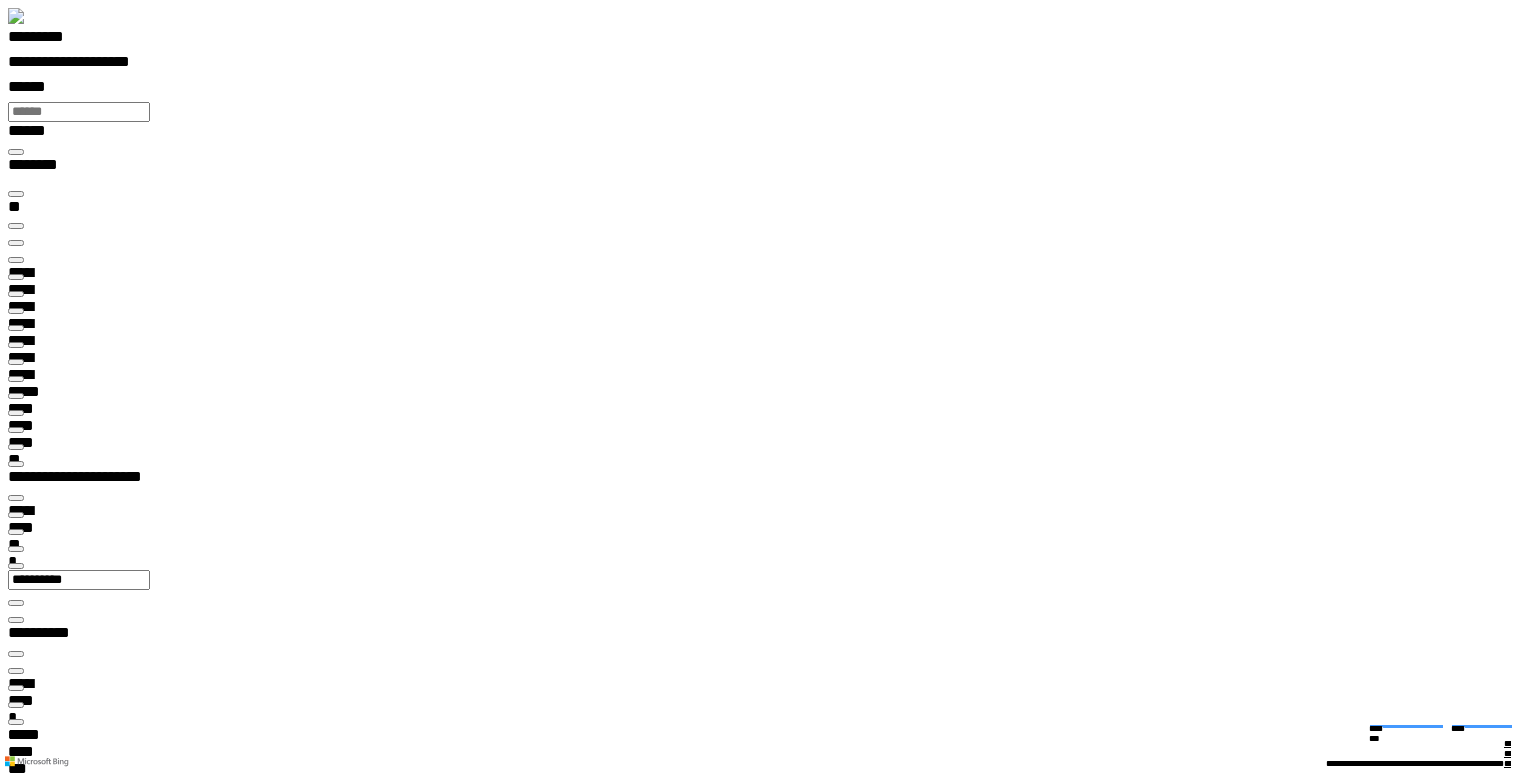 scroll, scrollTop: 99968, scrollLeft: 99876, axis: both 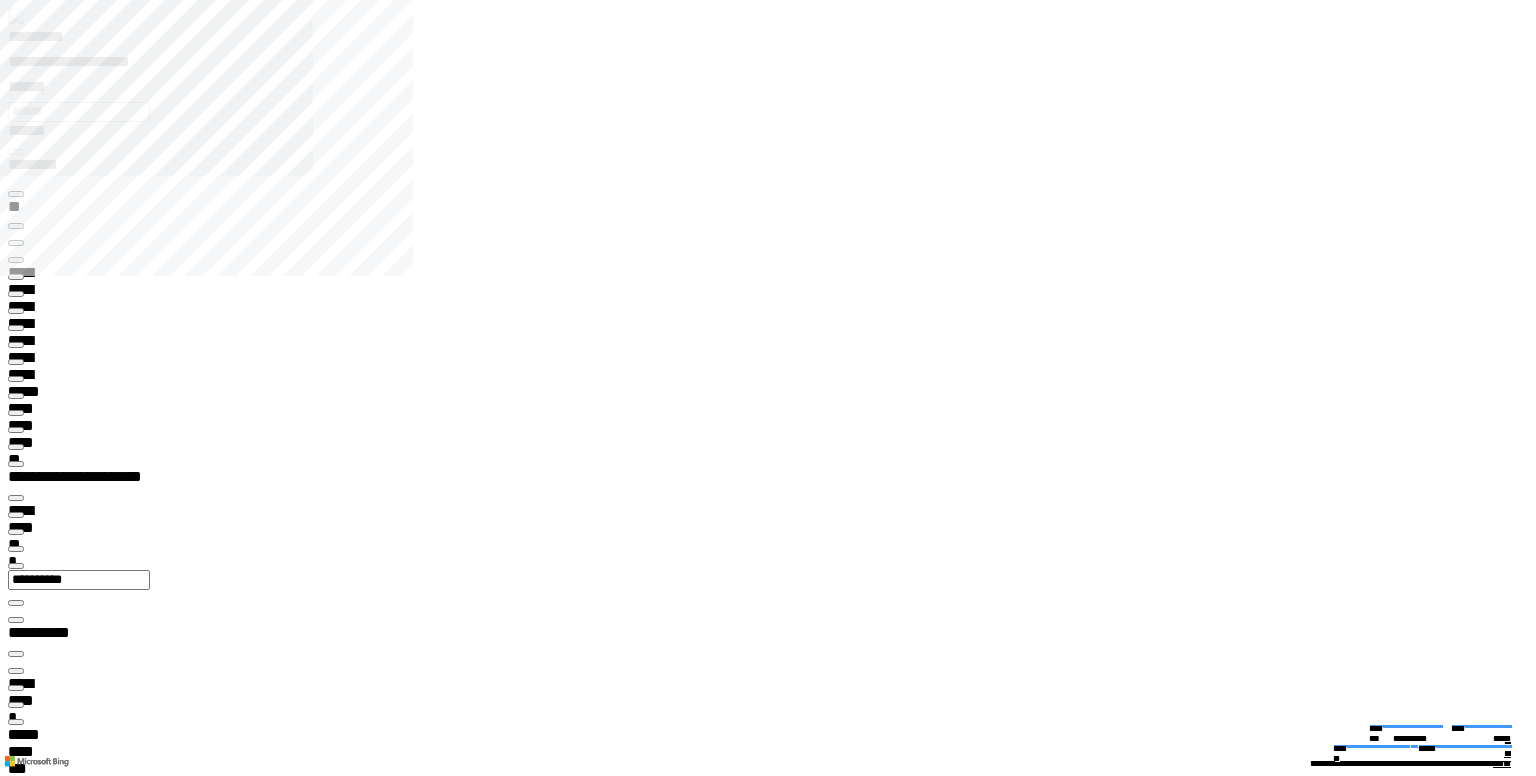 type on "*********" 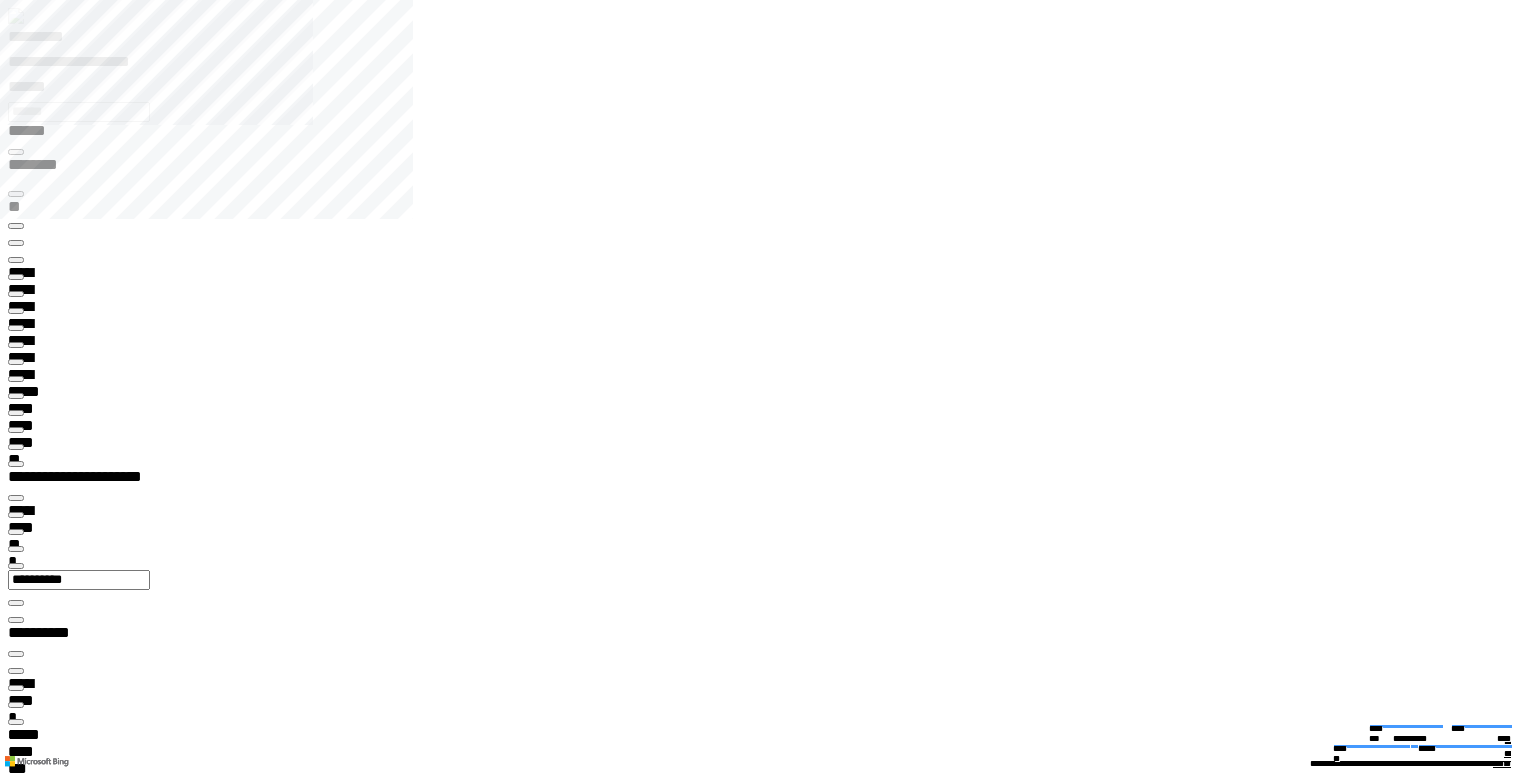 click at bounding box center [16, 22690] 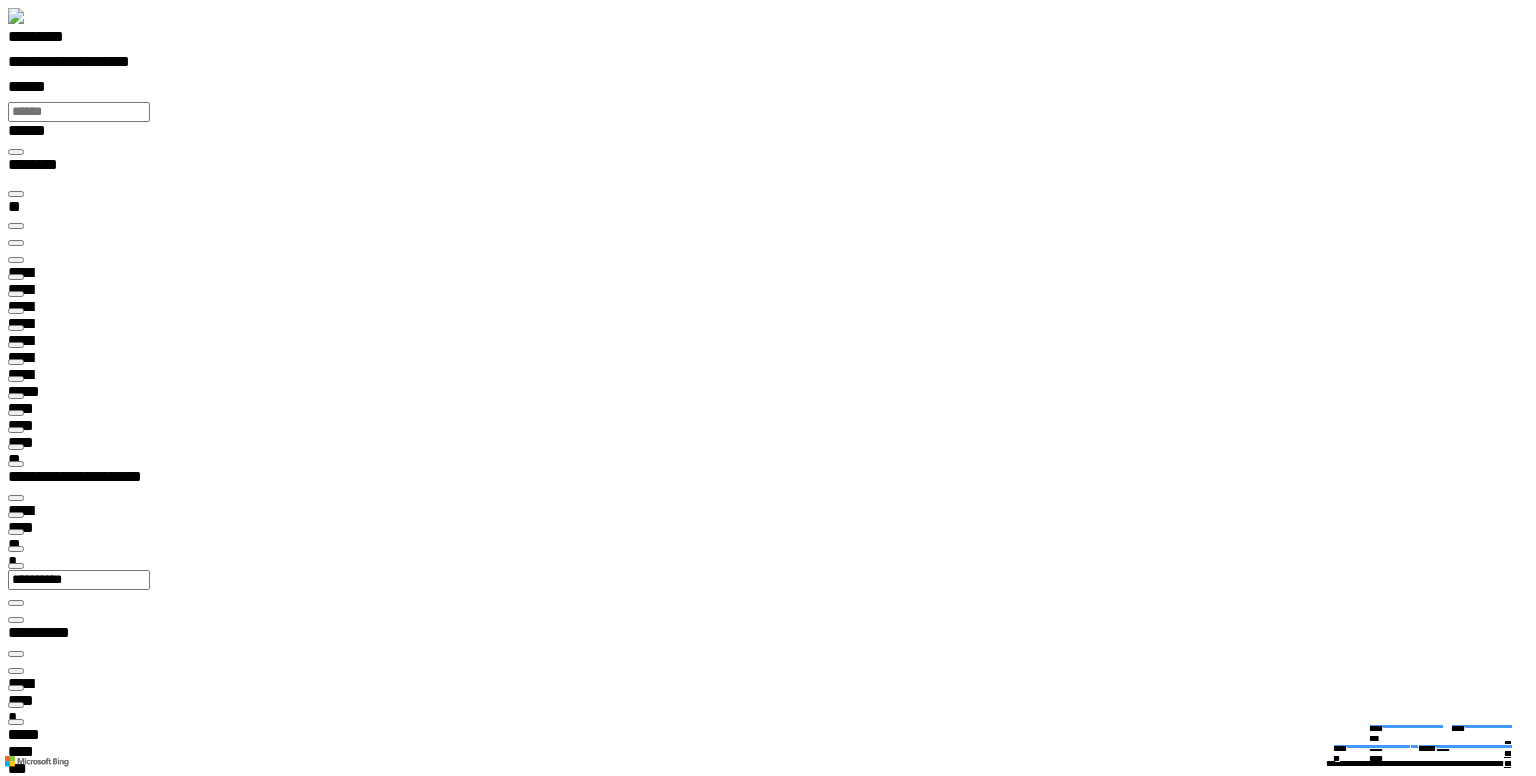click on "**********" at bounding box center (39, 33946) 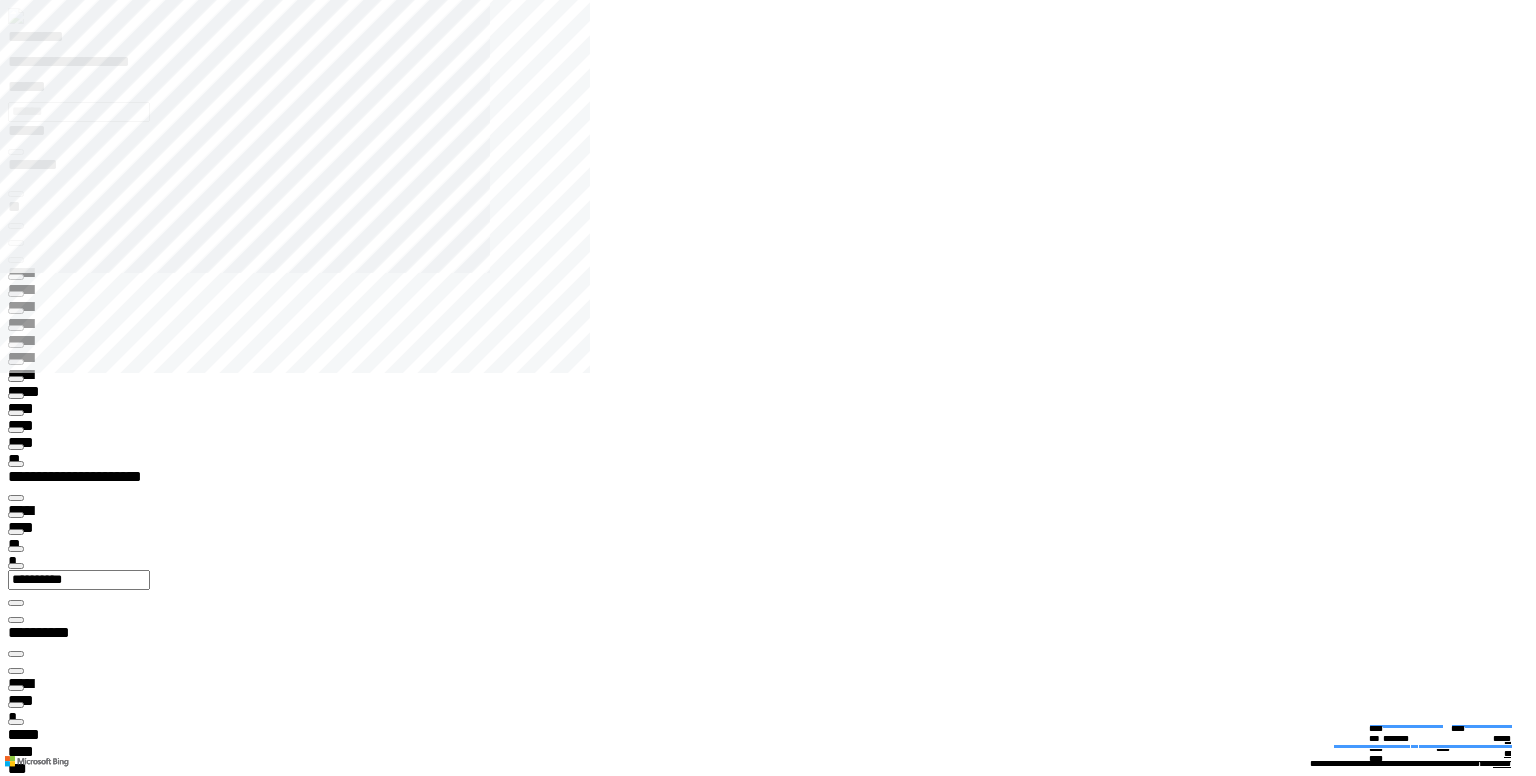 click 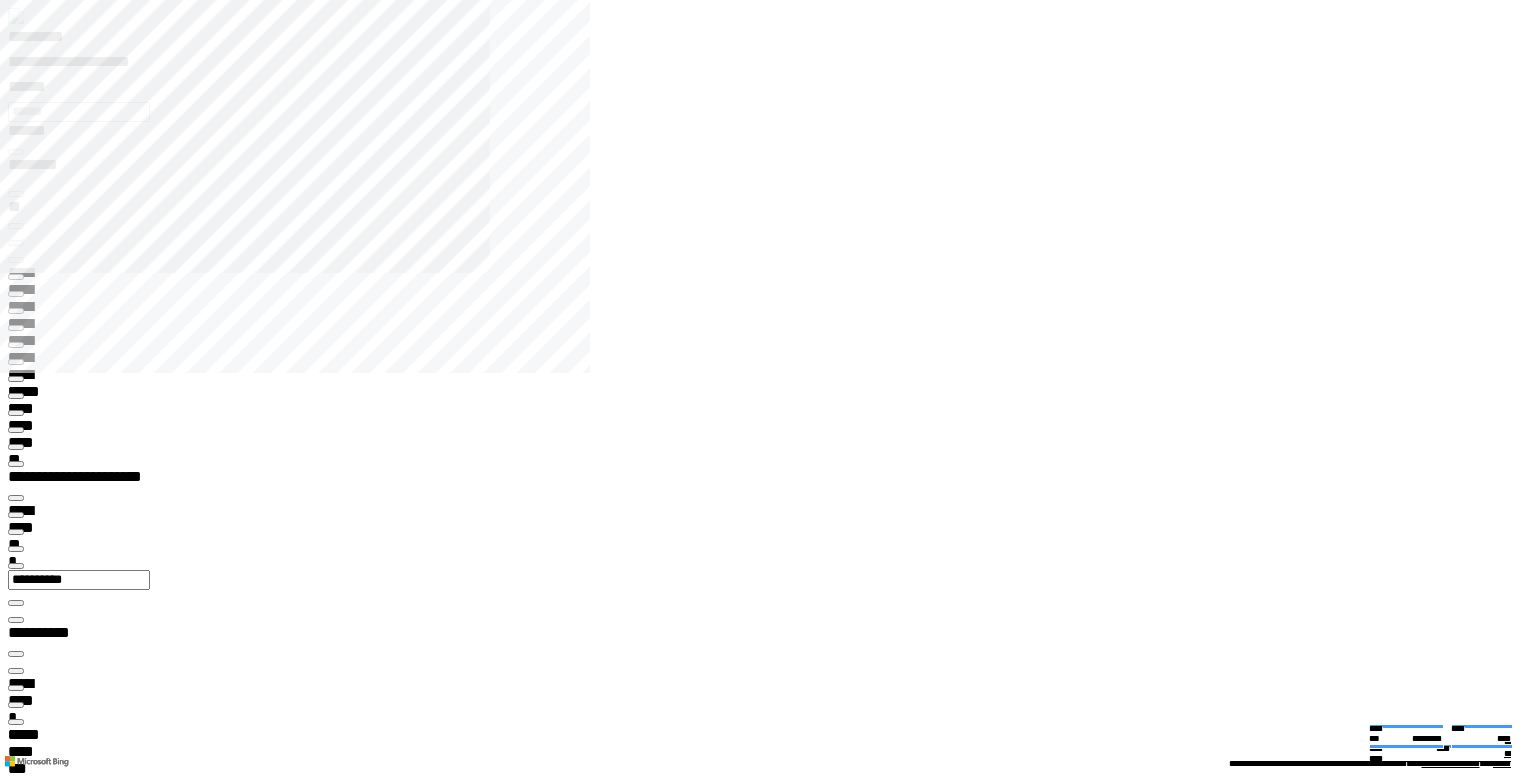 click 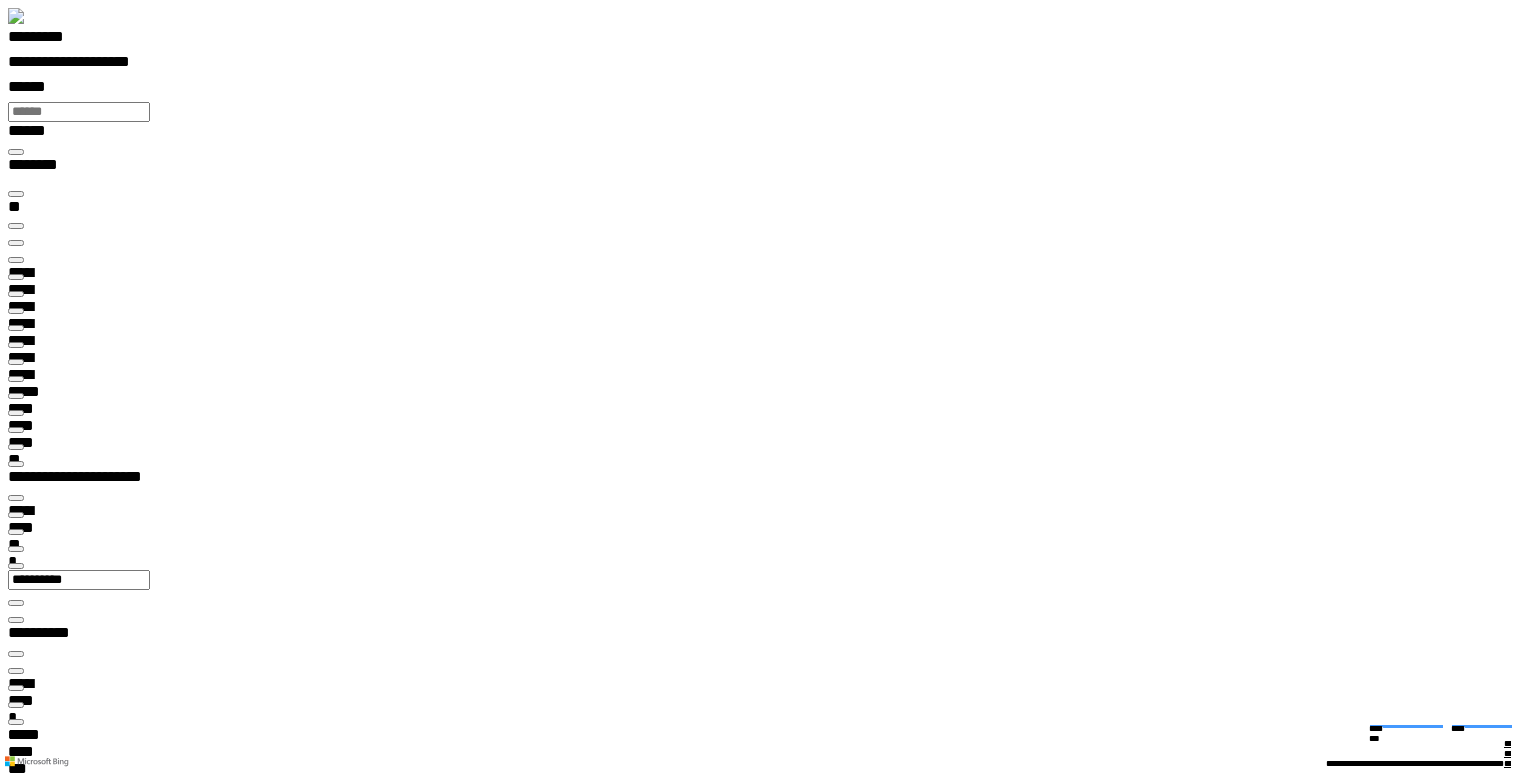 scroll, scrollTop: 99968, scrollLeft: 99789, axis: both 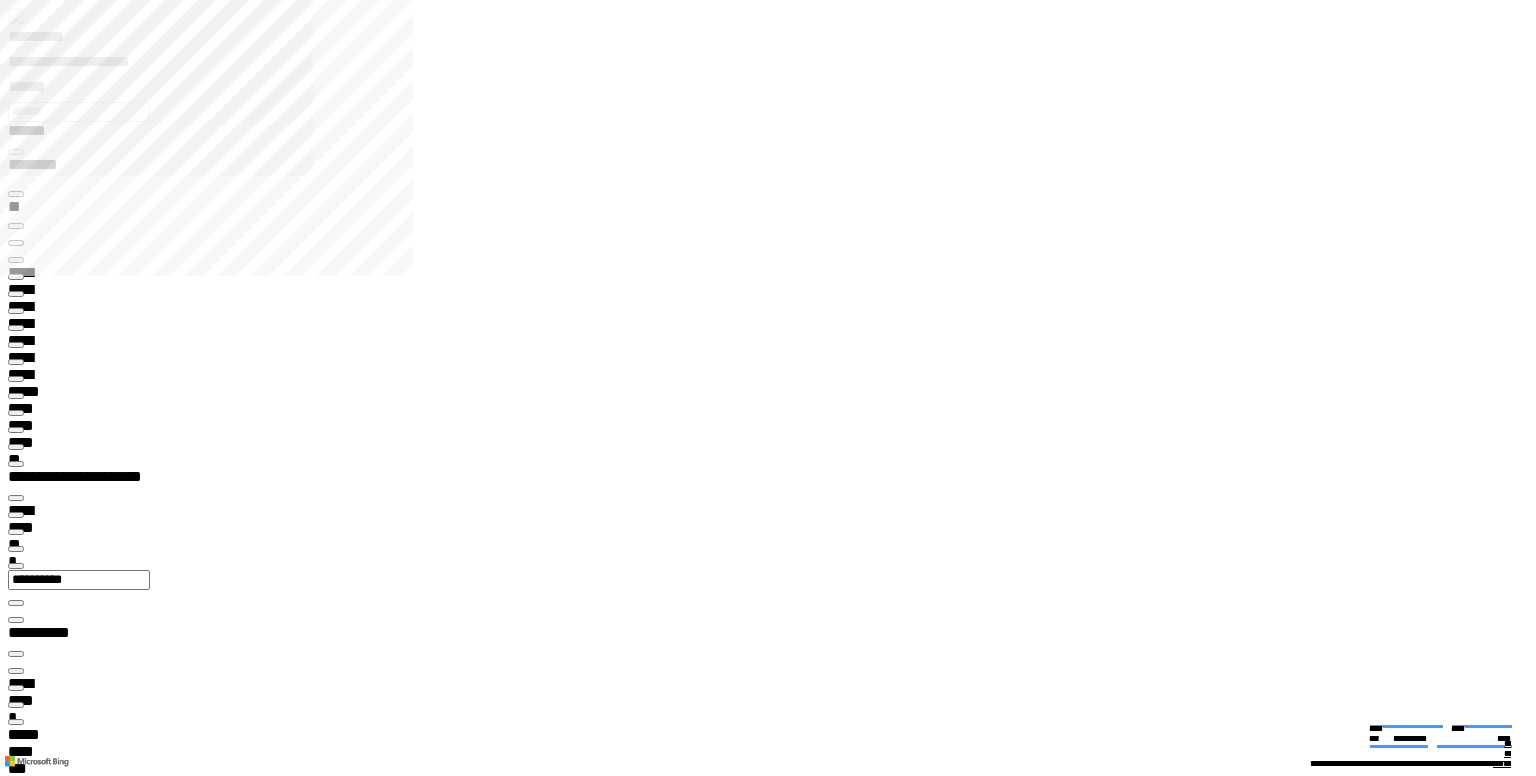 type on "*********" 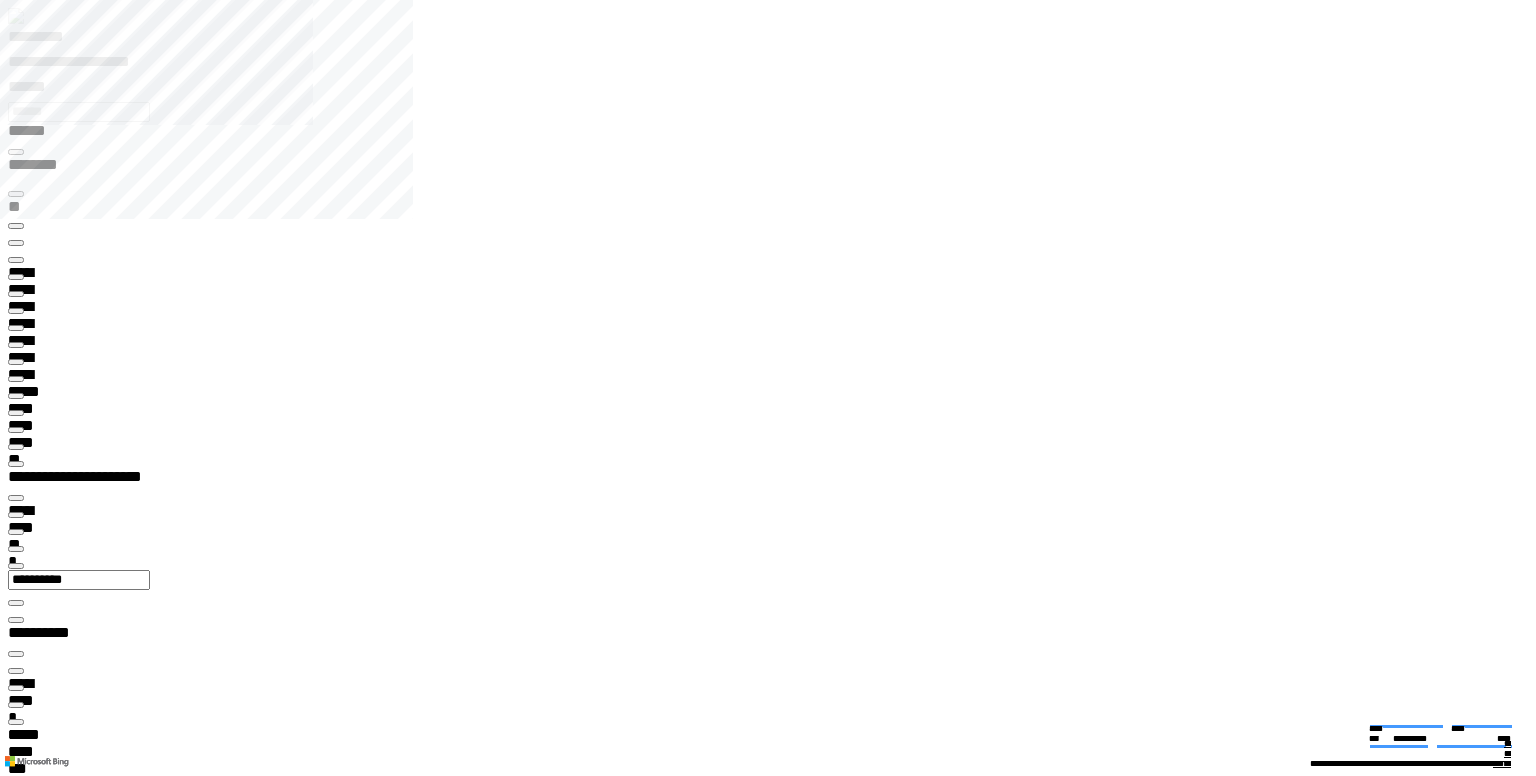 click at bounding box center (16, 22690) 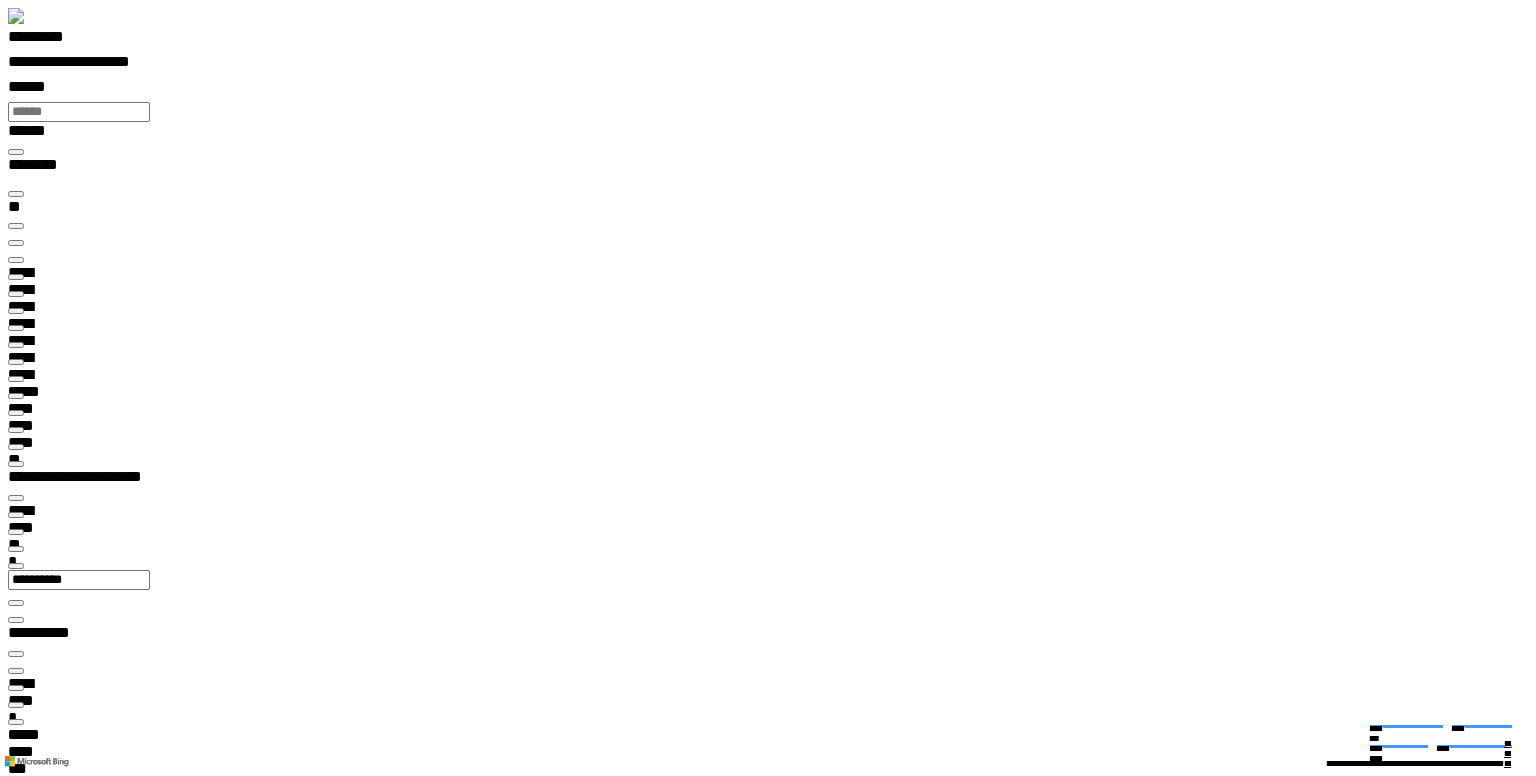 click on "**********" at bounding box center (39, 33993) 